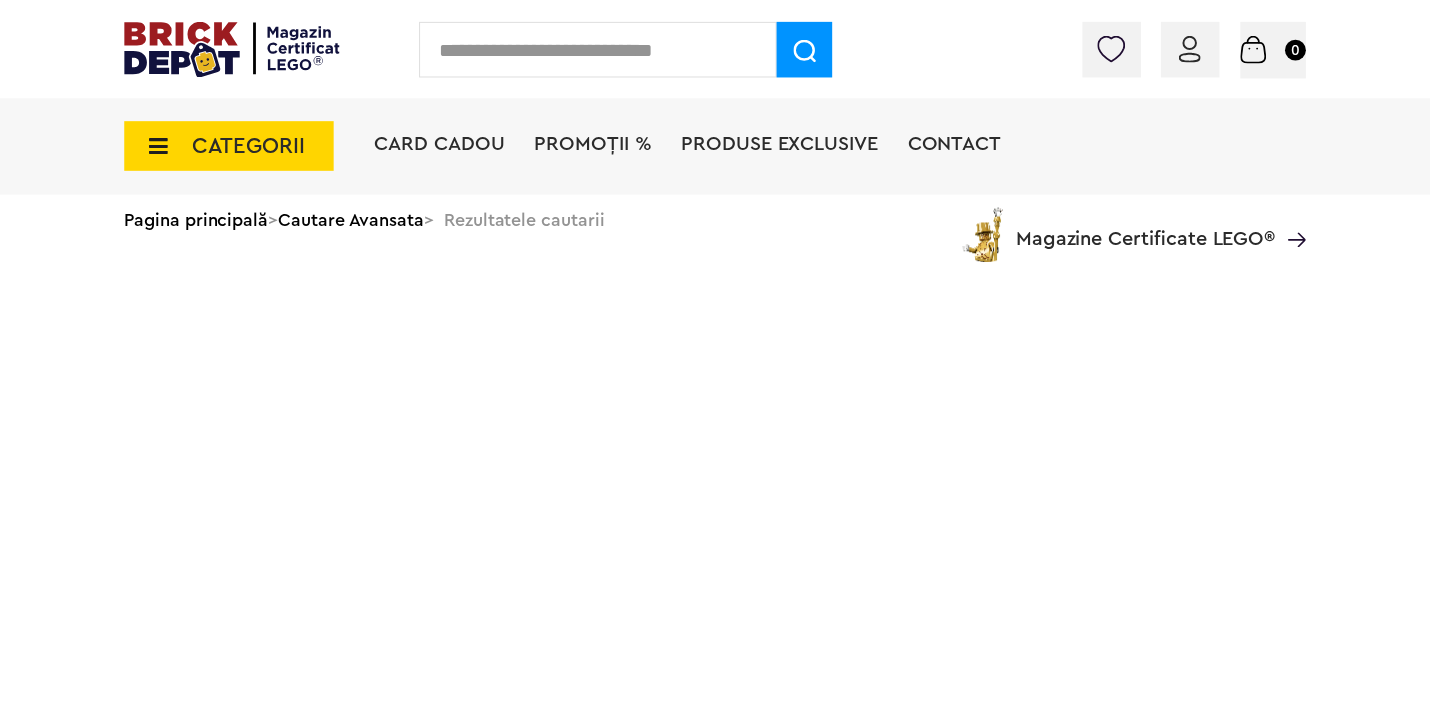 scroll, scrollTop: 0, scrollLeft: 0, axis: both 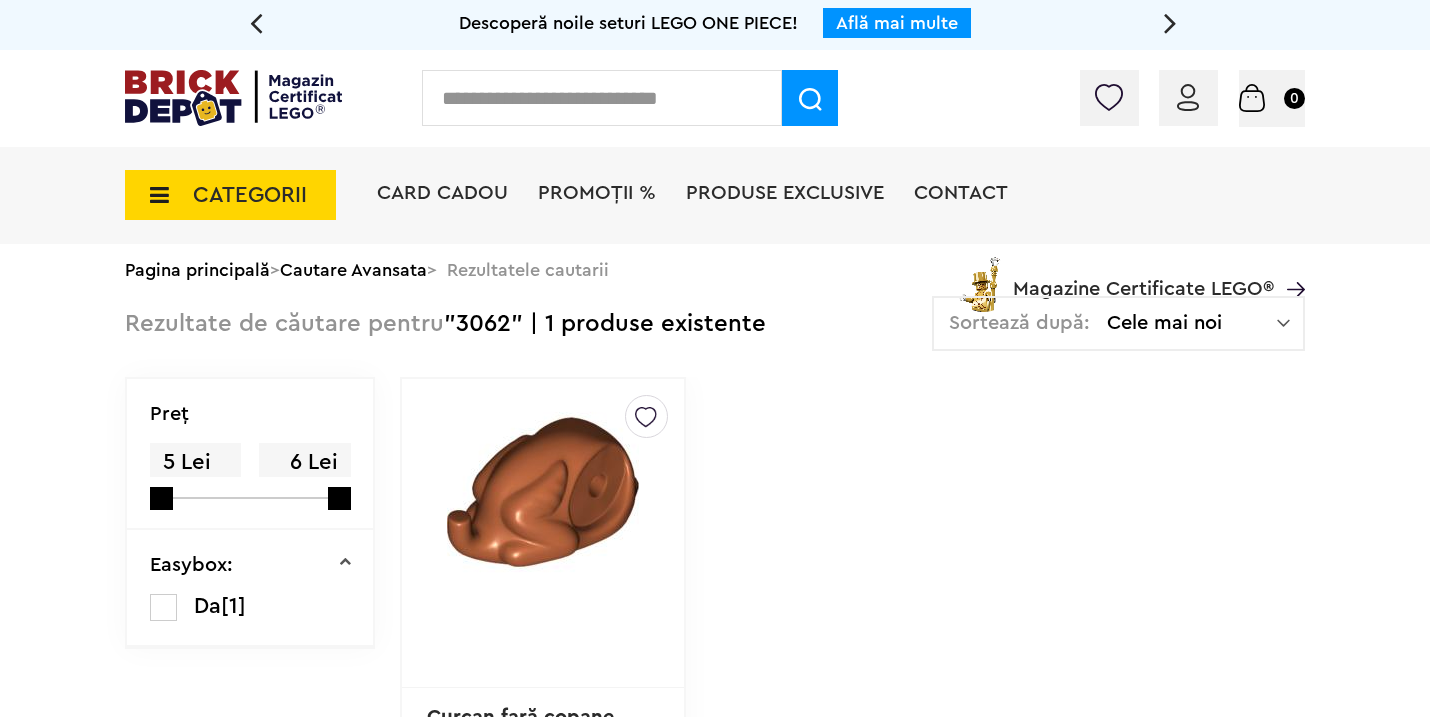 click at bounding box center [602, 98] 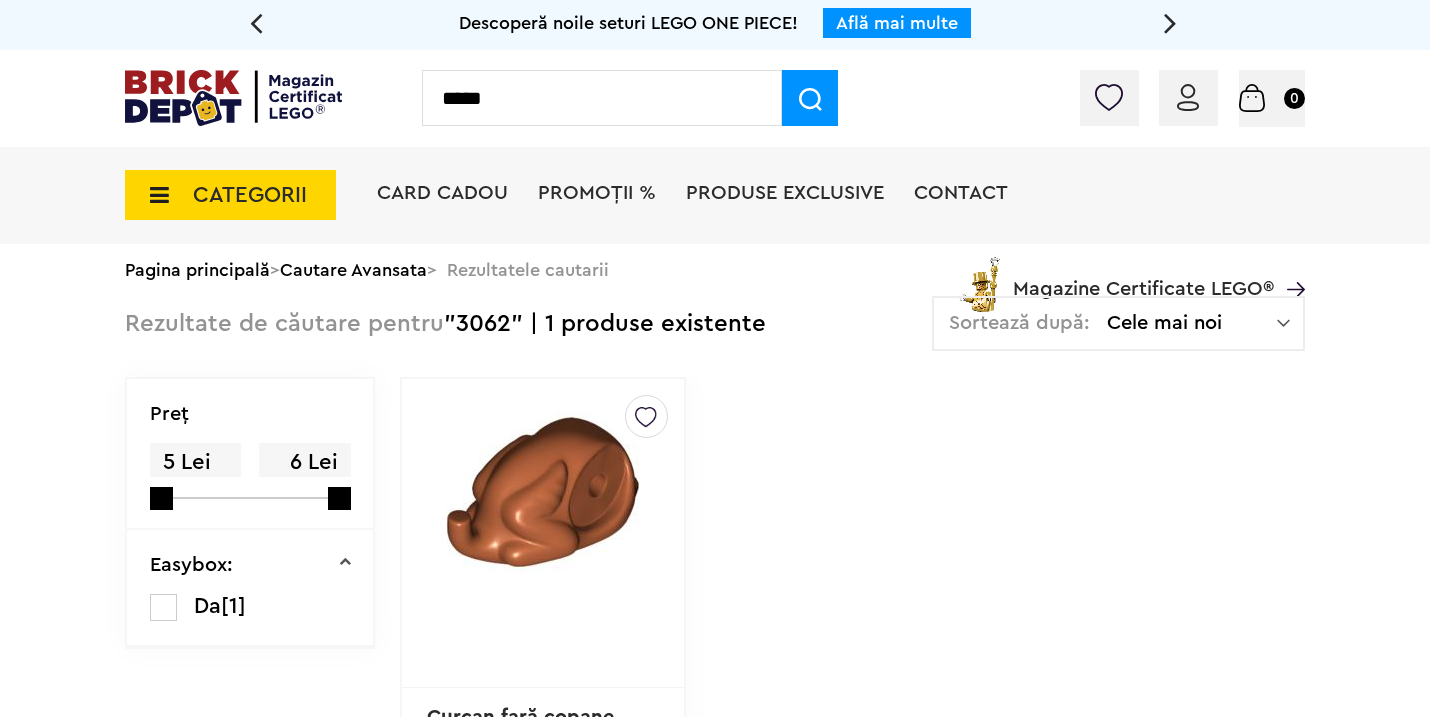 type on "*****" 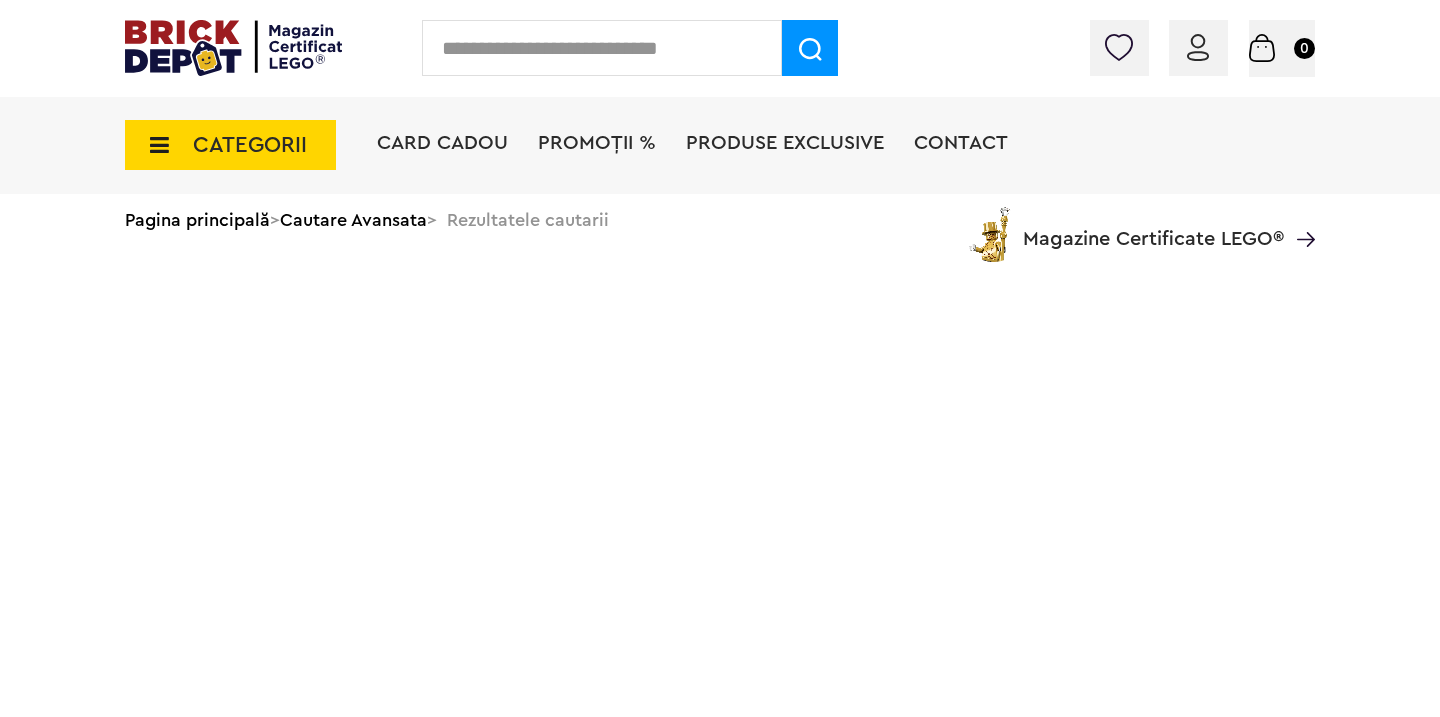 scroll, scrollTop: 0, scrollLeft: 0, axis: both 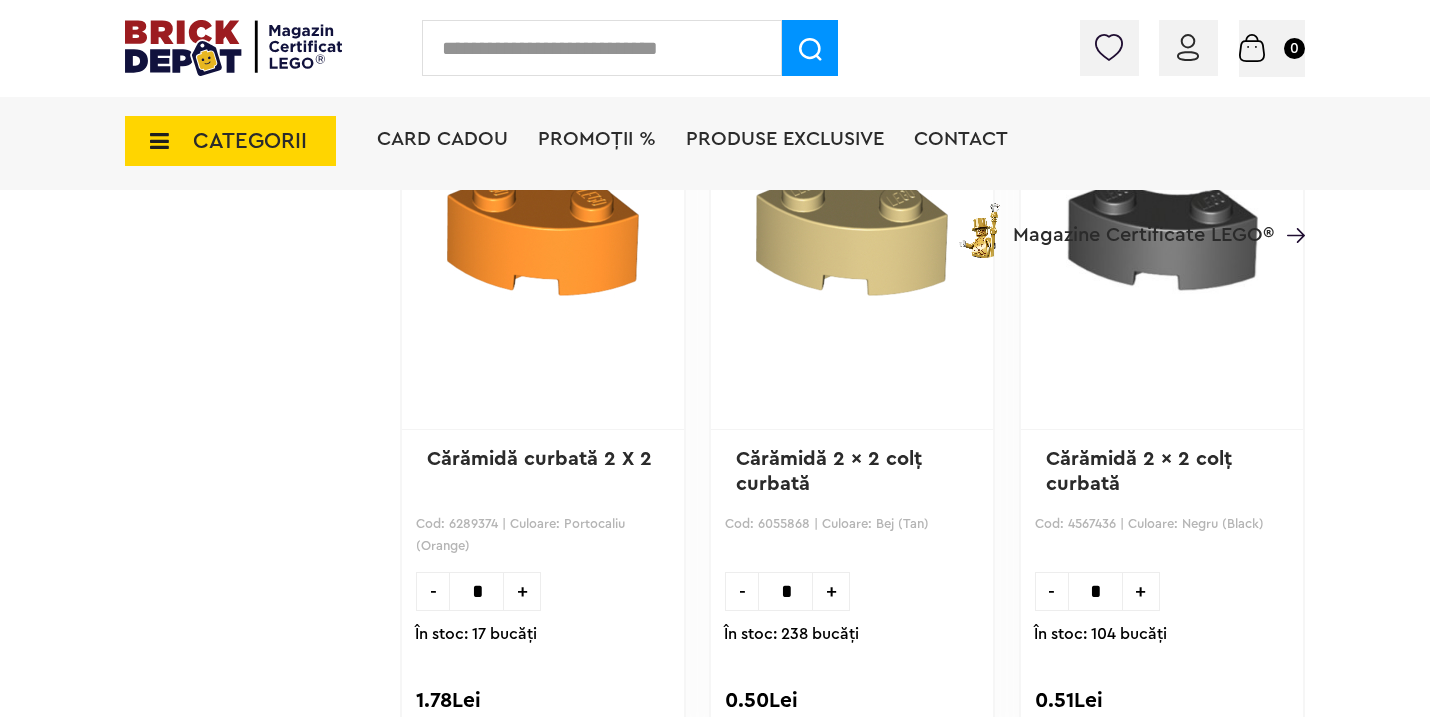 click on "*" at bounding box center (1095, 591) 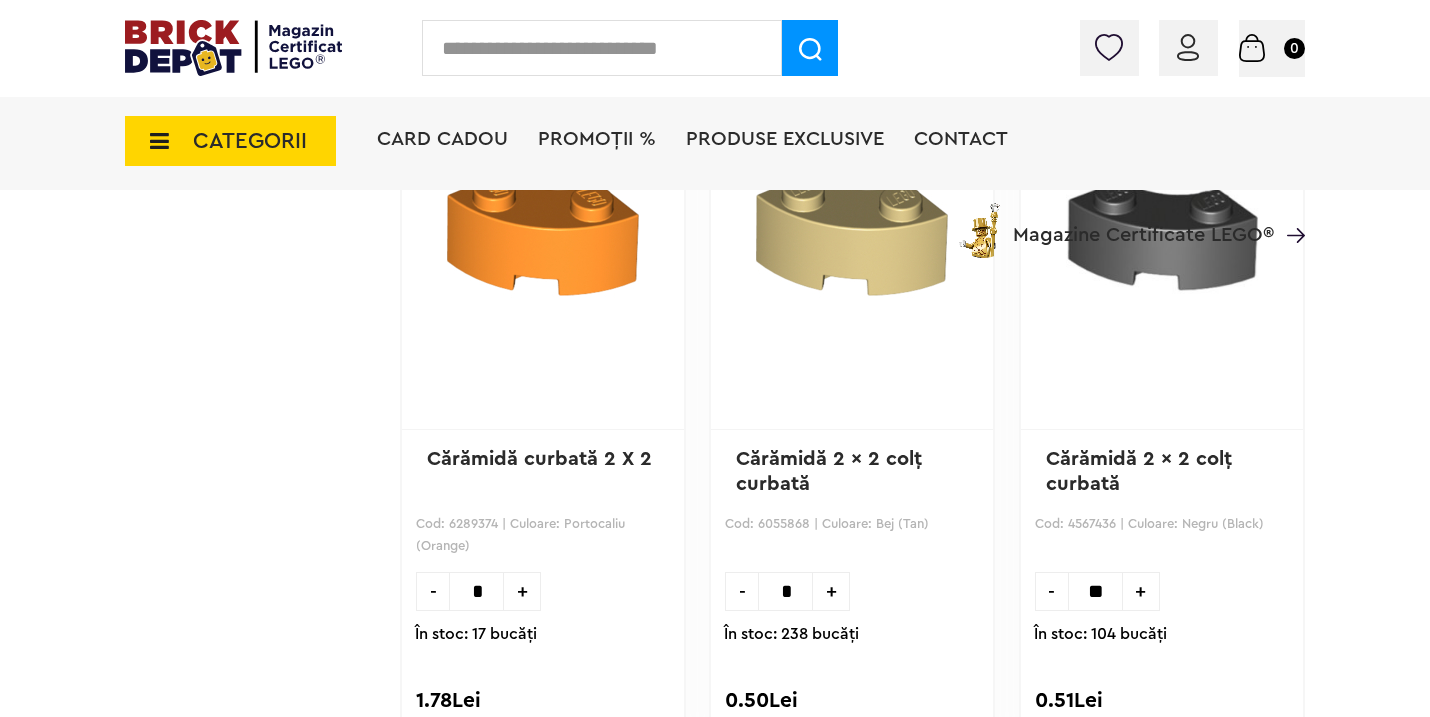 scroll, scrollTop: 0, scrollLeft: 3, axis: horizontal 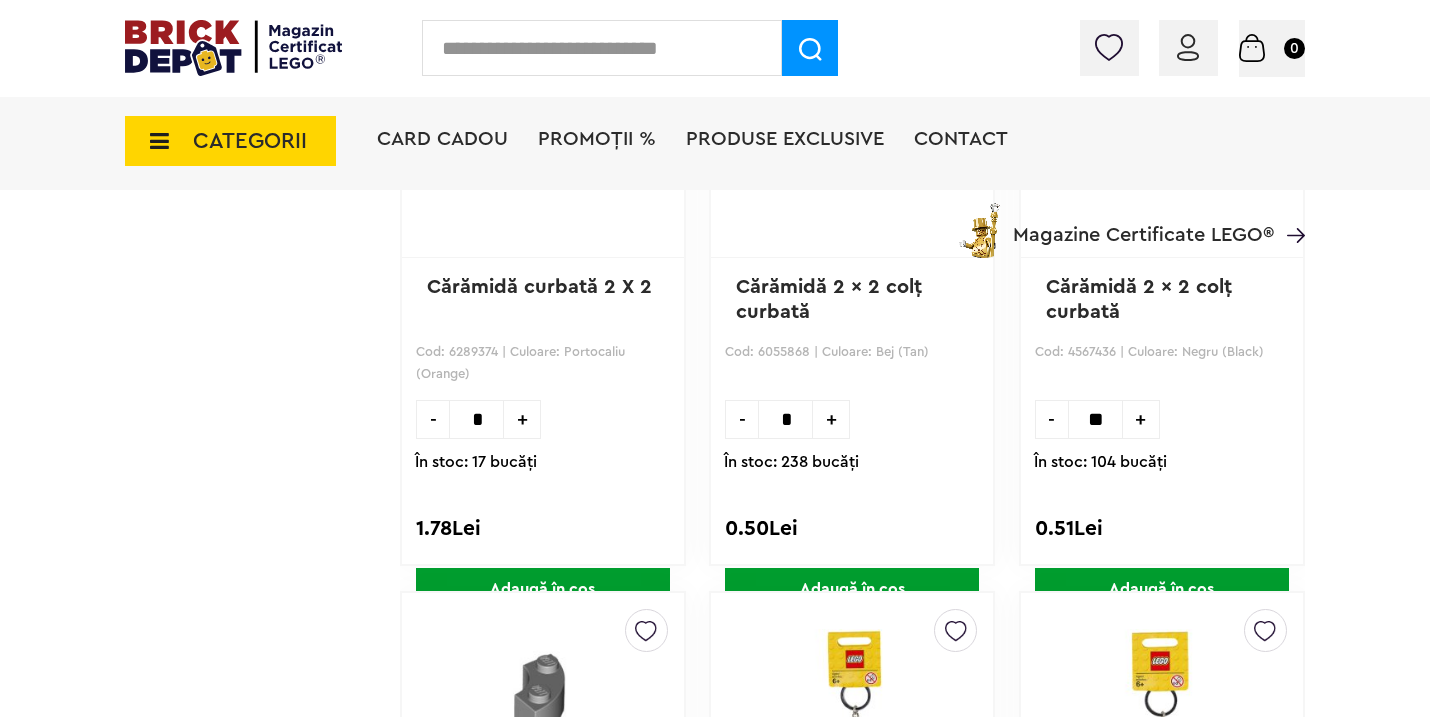 type on "**" 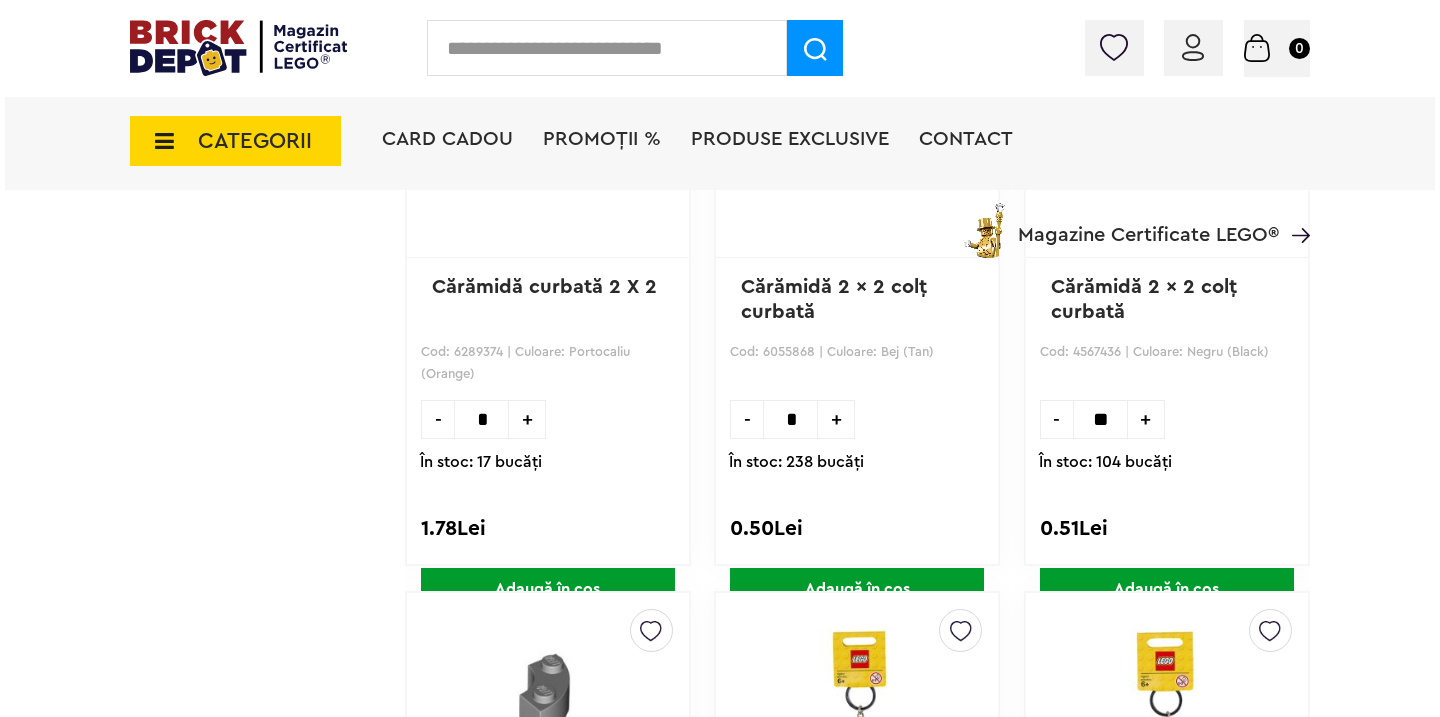 scroll, scrollTop: 0, scrollLeft: 0, axis: both 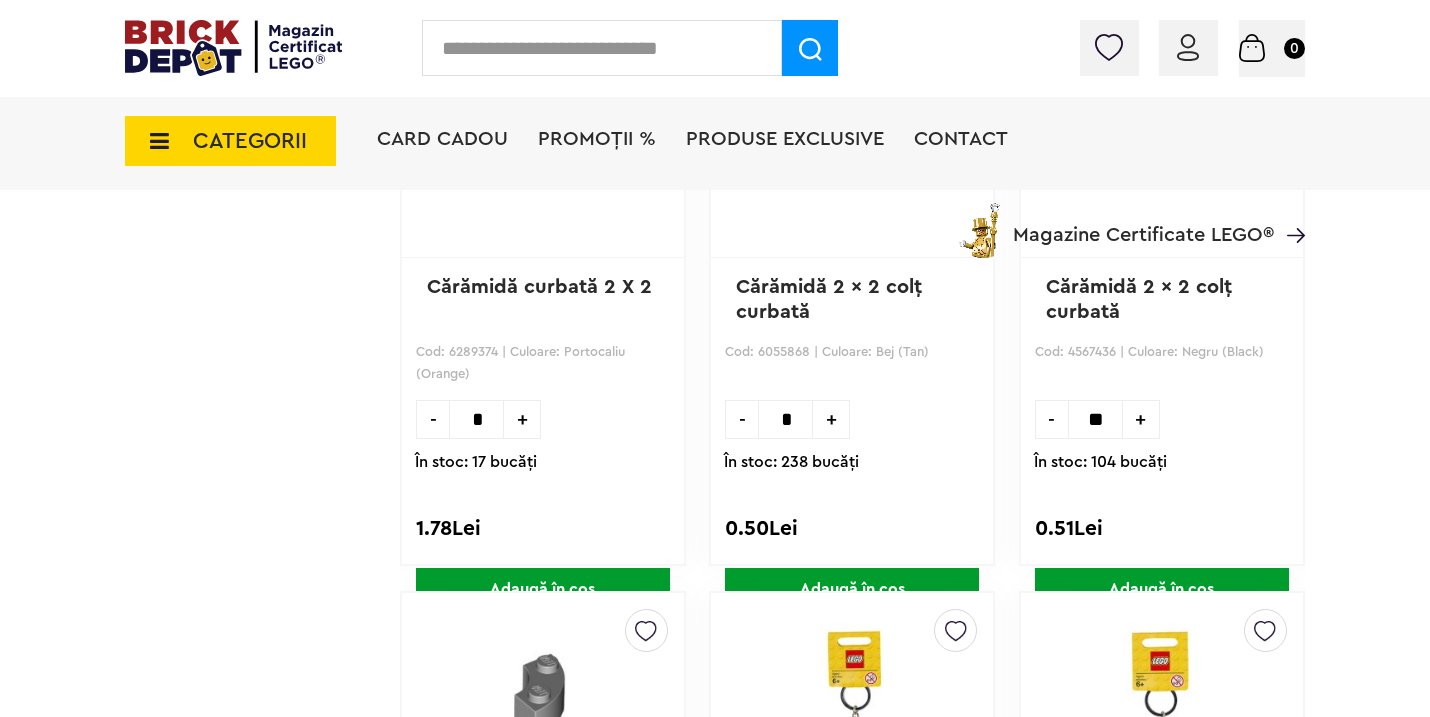 click on "Adaugă în coș" at bounding box center [1162, 589] 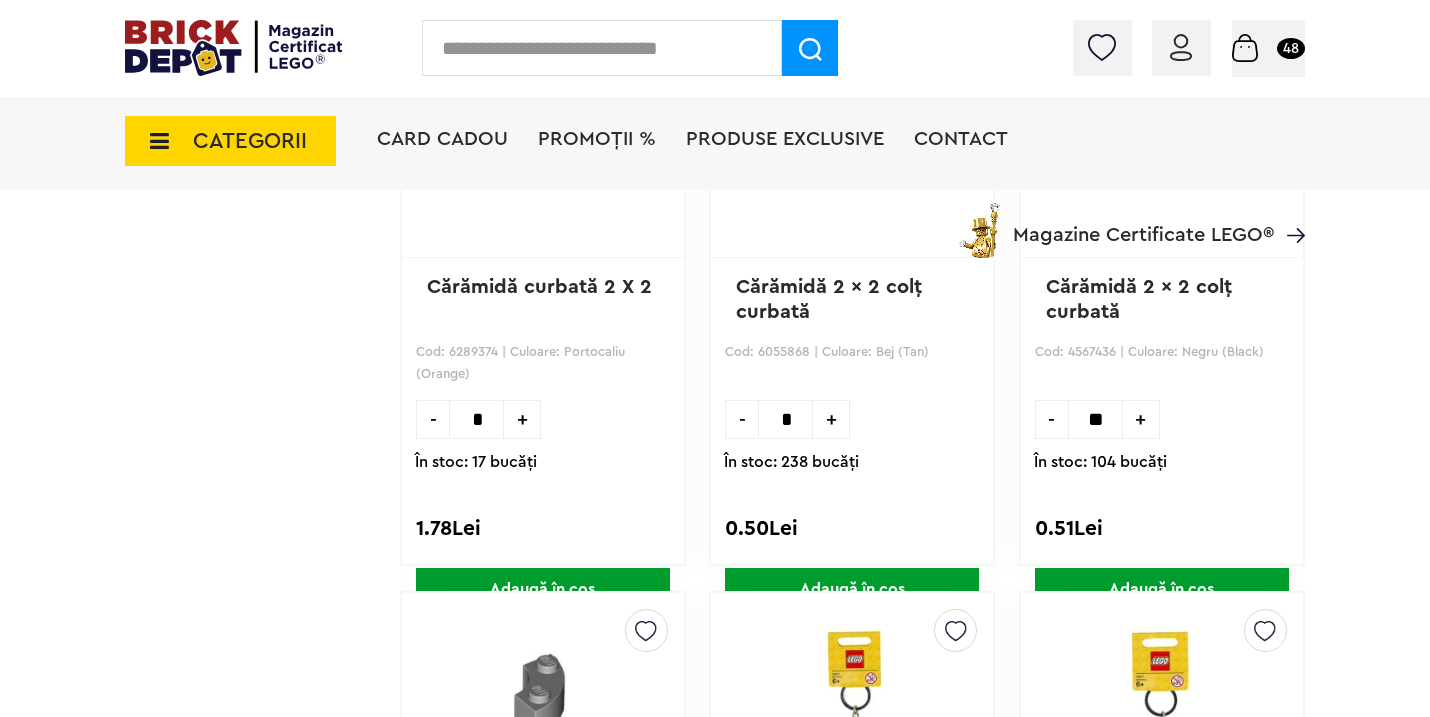 click at bounding box center [602, 48] 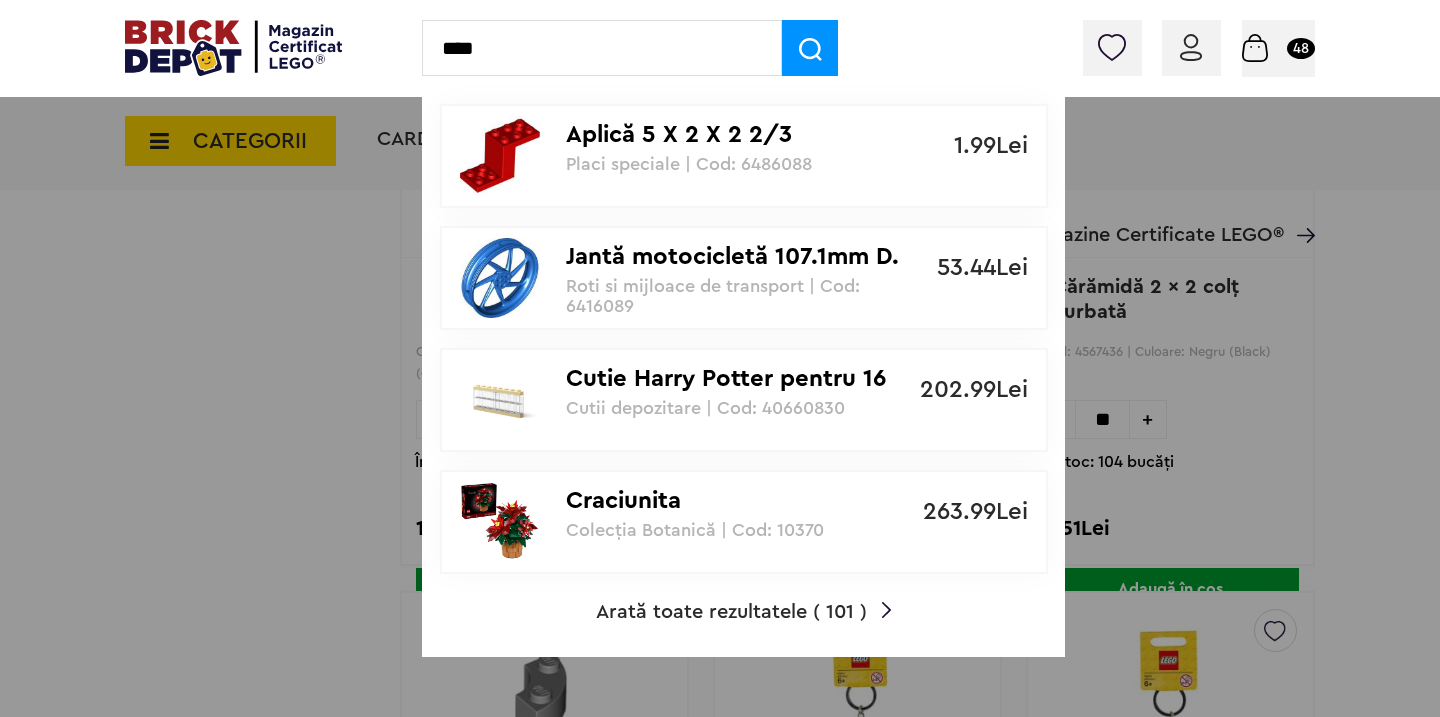 type on "****" 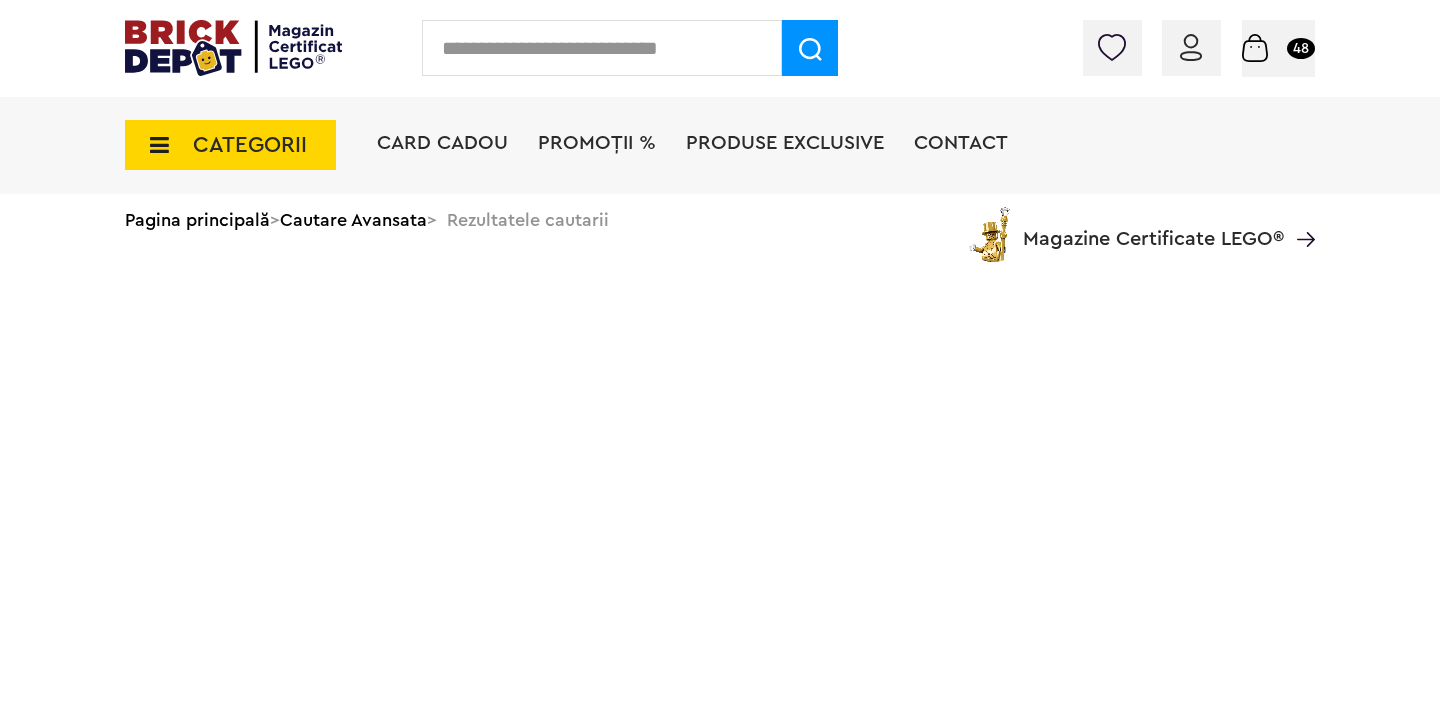 scroll, scrollTop: 0, scrollLeft: 0, axis: both 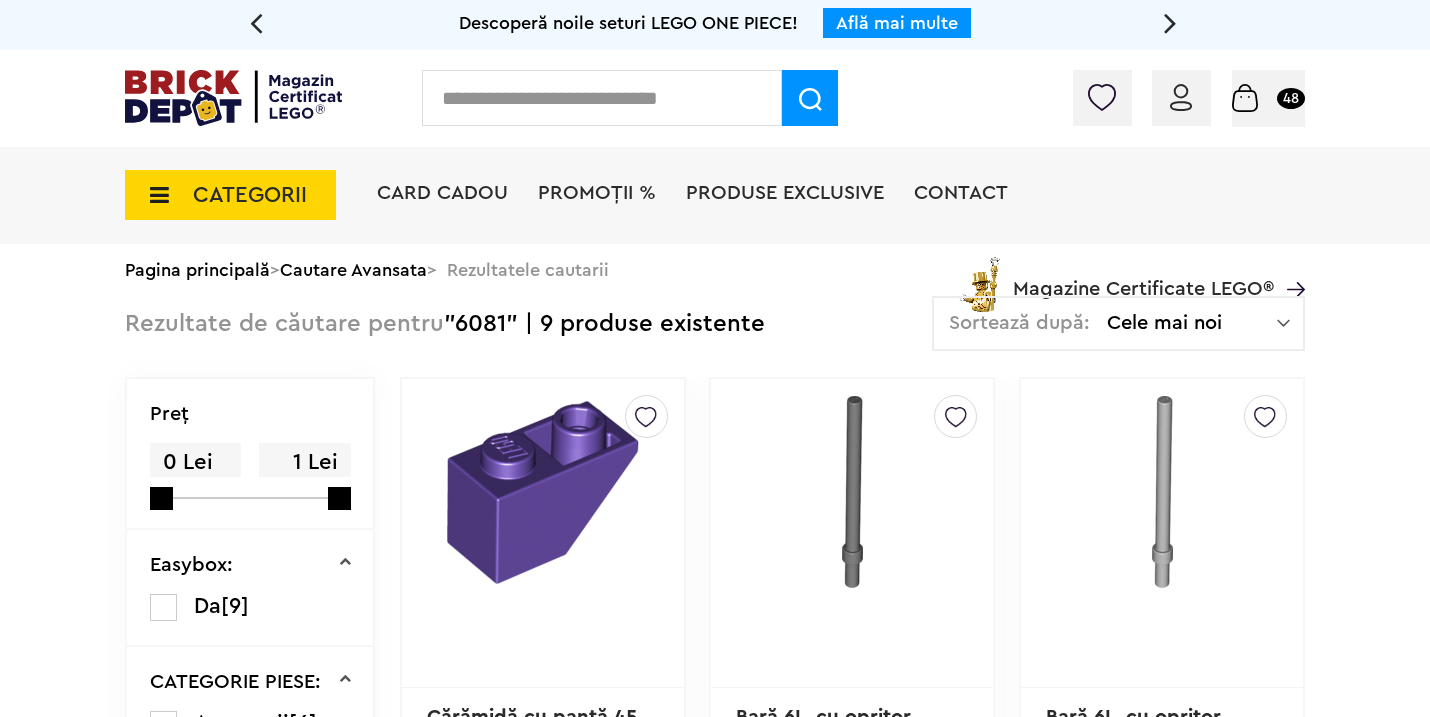 click at bounding box center [602, 98] 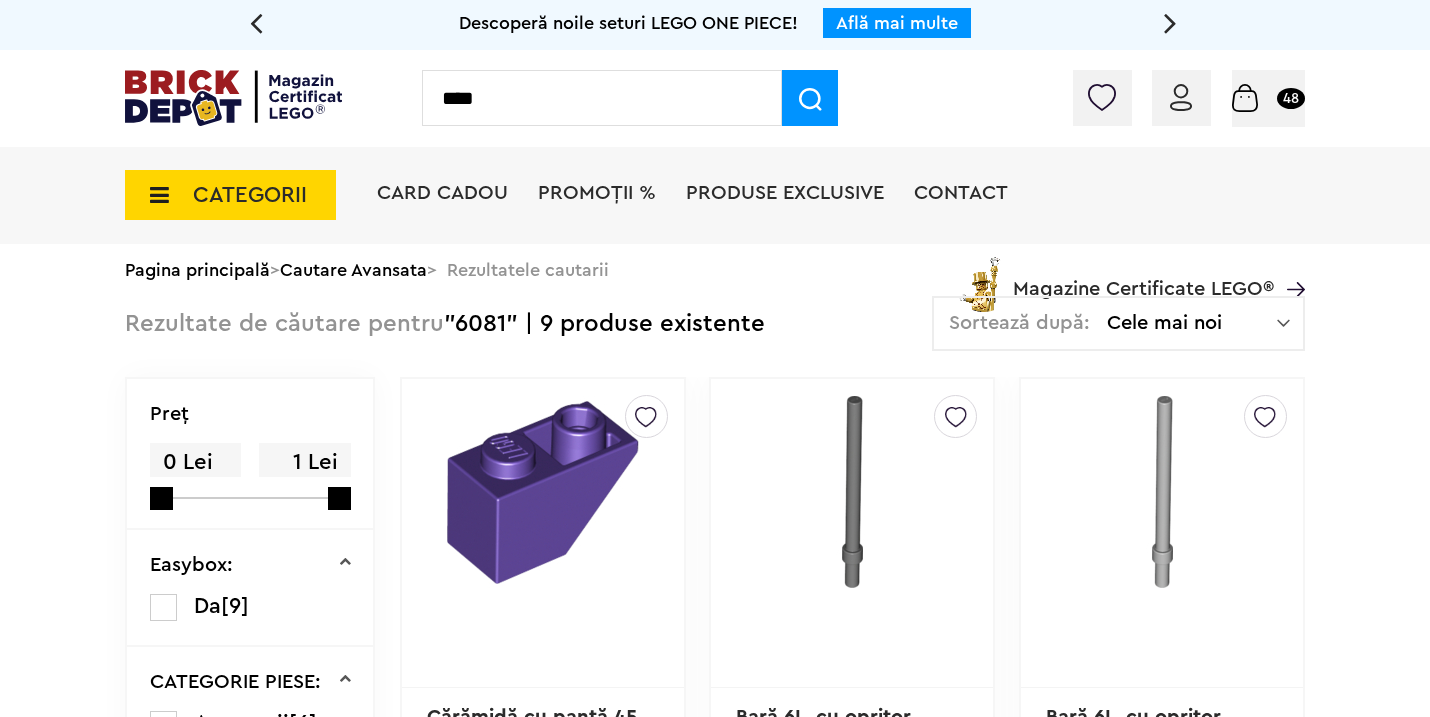 type on "****" 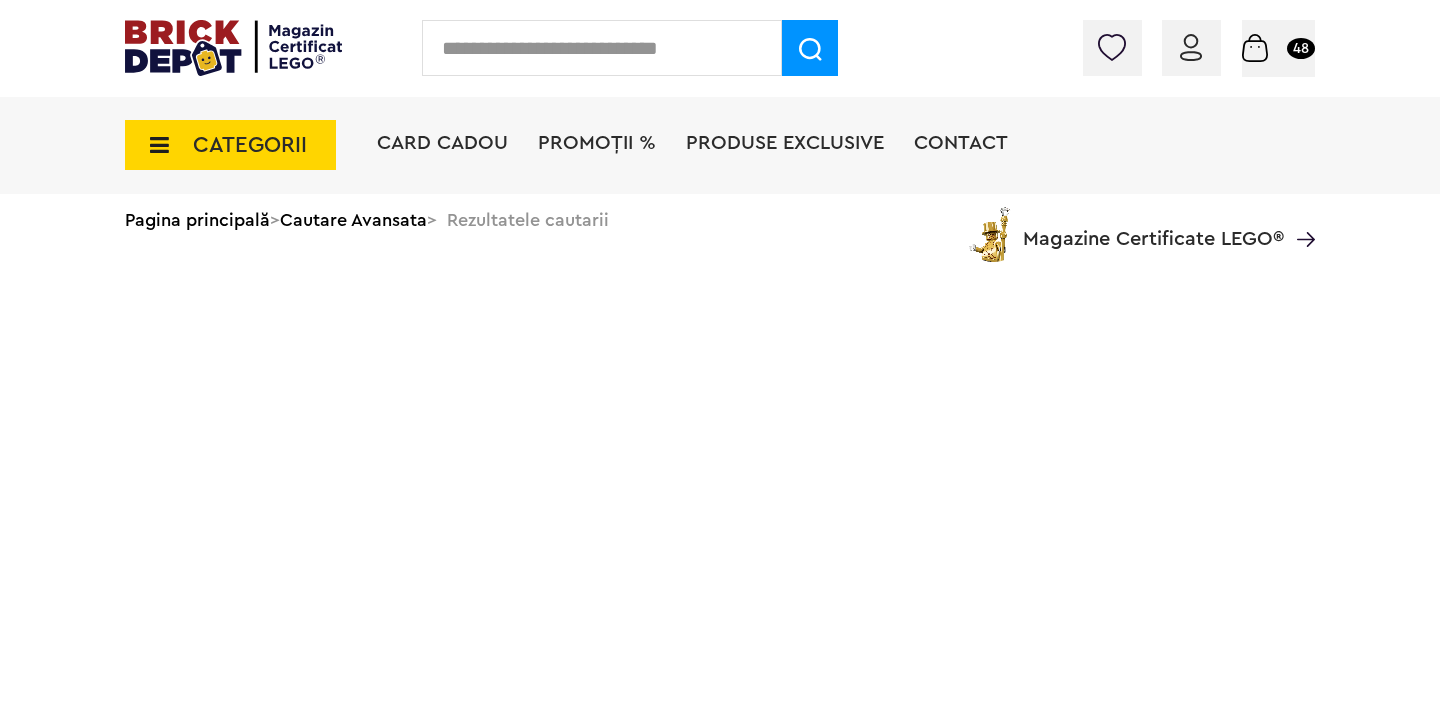 scroll, scrollTop: 0, scrollLeft: 0, axis: both 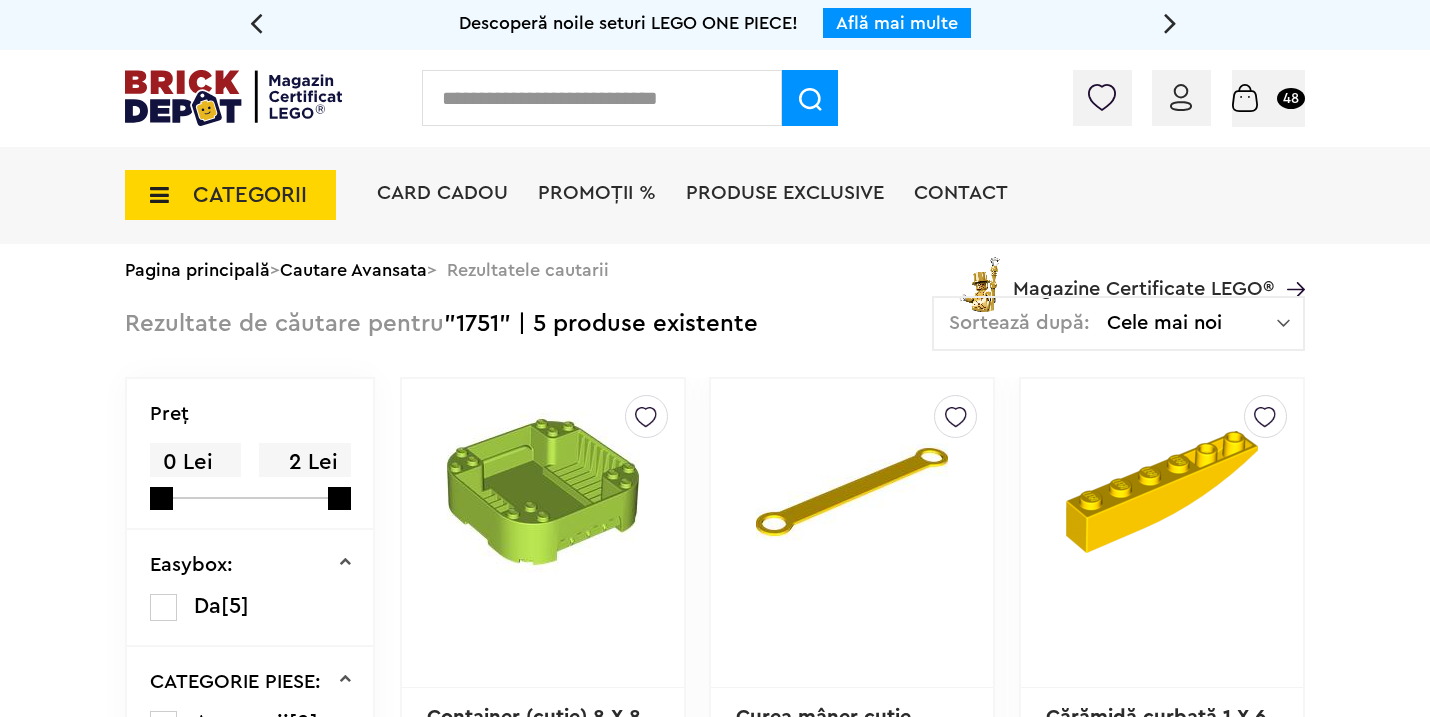 click at bounding box center (602, 98) 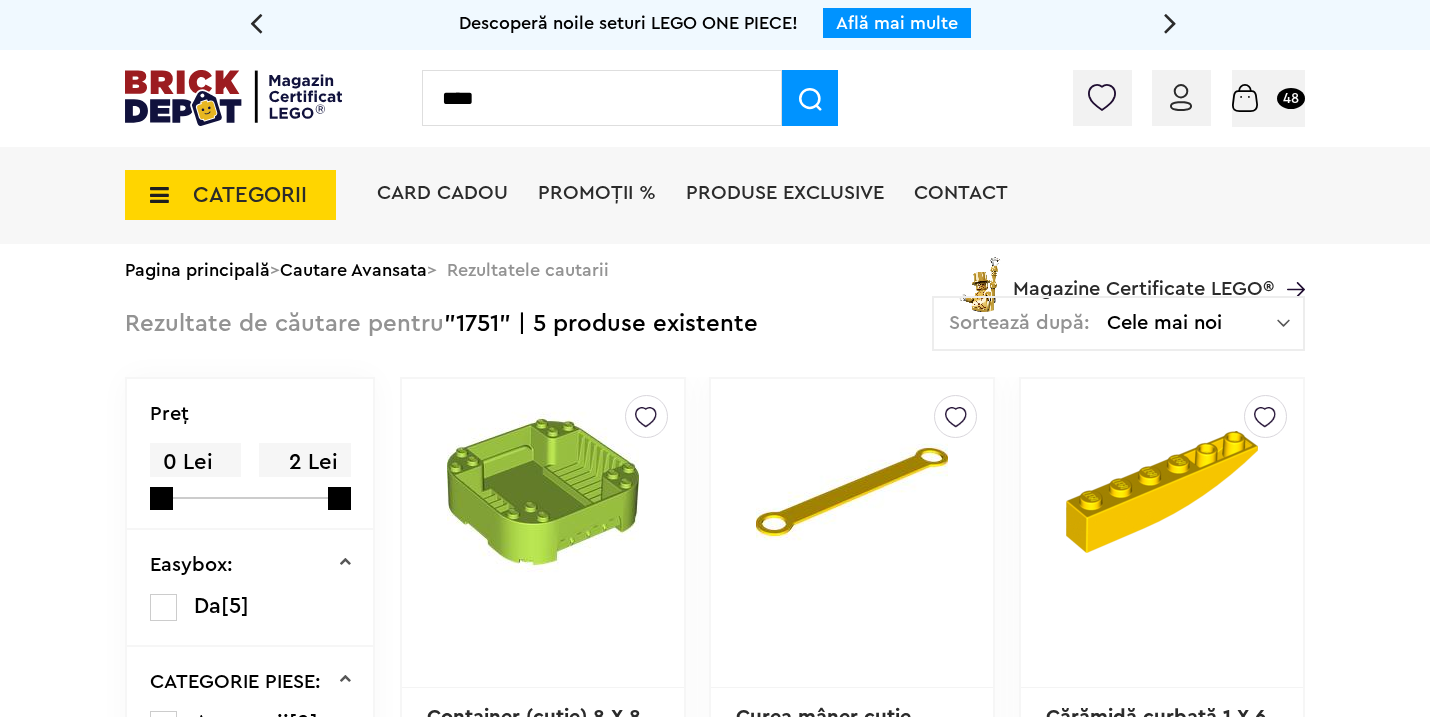 type on "****" 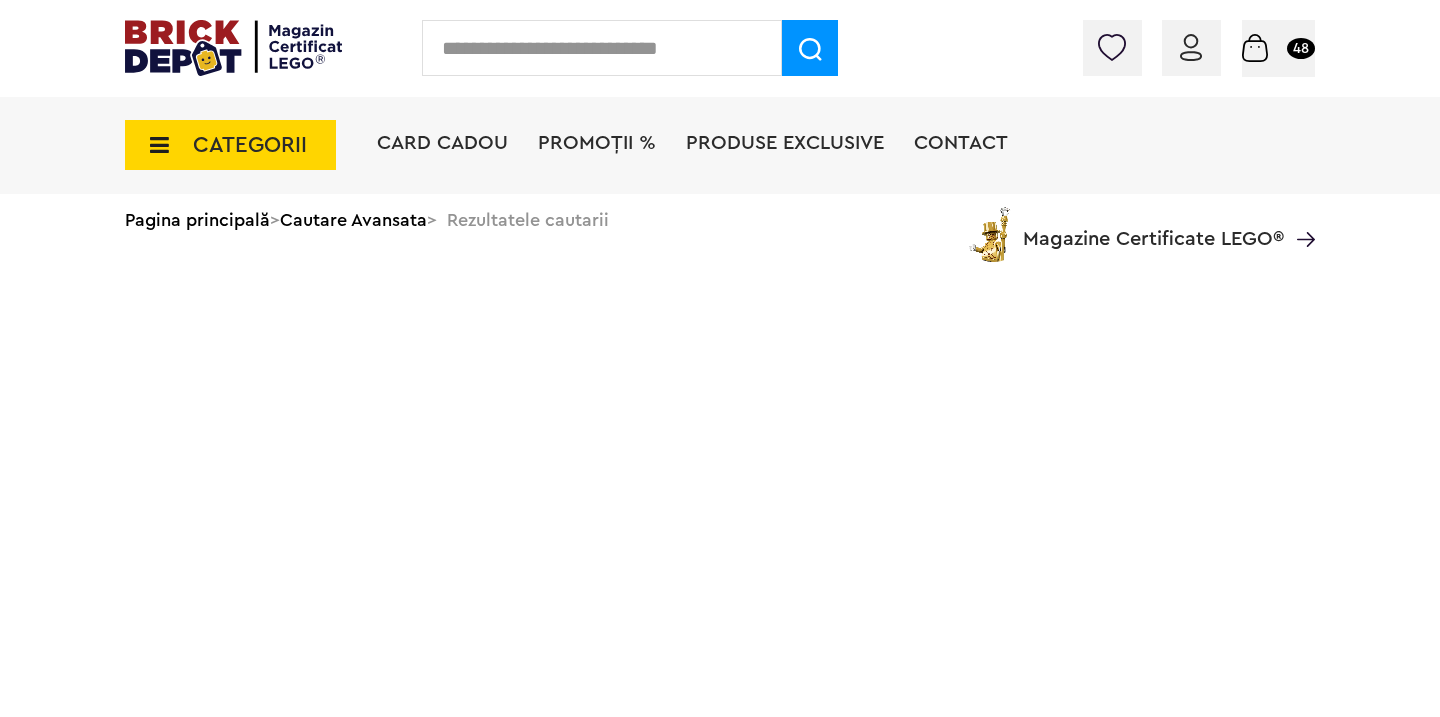 scroll, scrollTop: 0, scrollLeft: 0, axis: both 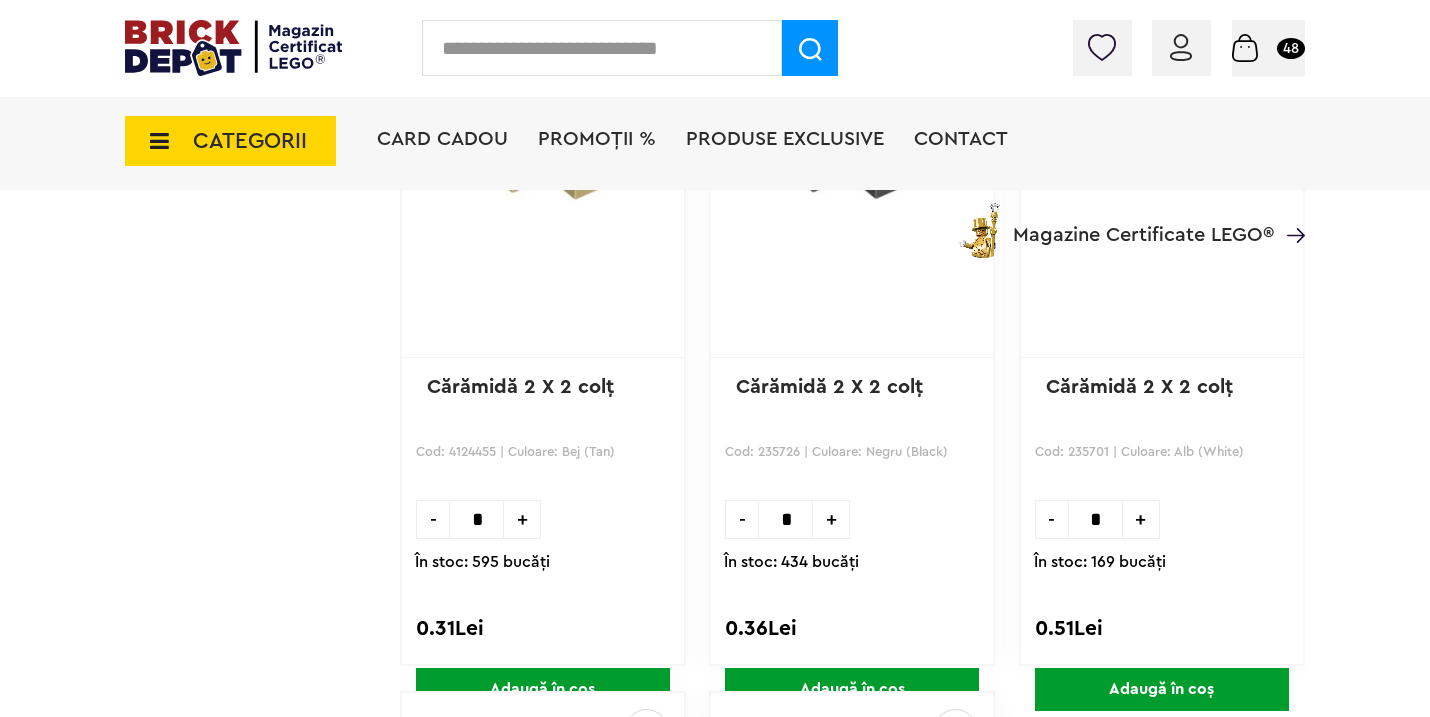 click on "+" at bounding box center [831, 519] 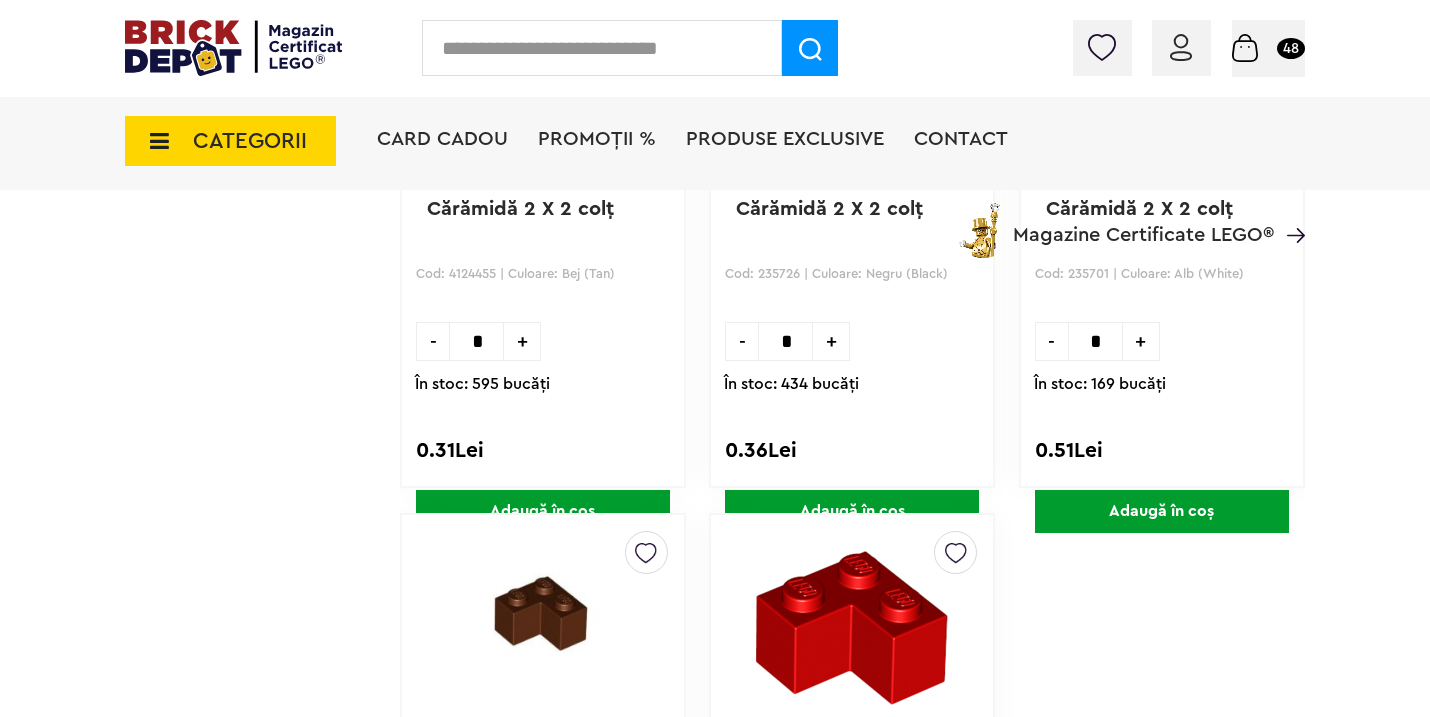scroll, scrollTop: 2487, scrollLeft: 0, axis: vertical 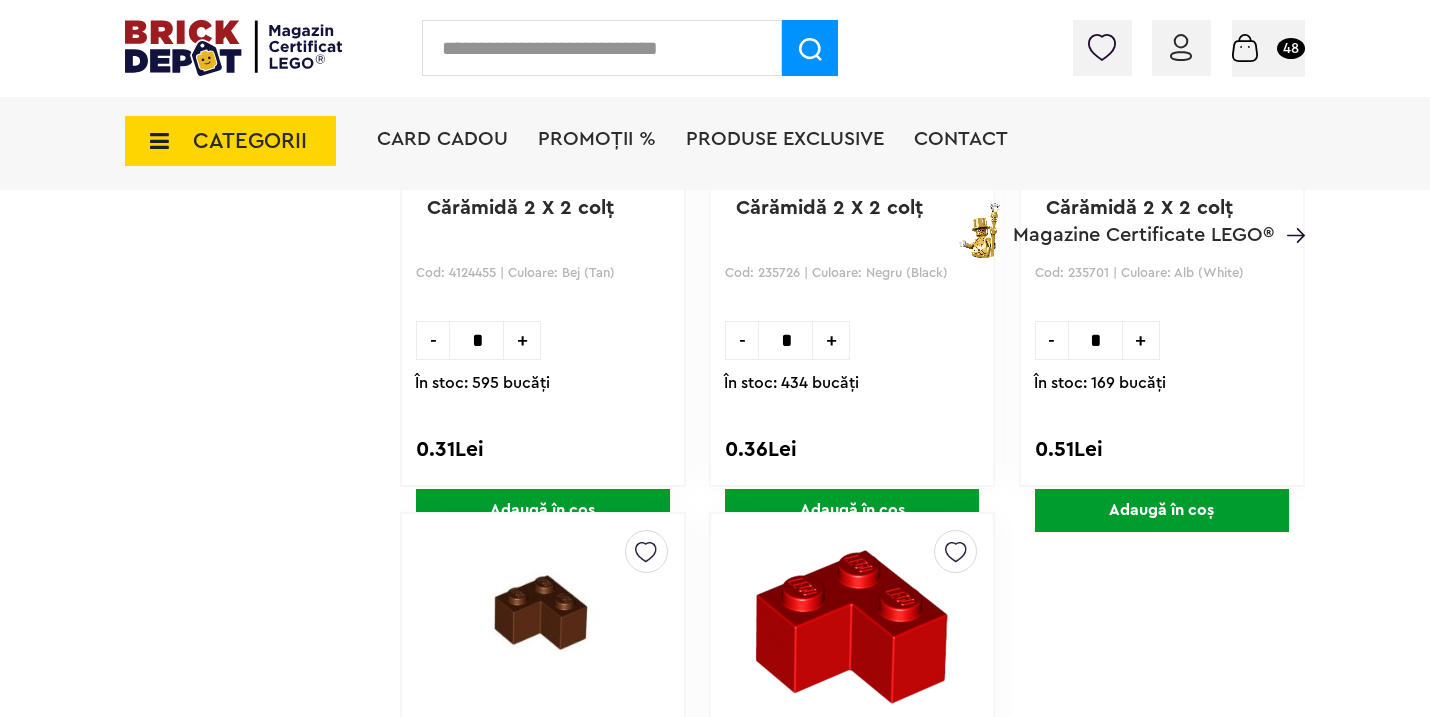 click on "Adaugă în coș" at bounding box center (852, 510) 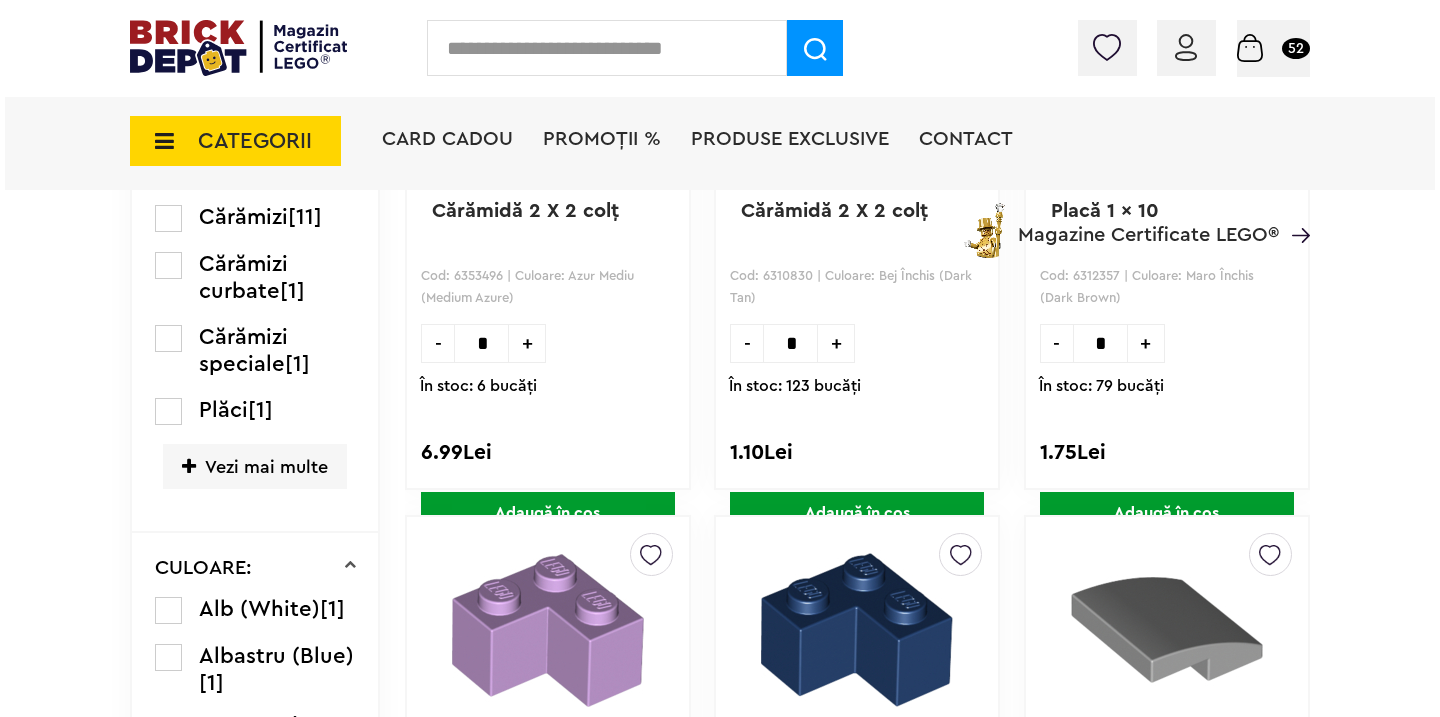 scroll, scrollTop: 441, scrollLeft: 0, axis: vertical 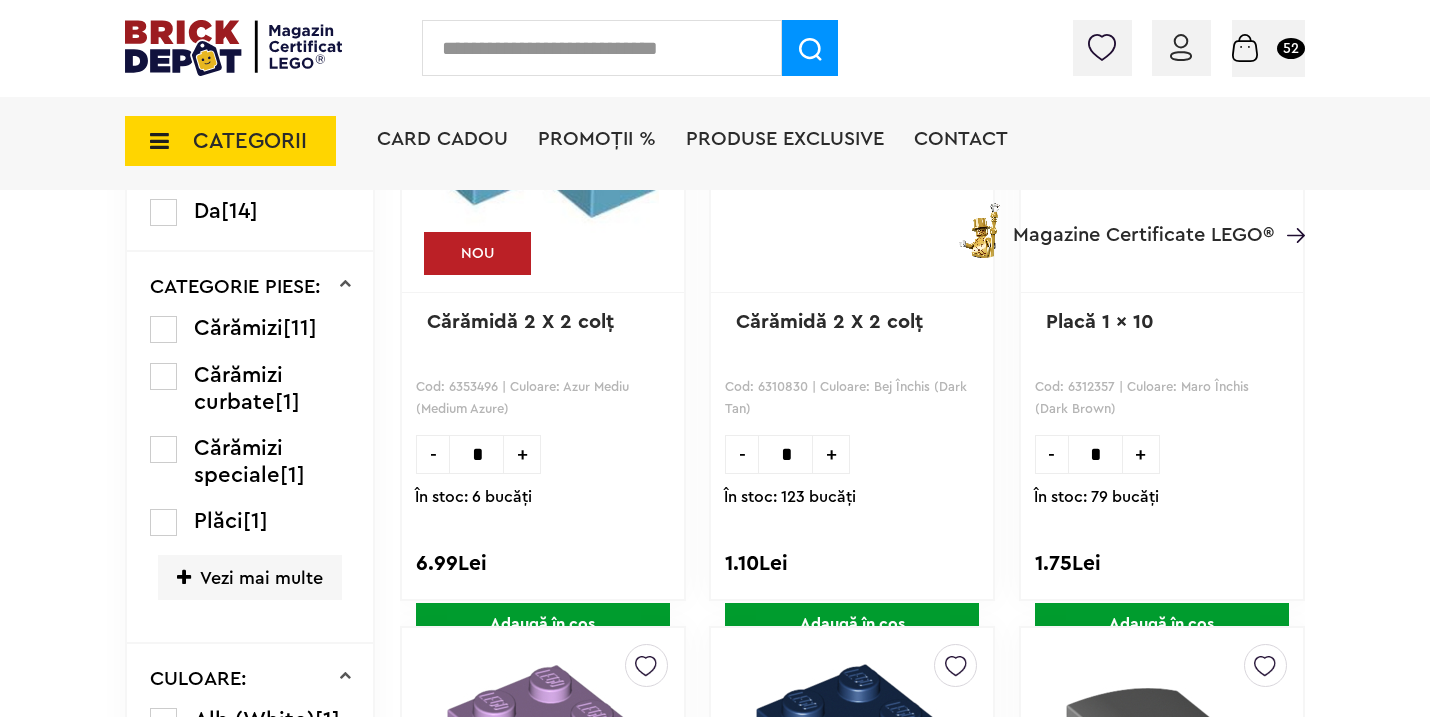 click at bounding box center (602, 48) 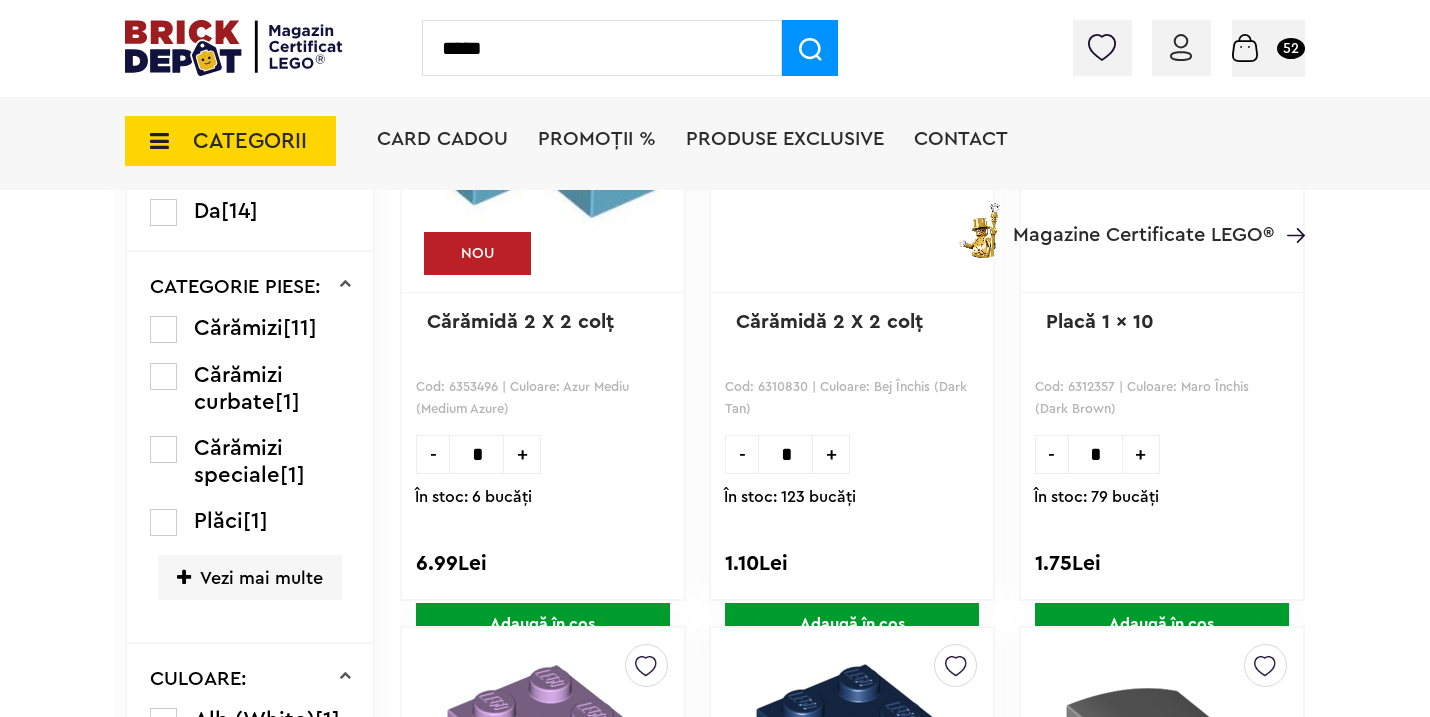 type on "*****" 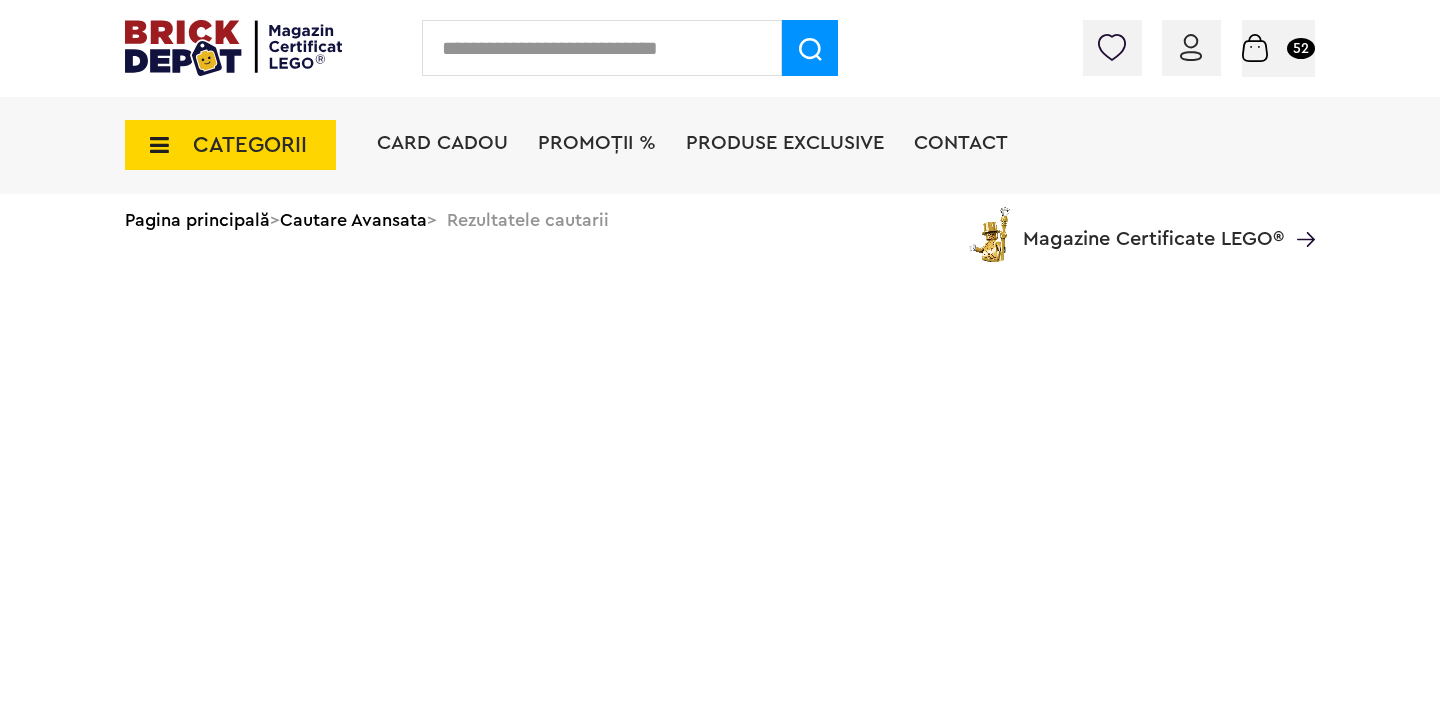 scroll, scrollTop: 0, scrollLeft: 0, axis: both 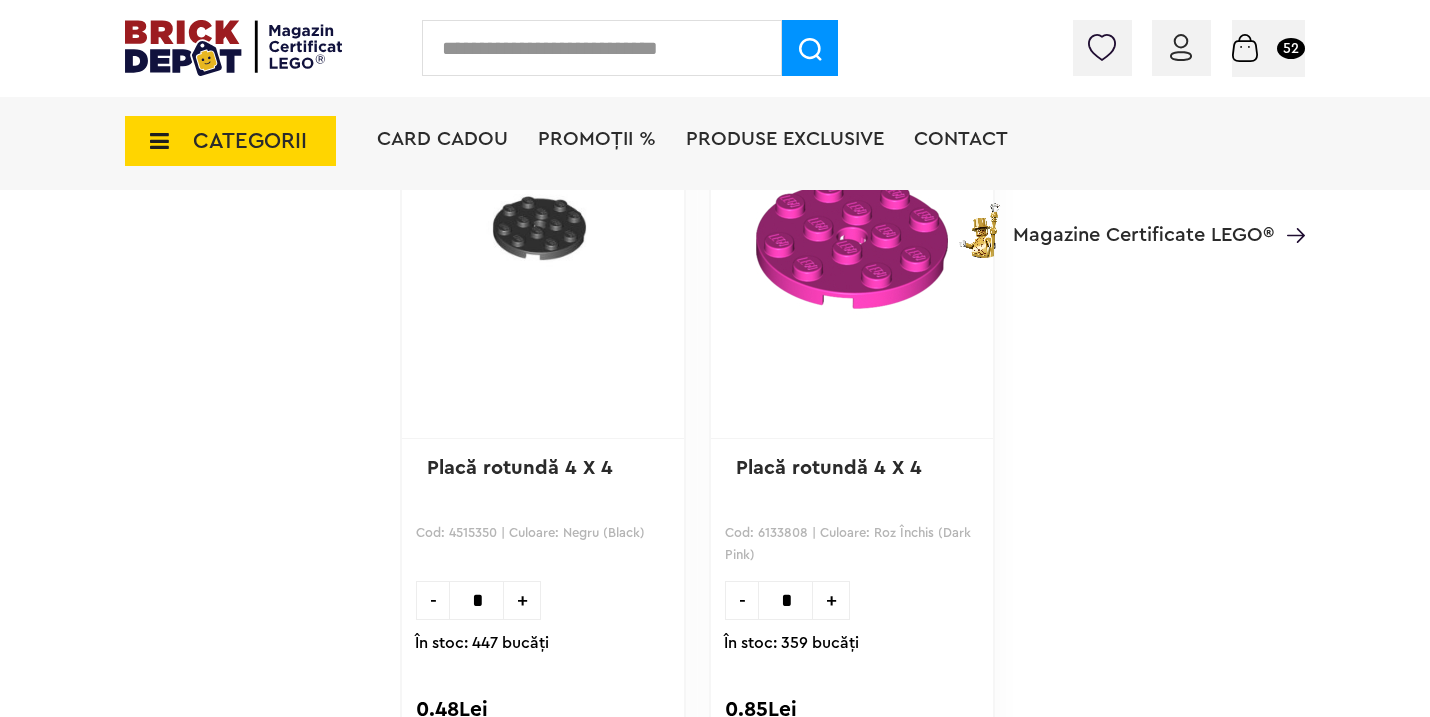 click on "*" at bounding box center (476, 600) 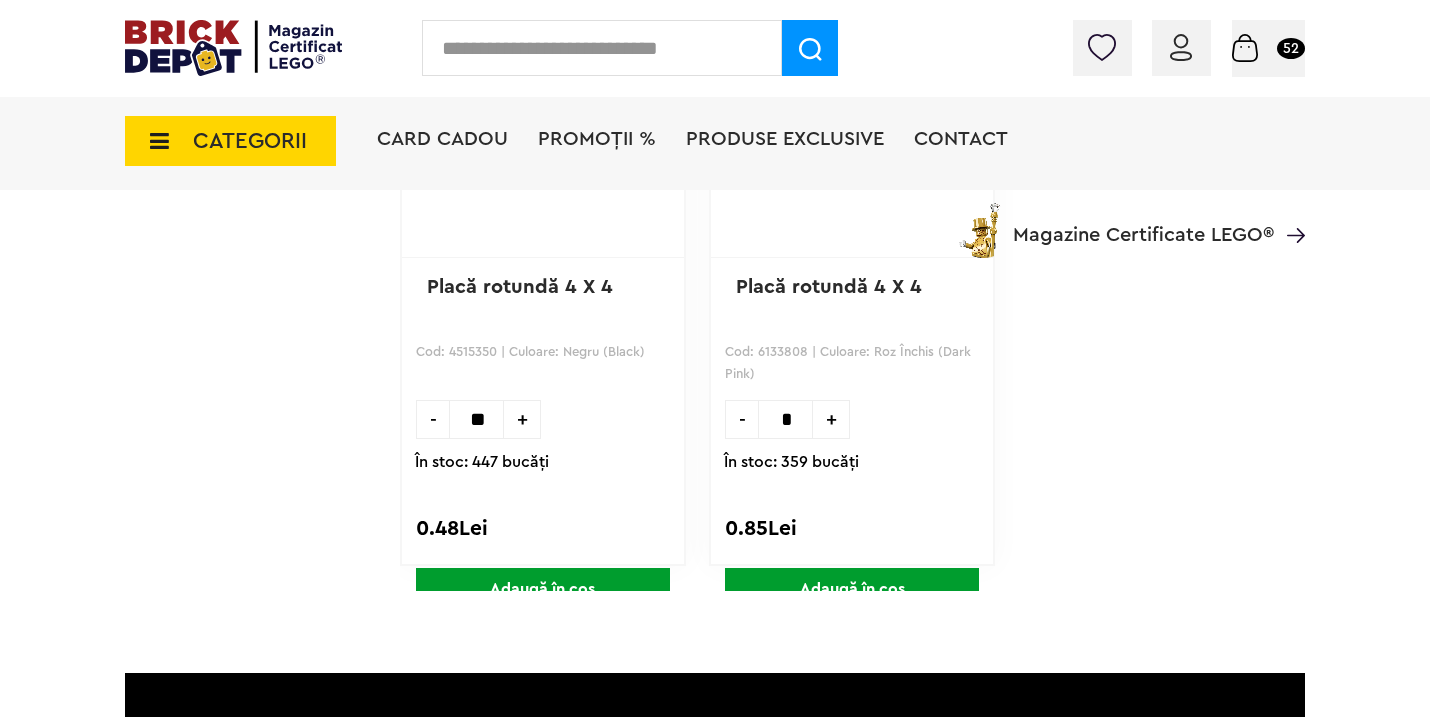 scroll, scrollTop: 4359, scrollLeft: 0, axis: vertical 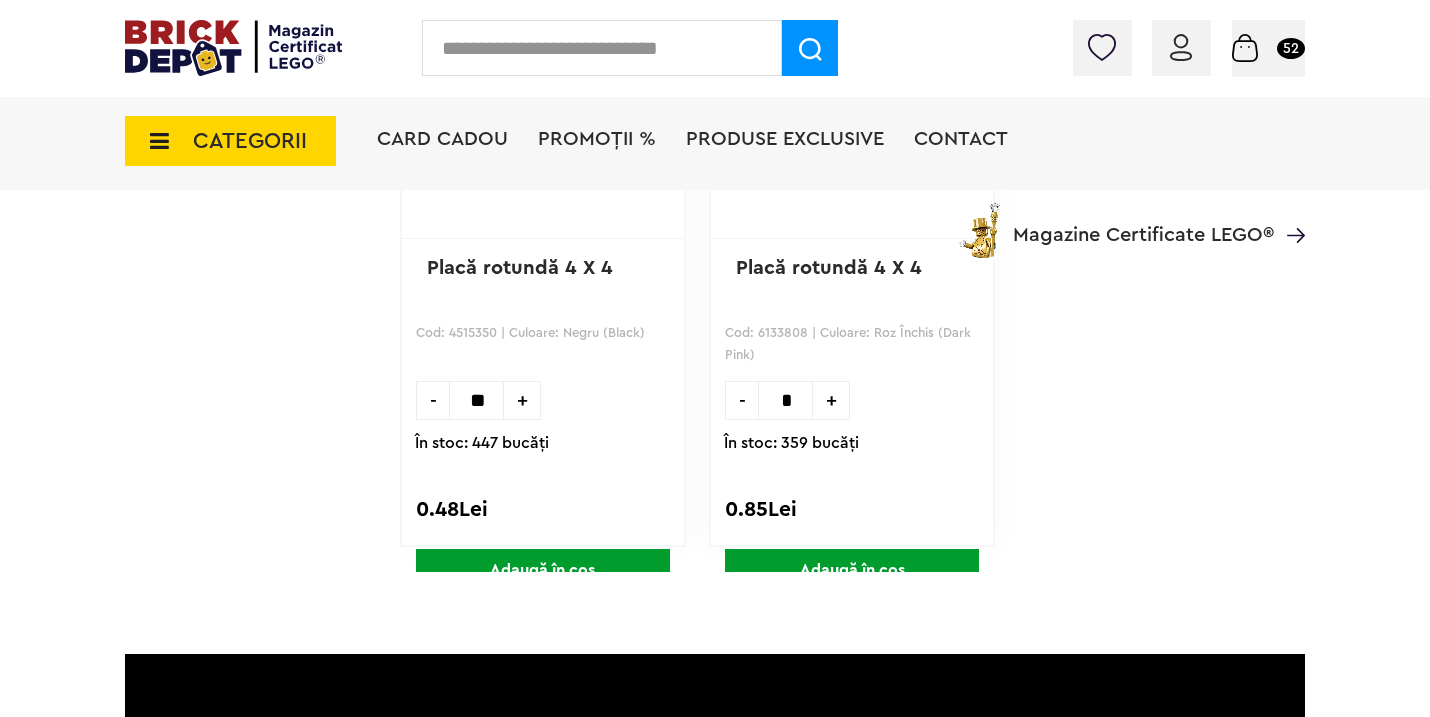 type on "**" 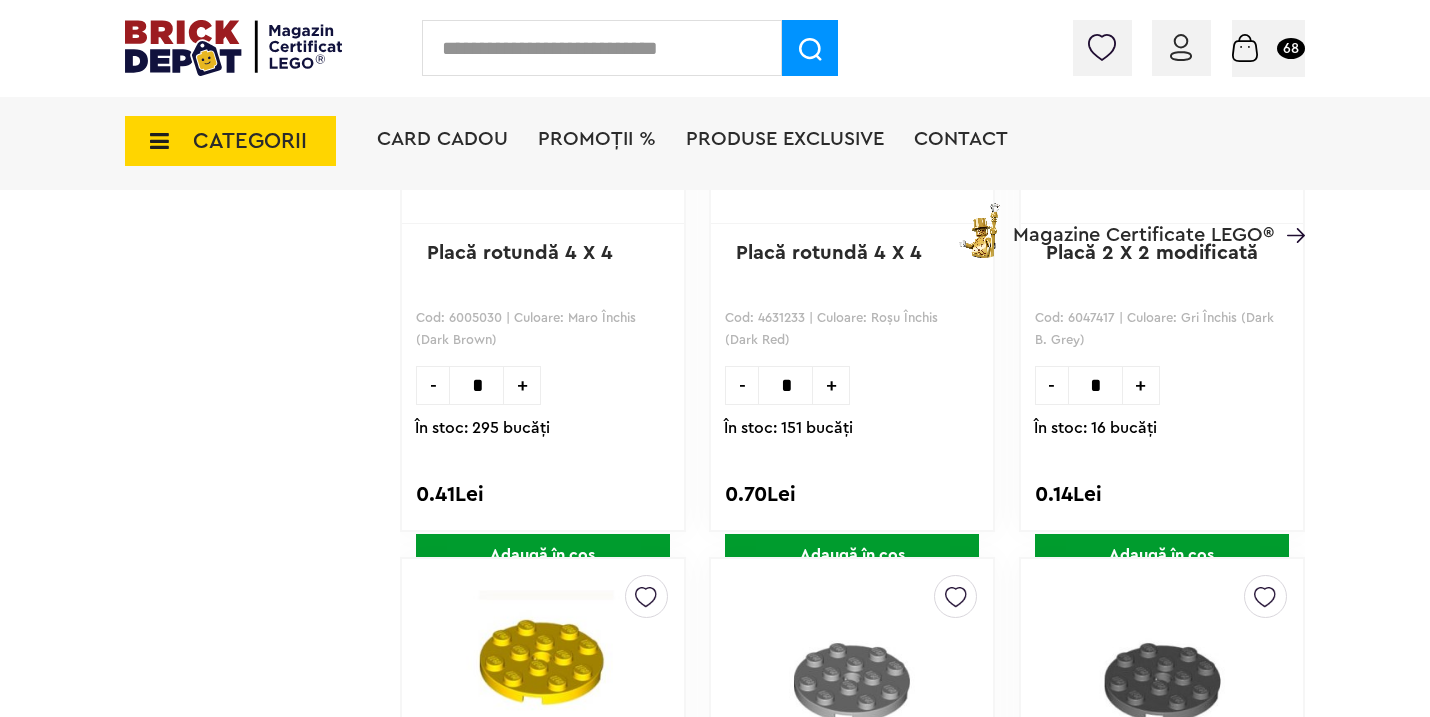 scroll, scrollTop: 2313, scrollLeft: 0, axis: vertical 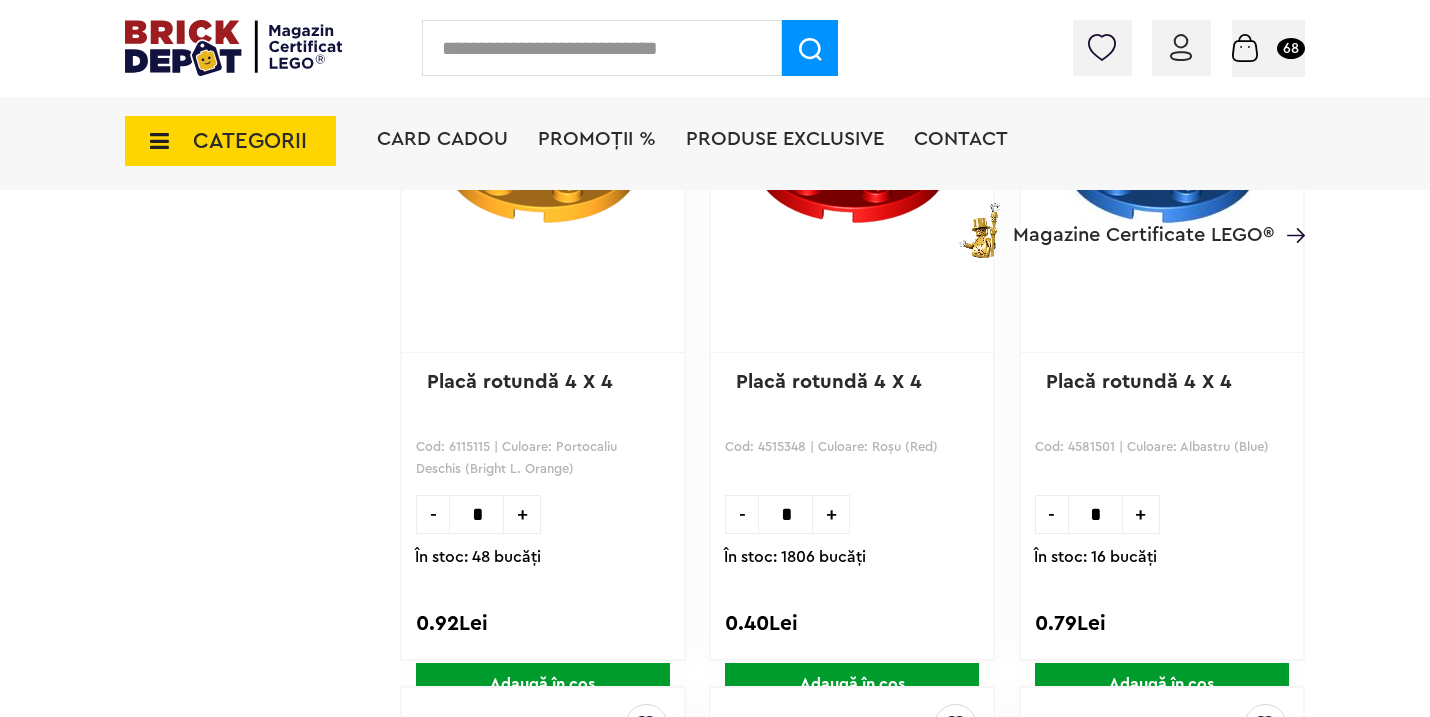 click at bounding box center [602, 48] 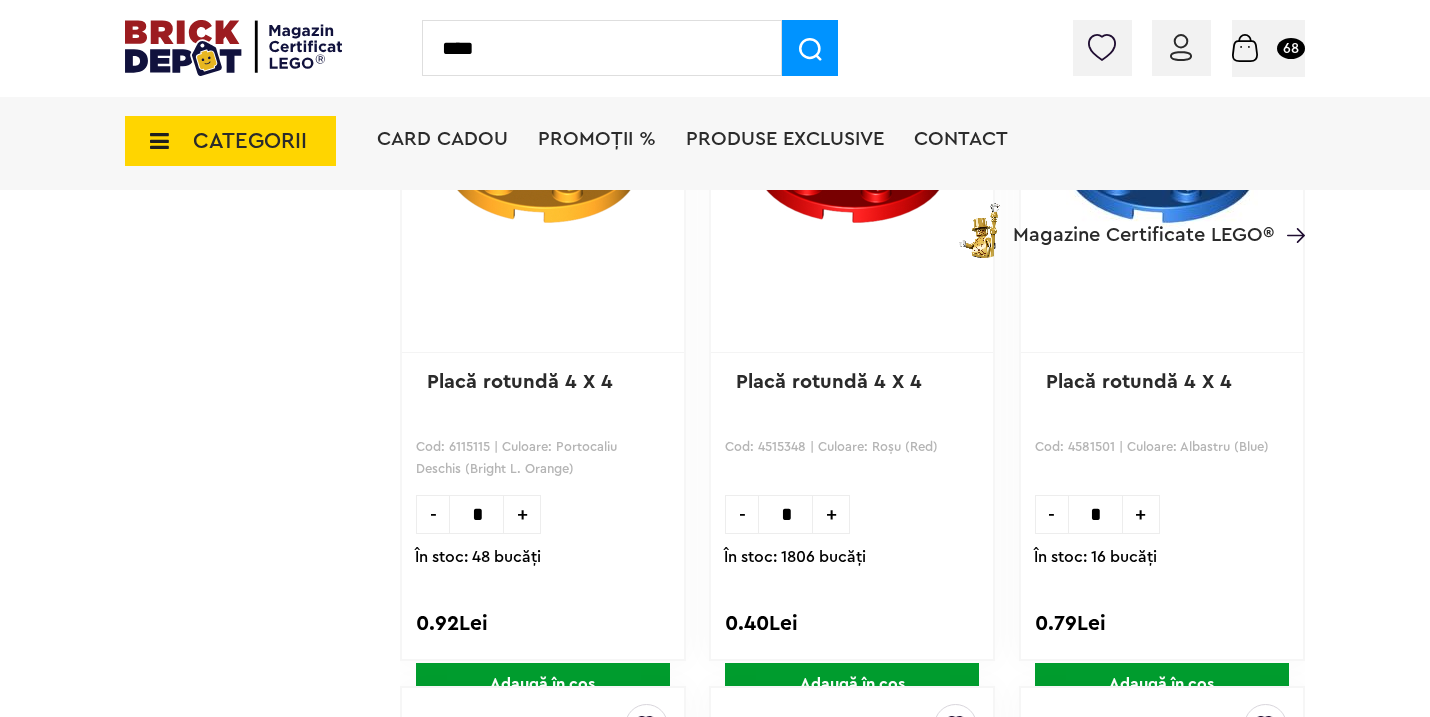 type on "****" 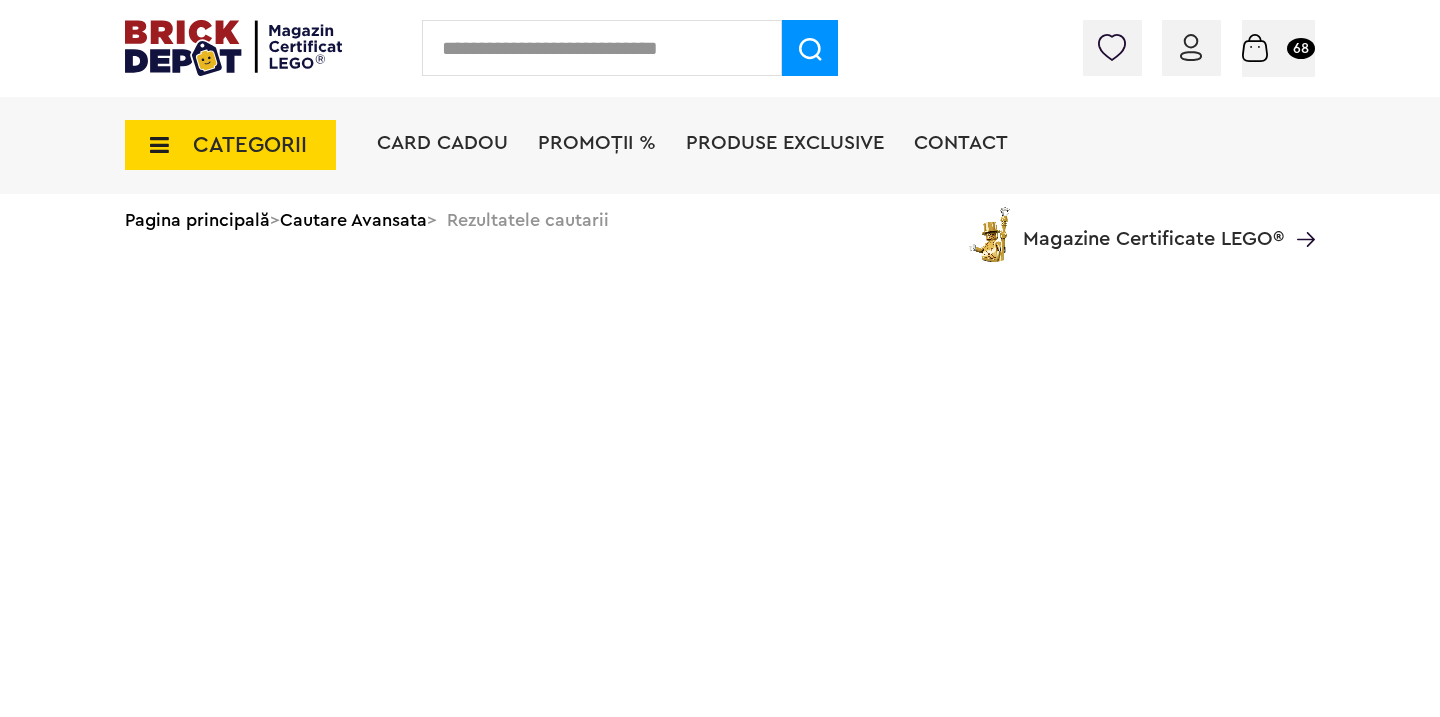 scroll, scrollTop: 0, scrollLeft: 0, axis: both 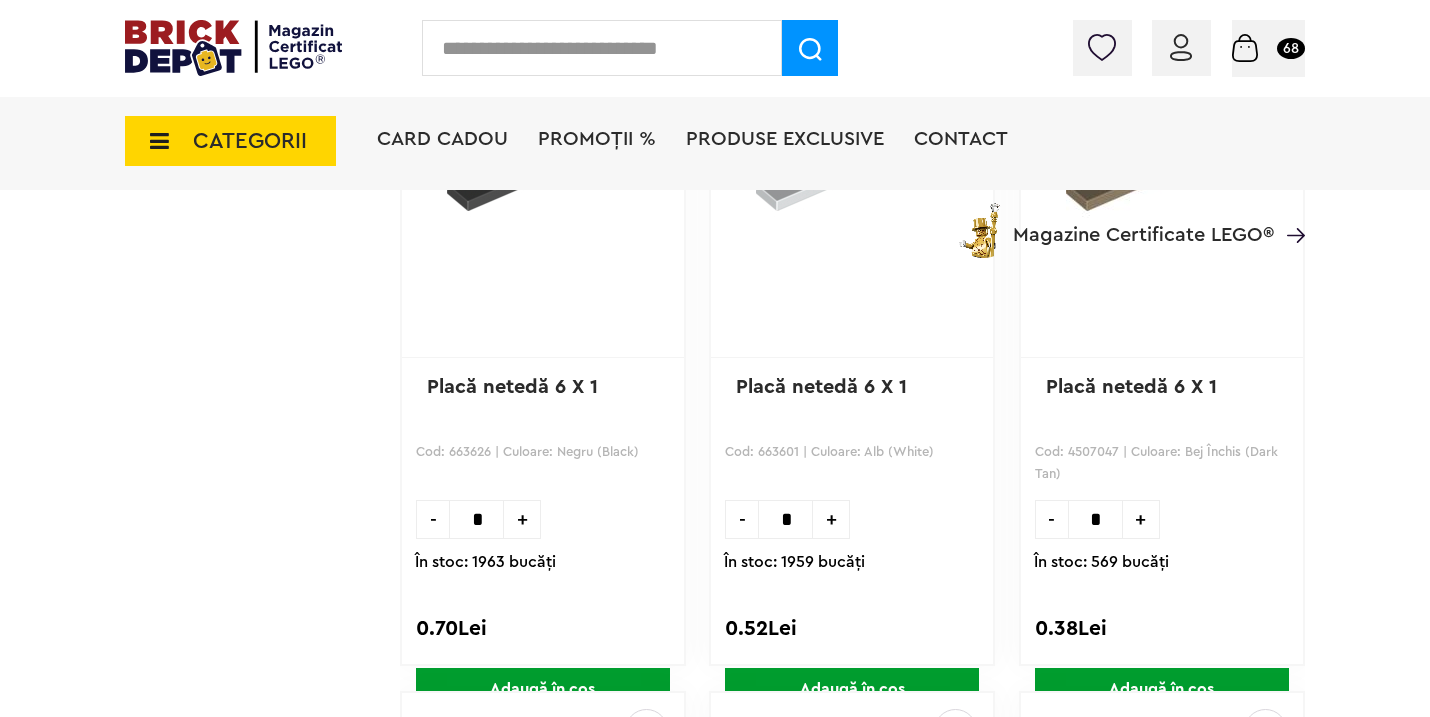 click on "*" at bounding box center [785, 519] 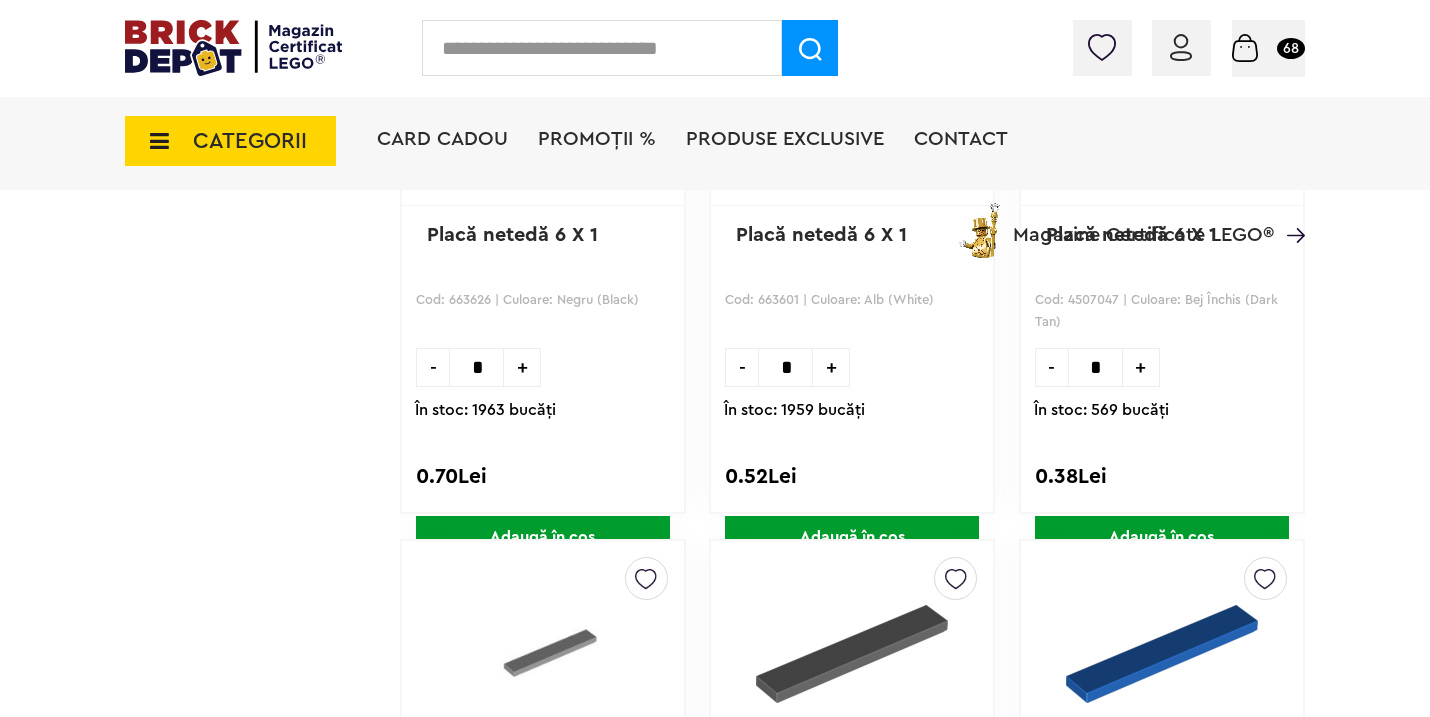 scroll, scrollTop: 3749, scrollLeft: 0, axis: vertical 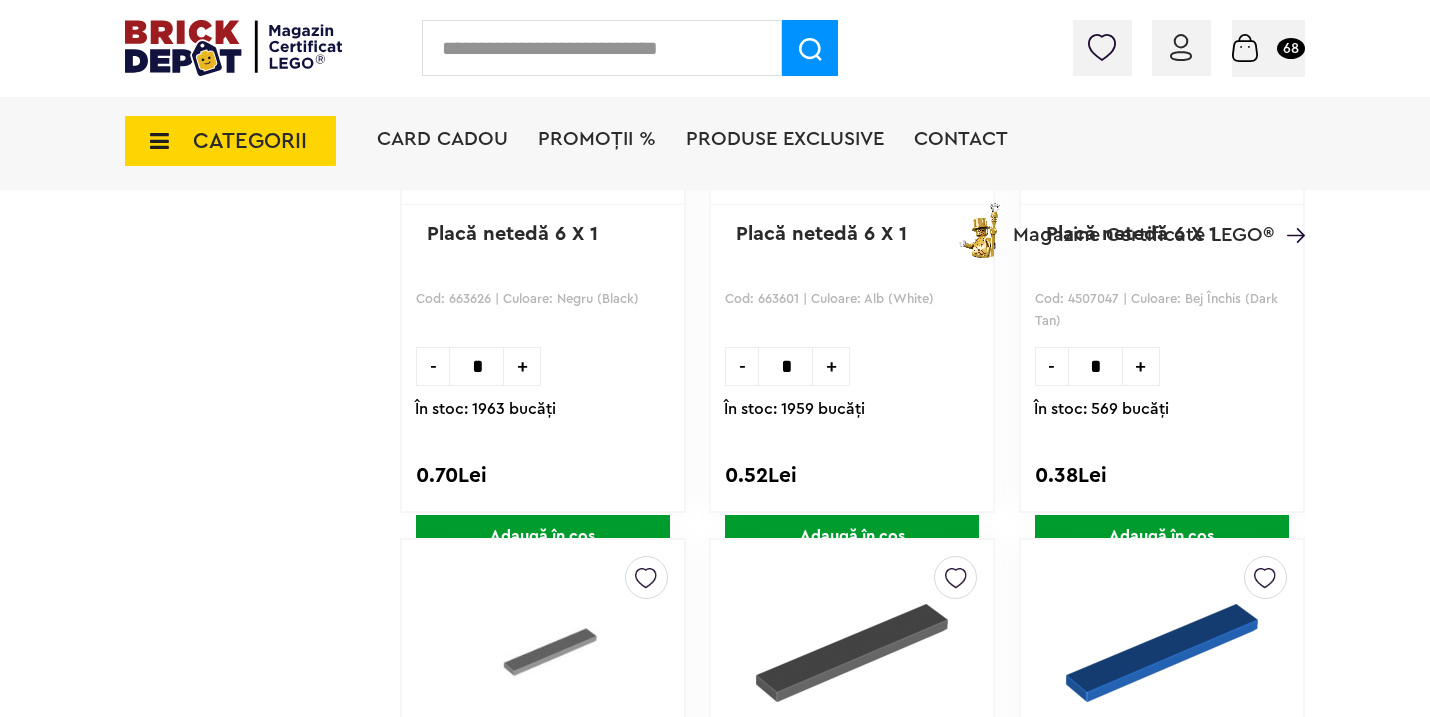 type on "*" 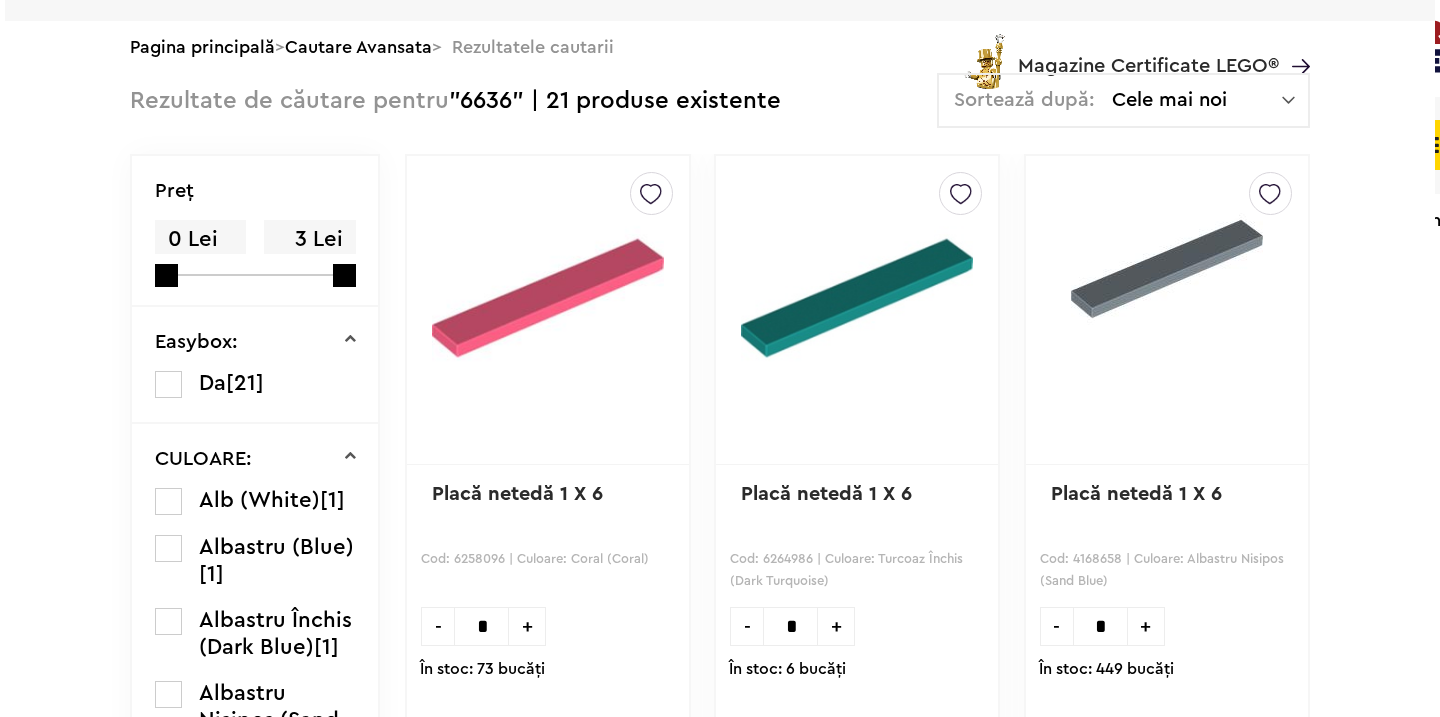 scroll, scrollTop: 0, scrollLeft: 0, axis: both 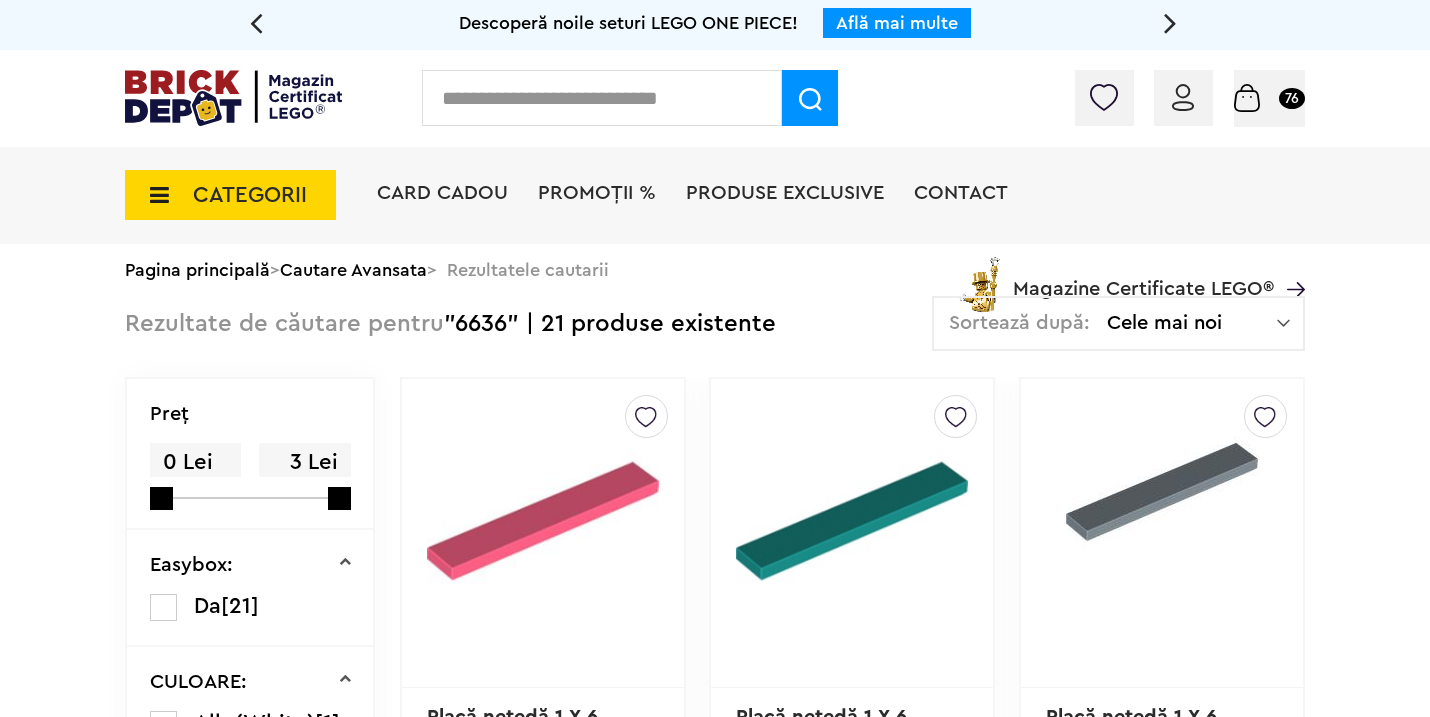 click at bounding box center (602, 98) 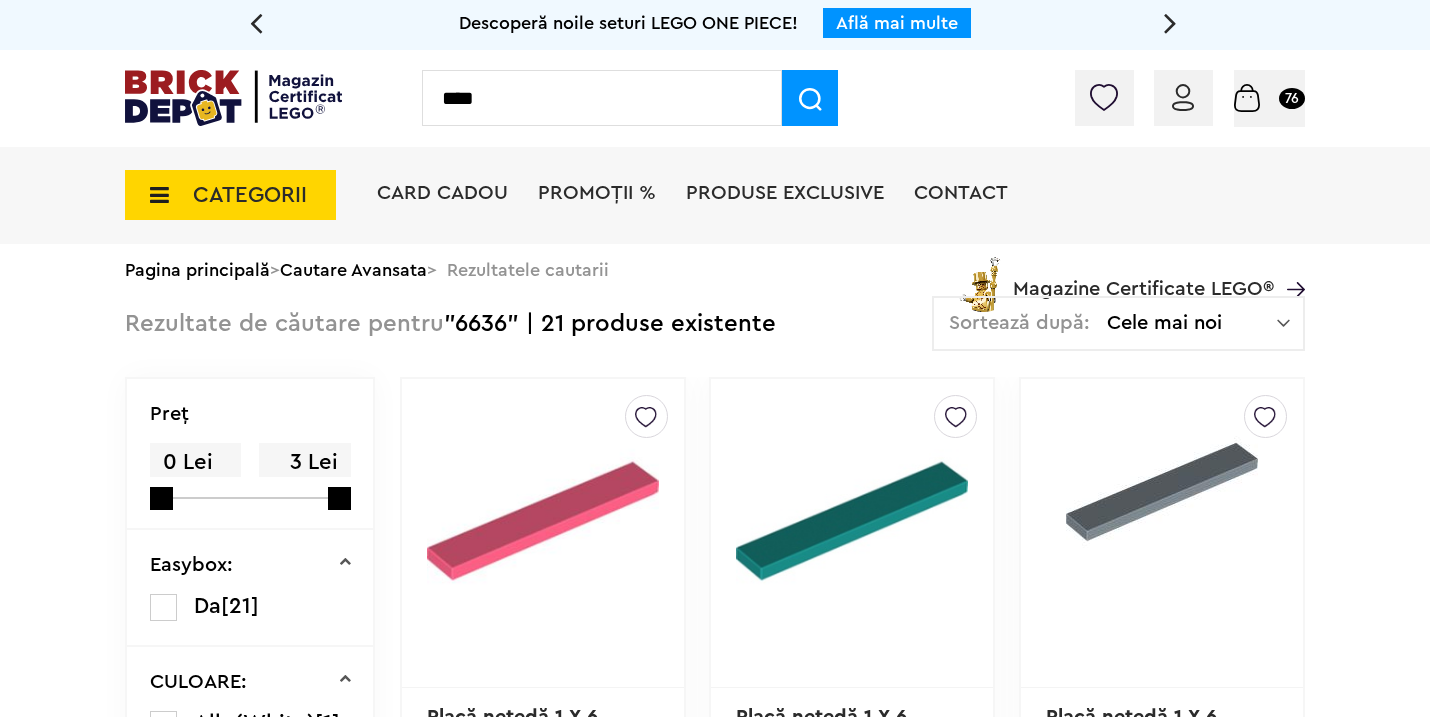 type on "****" 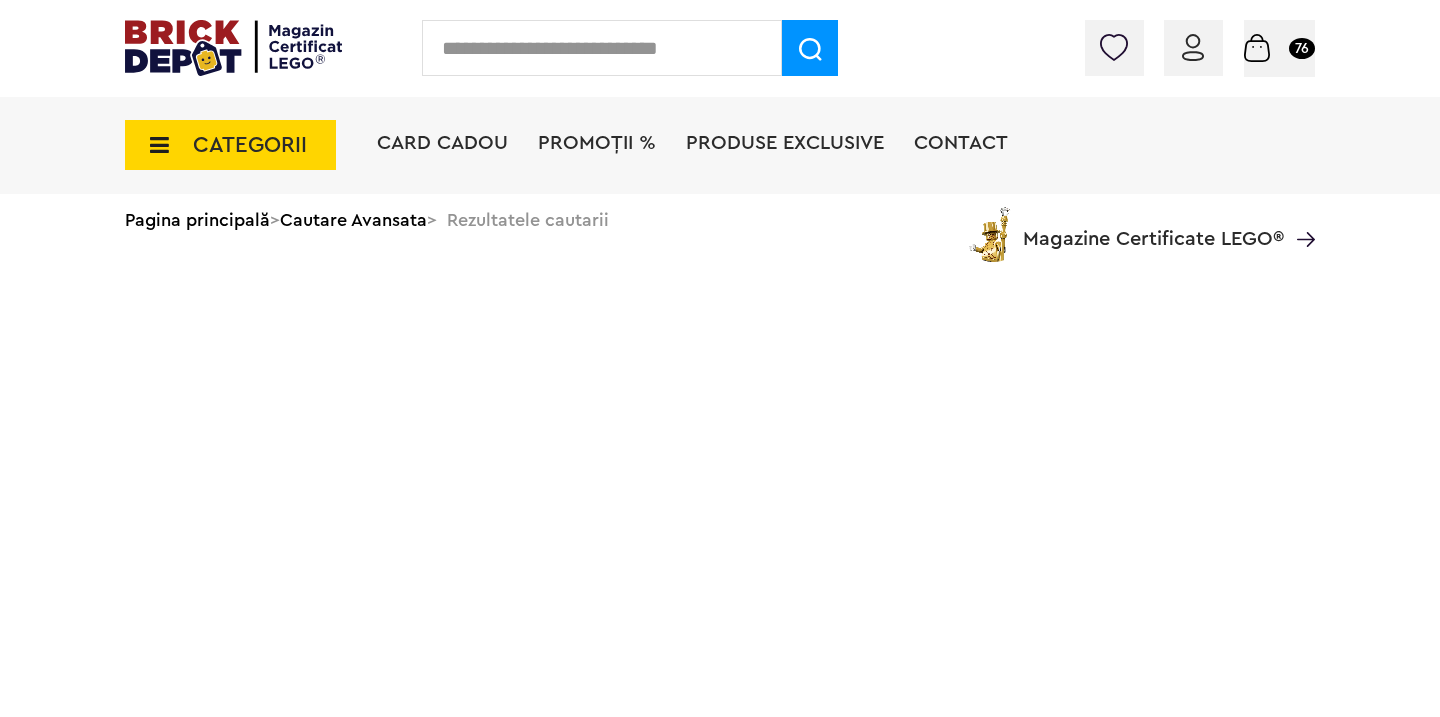 scroll, scrollTop: 0, scrollLeft: 0, axis: both 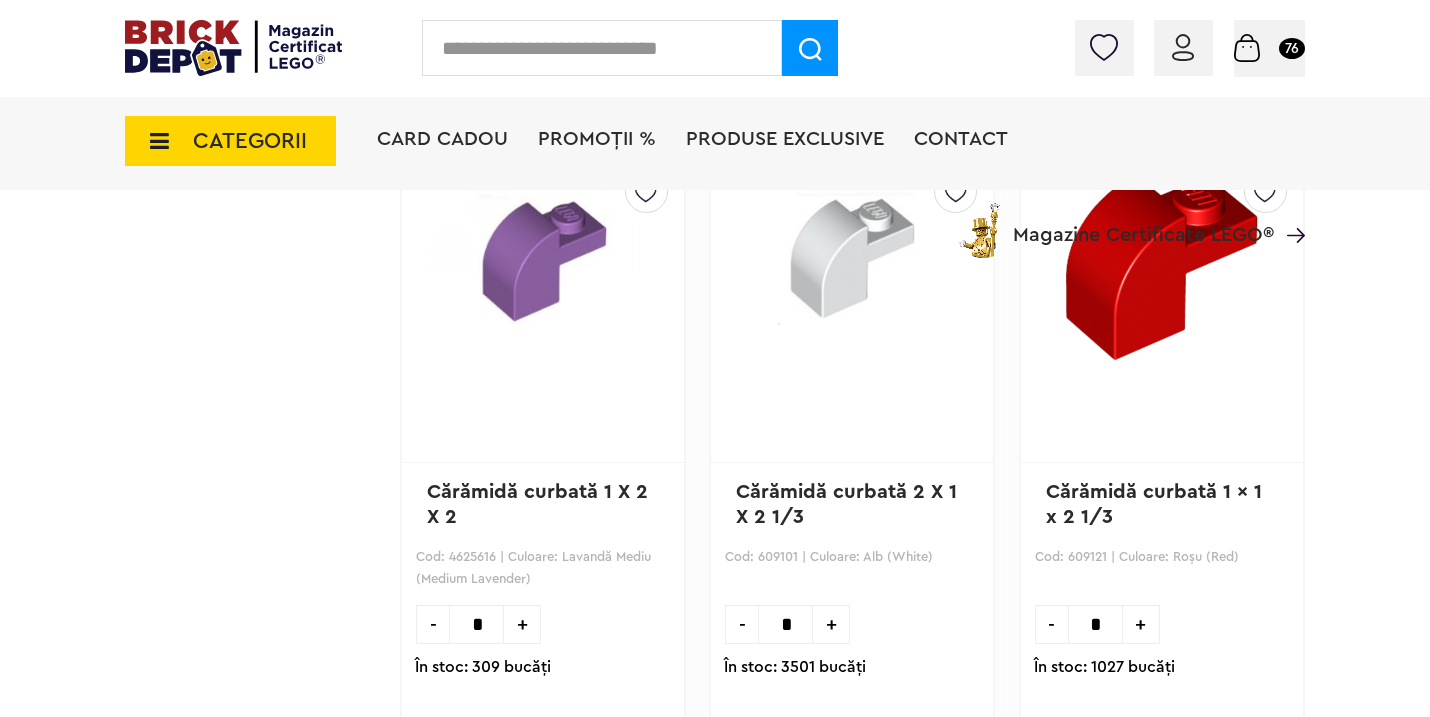 click on "*" at bounding box center (785, 624) 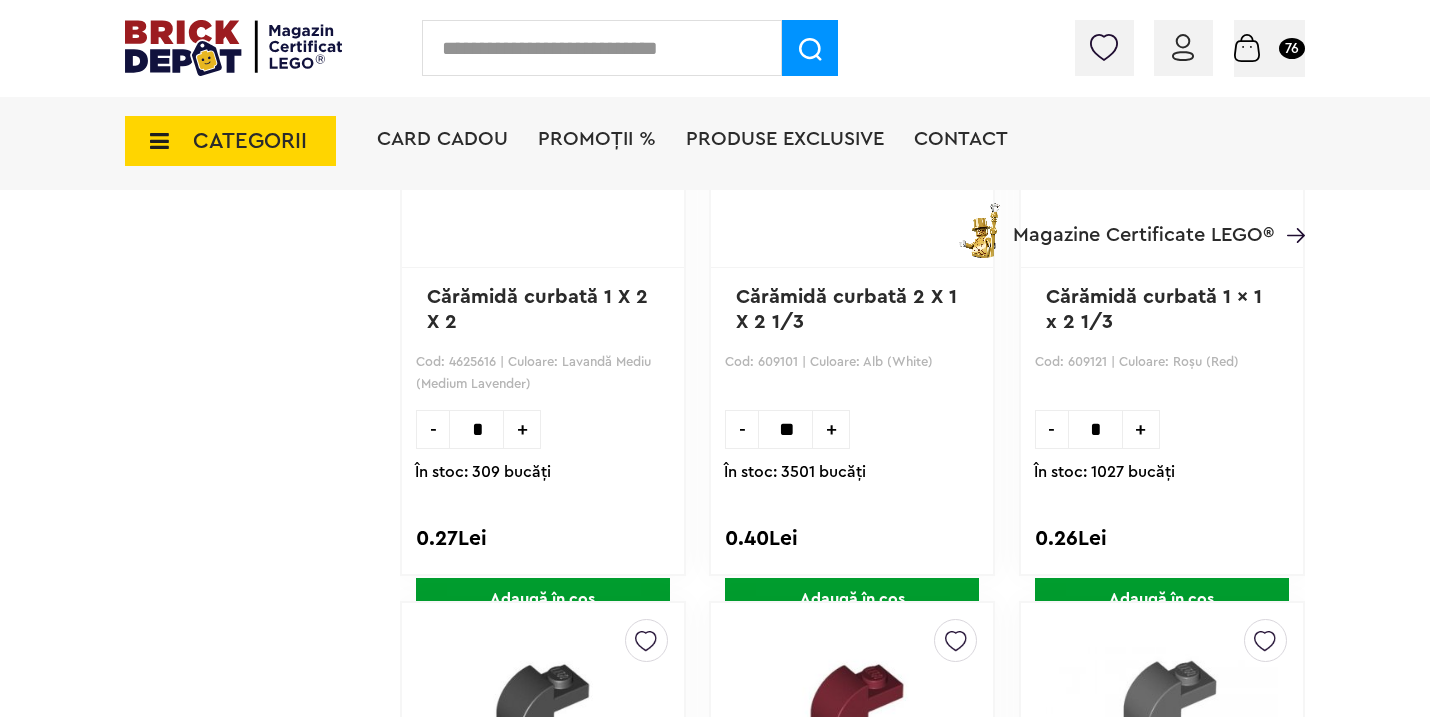 scroll, scrollTop: 4333, scrollLeft: 0, axis: vertical 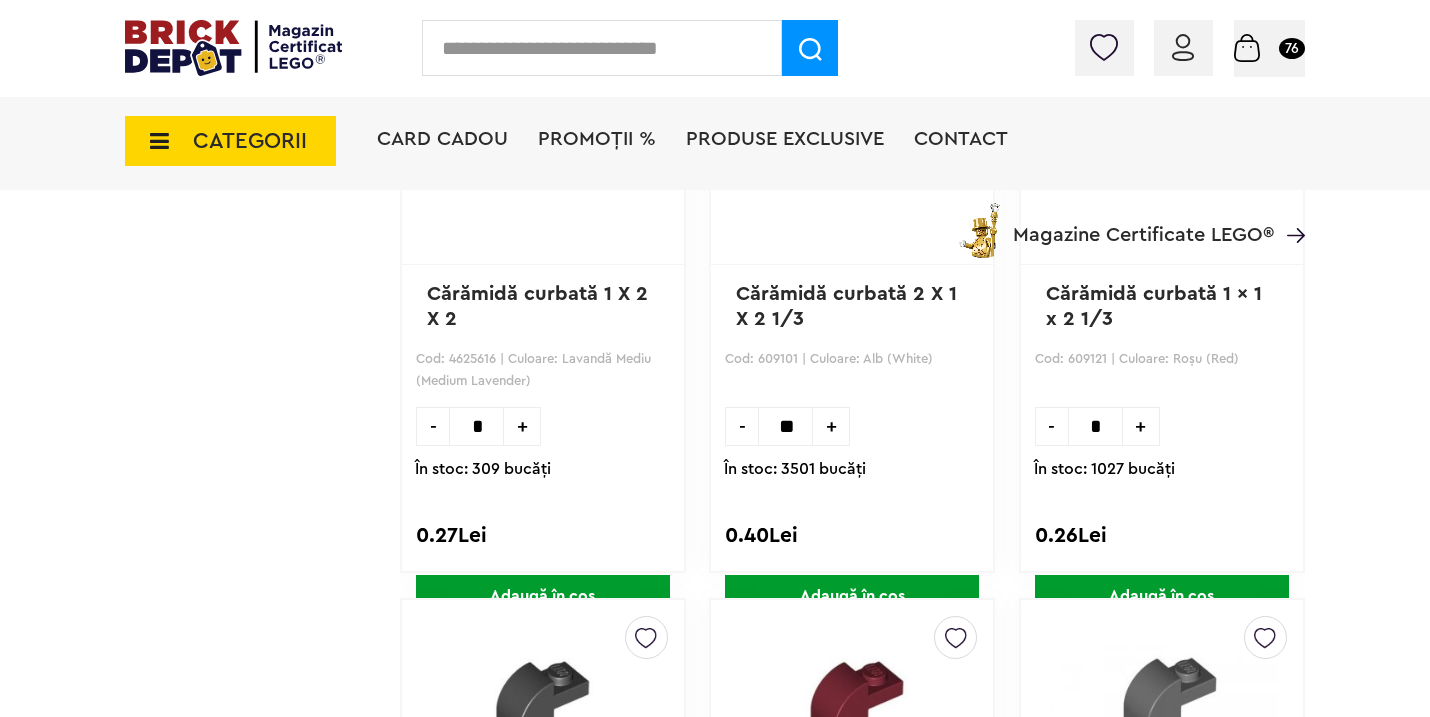 type on "**" 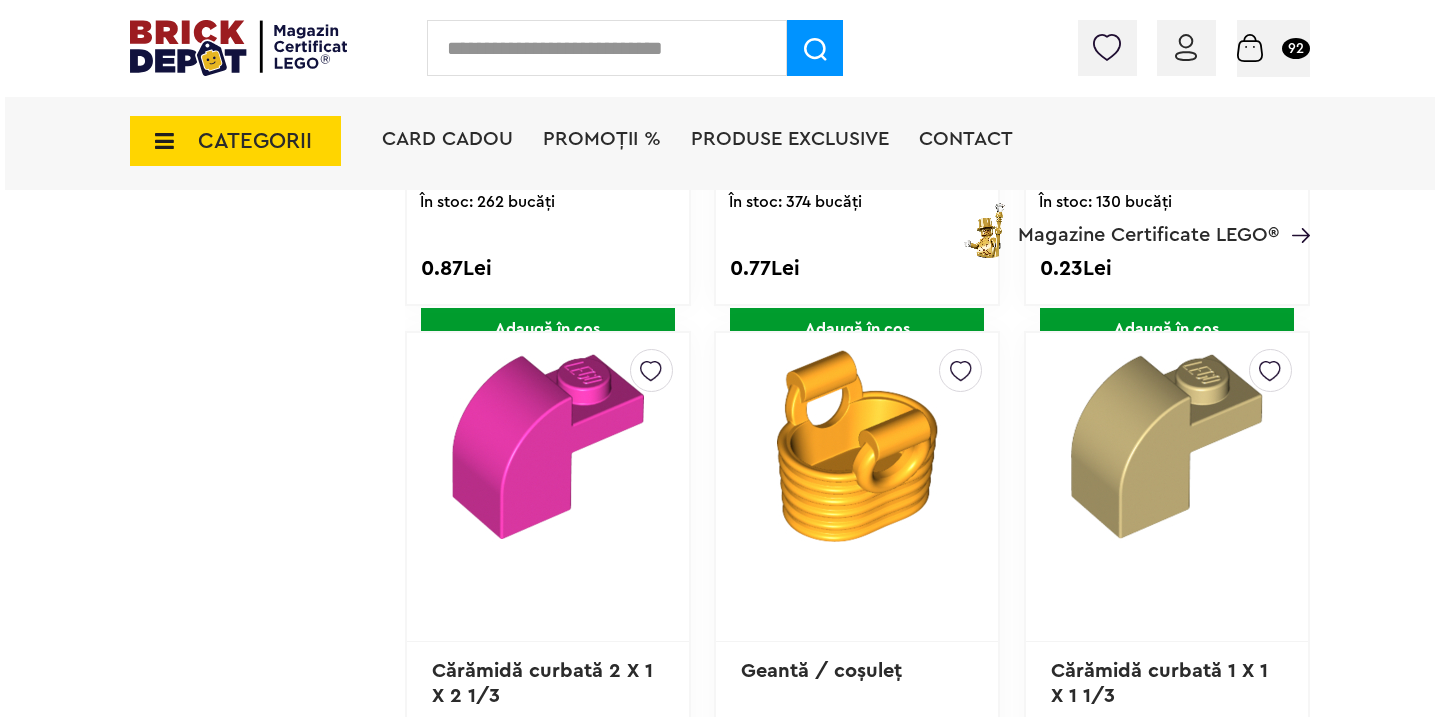 scroll, scrollTop: 1856, scrollLeft: 0, axis: vertical 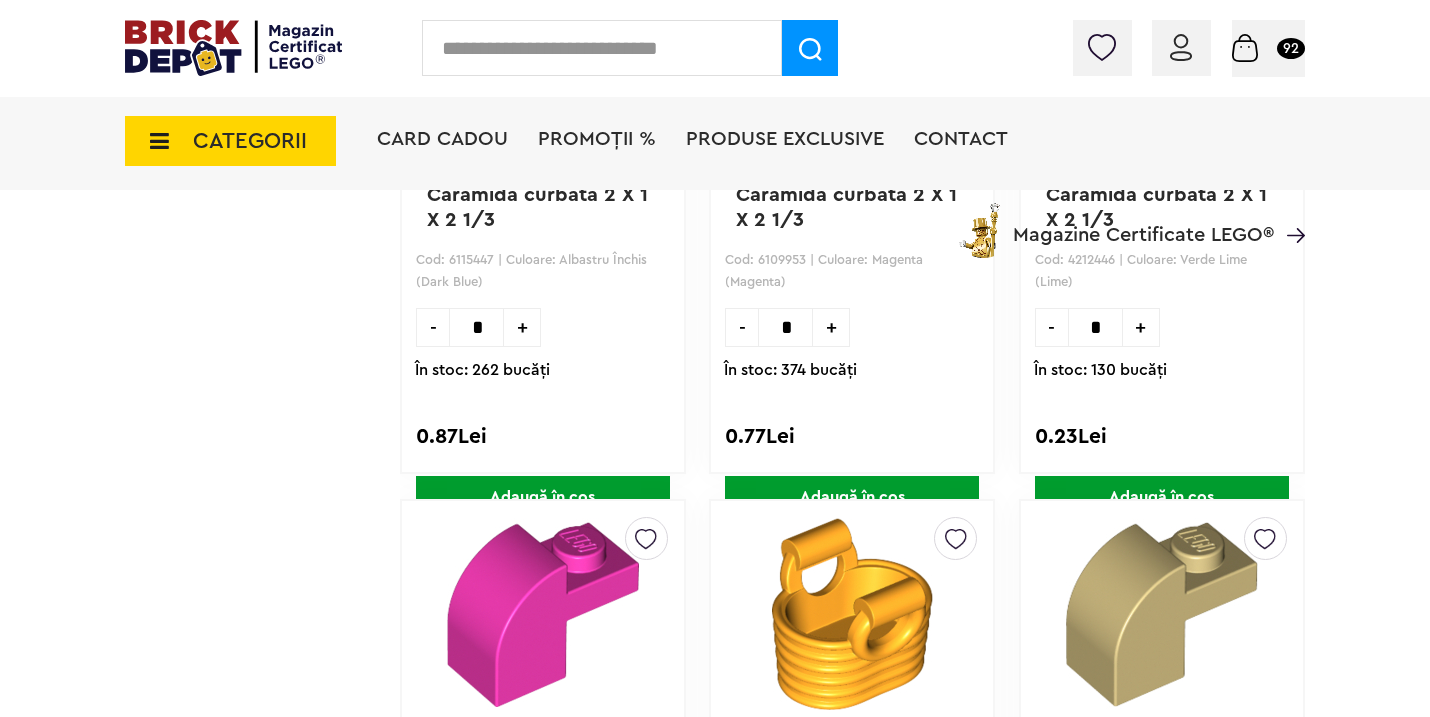 click at bounding box center [602, 48] 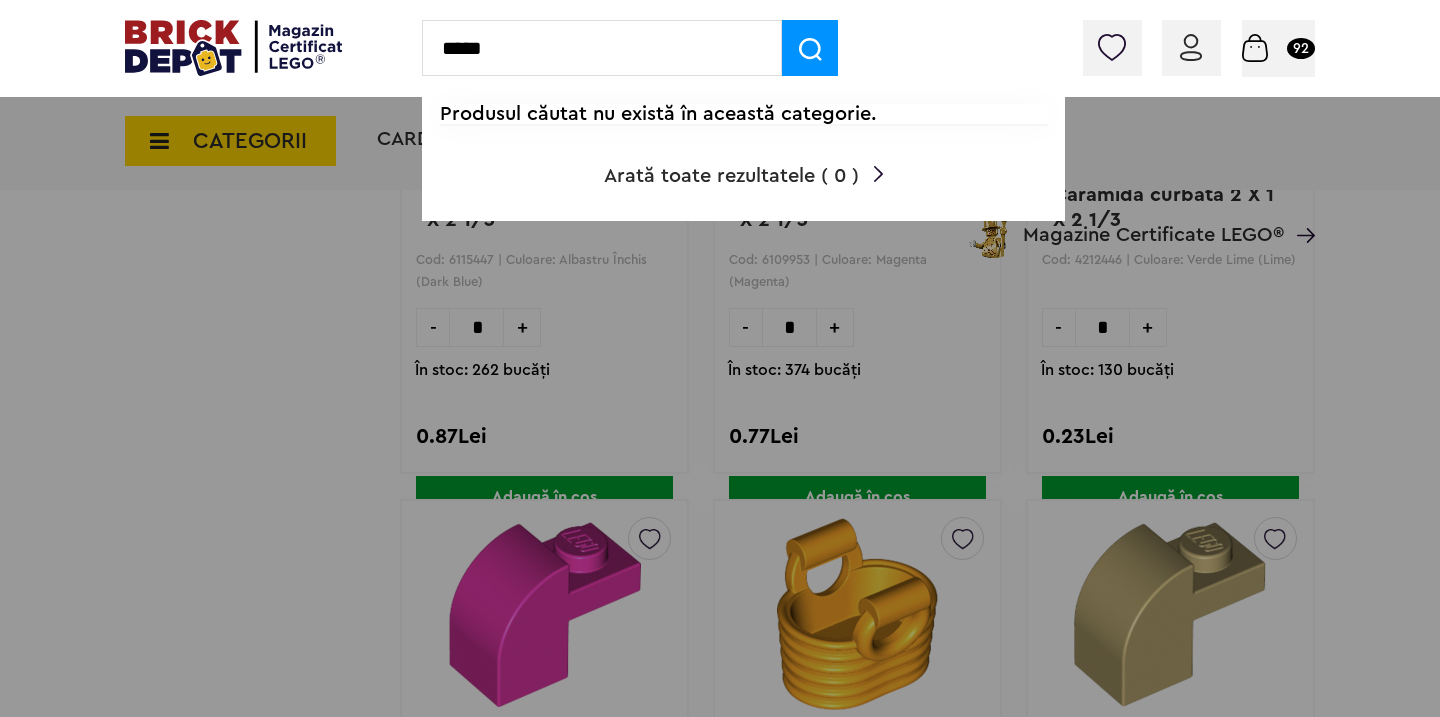 type on "*****" 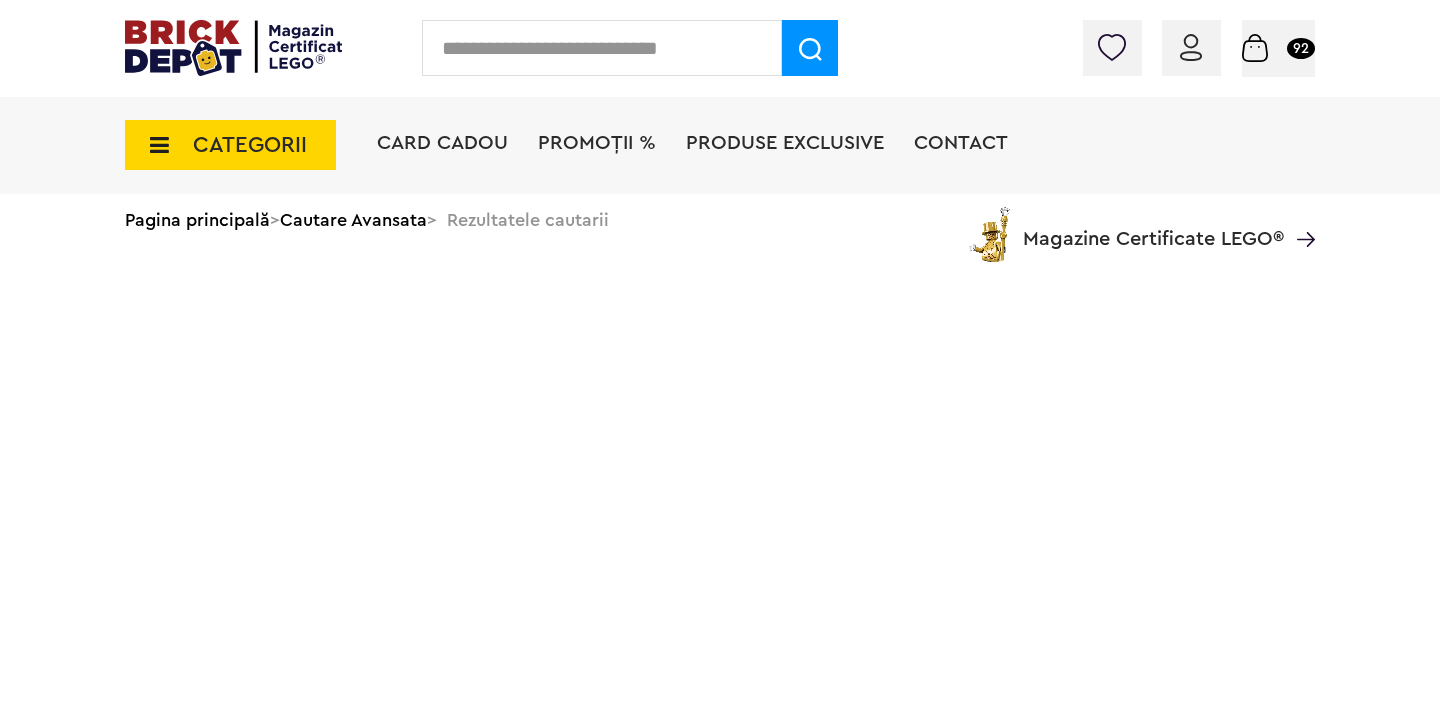 scroll, scrollTop: 0, scrollLeft: 0, axis: both 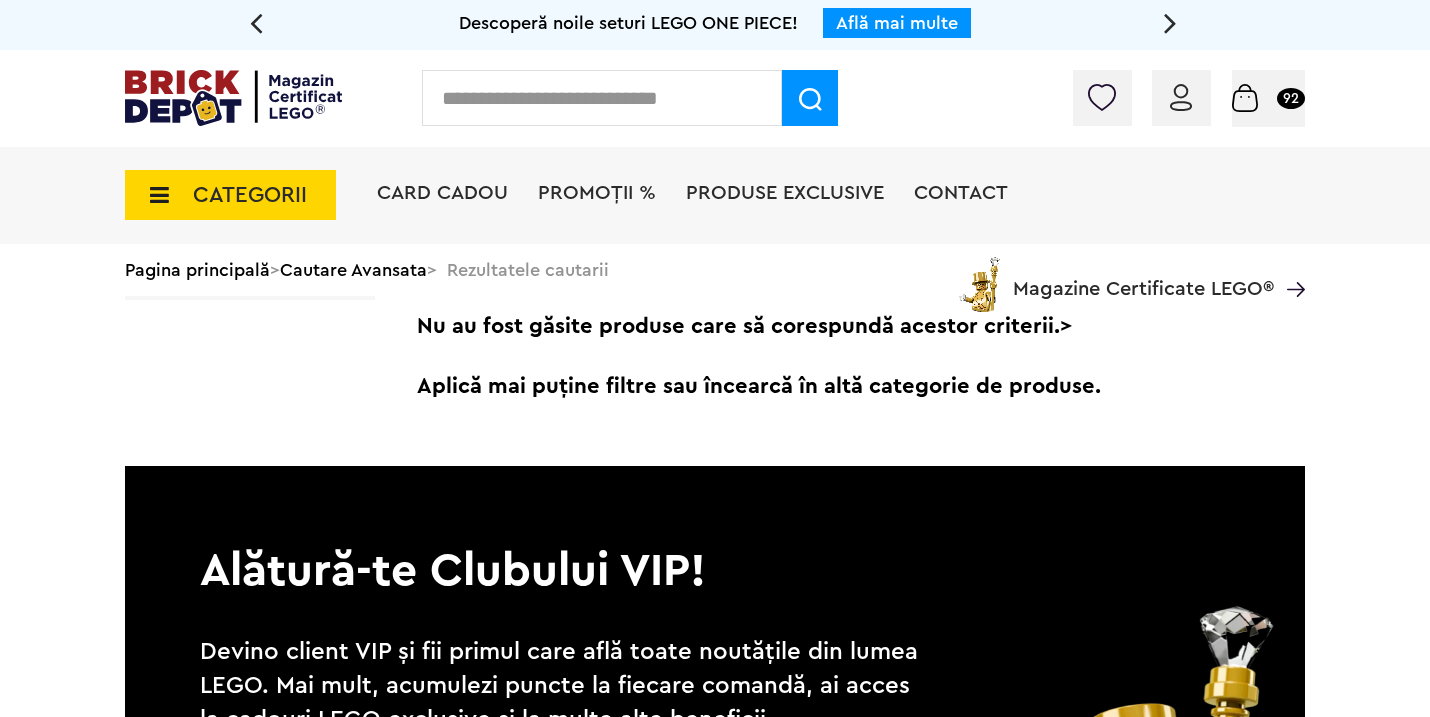 click at bounding box center [602, 98] 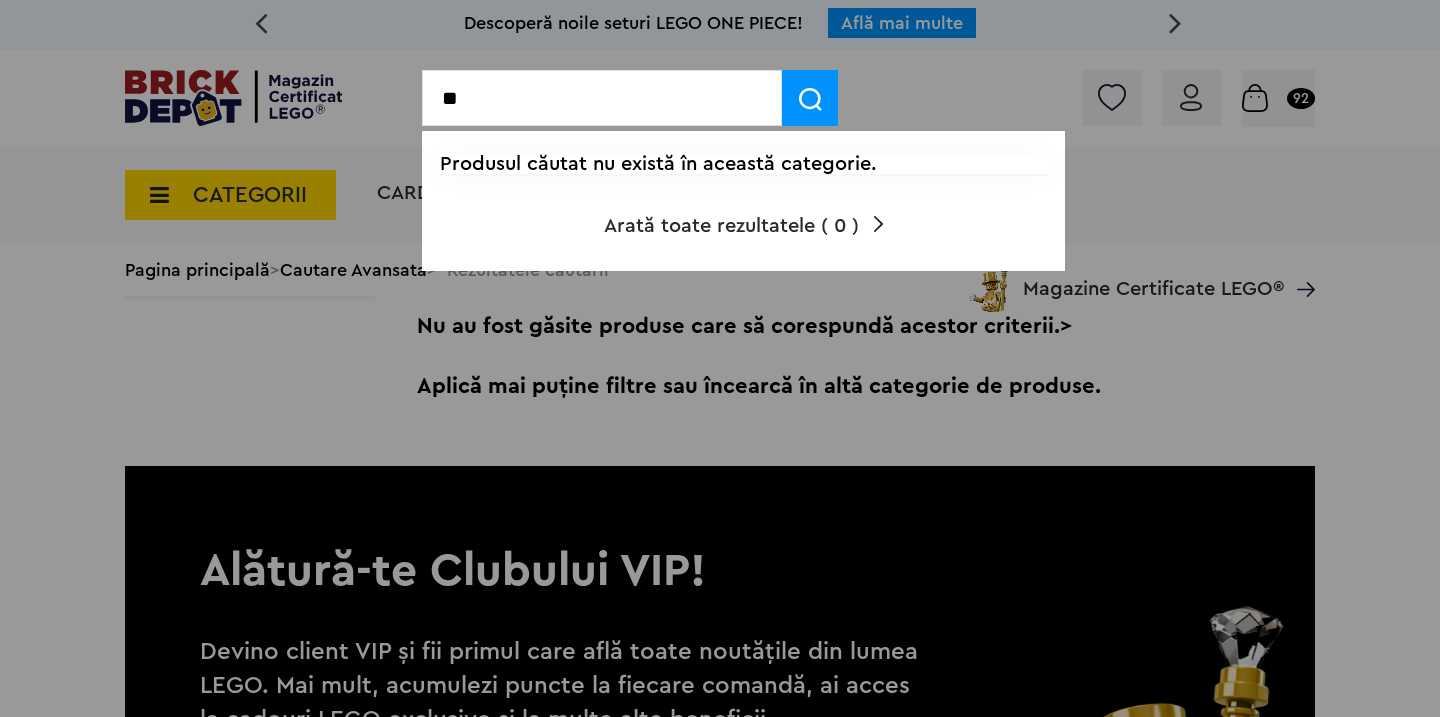type on "*" 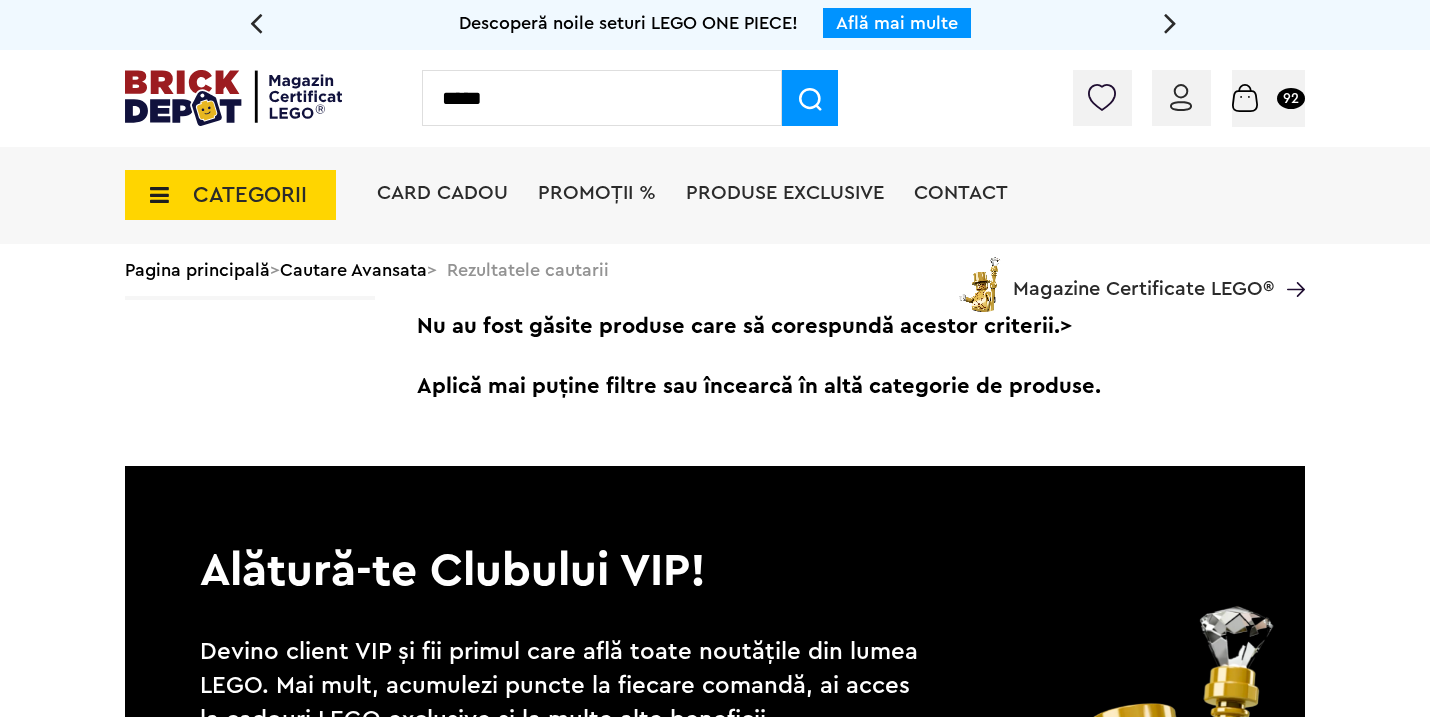 type on "*****" 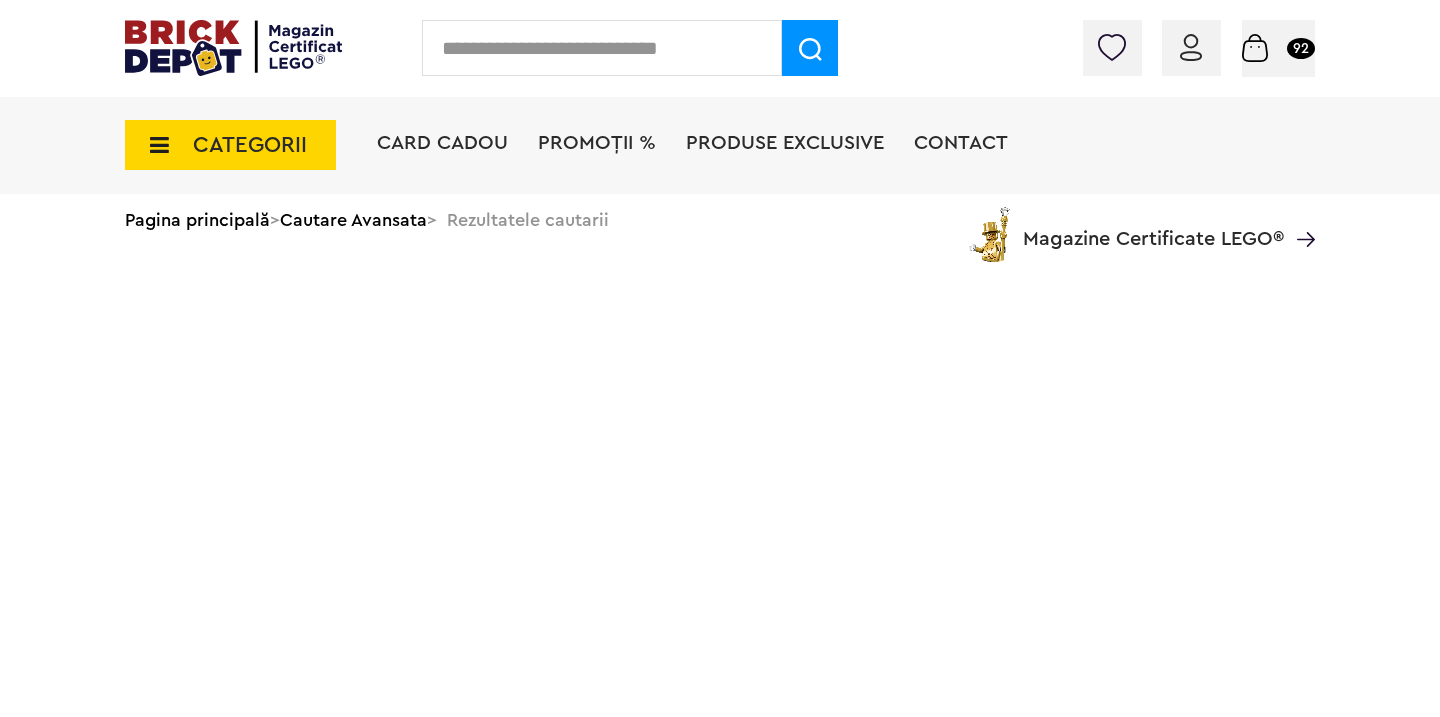 scroll, scrollTop: 0, scrollLeft: 0, axis: both 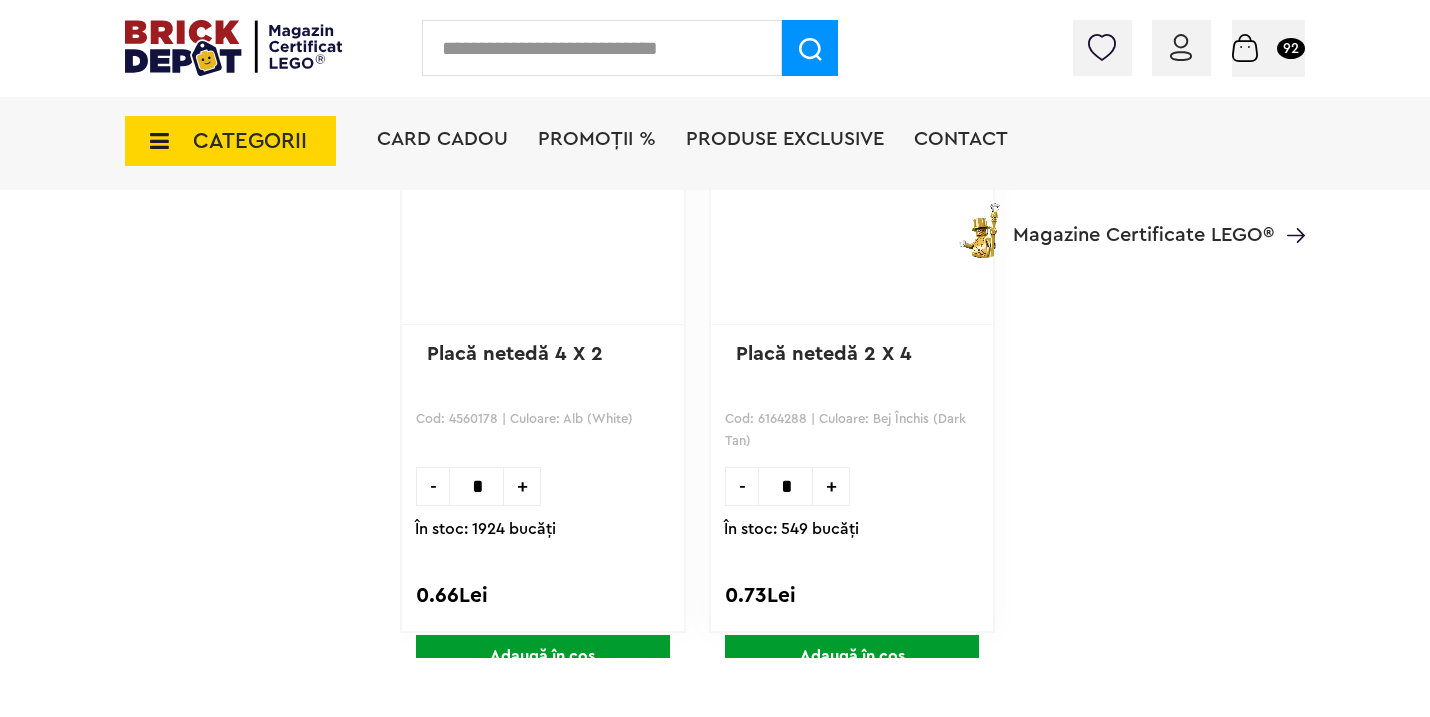 click on "*" at bounding box center (476, 486) 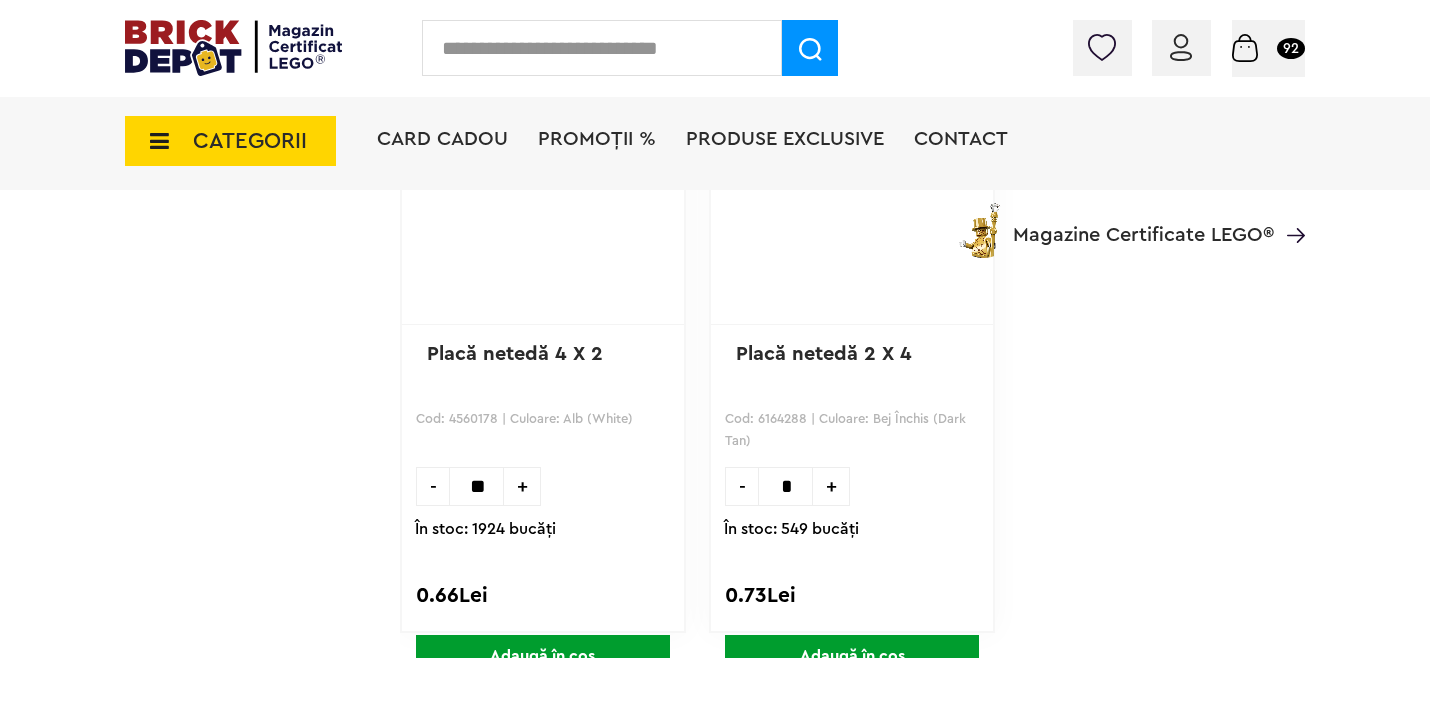 scroll, scrollTop: 5002, scrollLeft: 0, axis: vertical 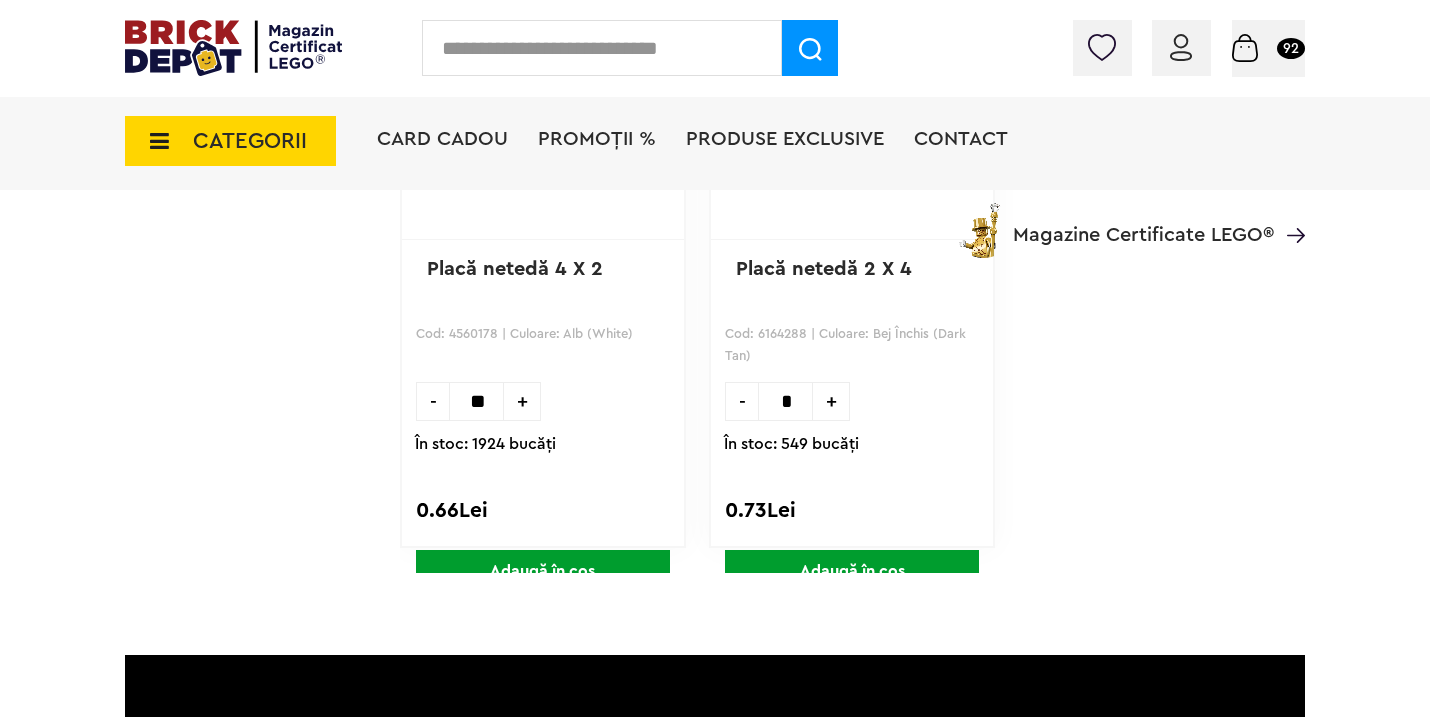 type on "**" 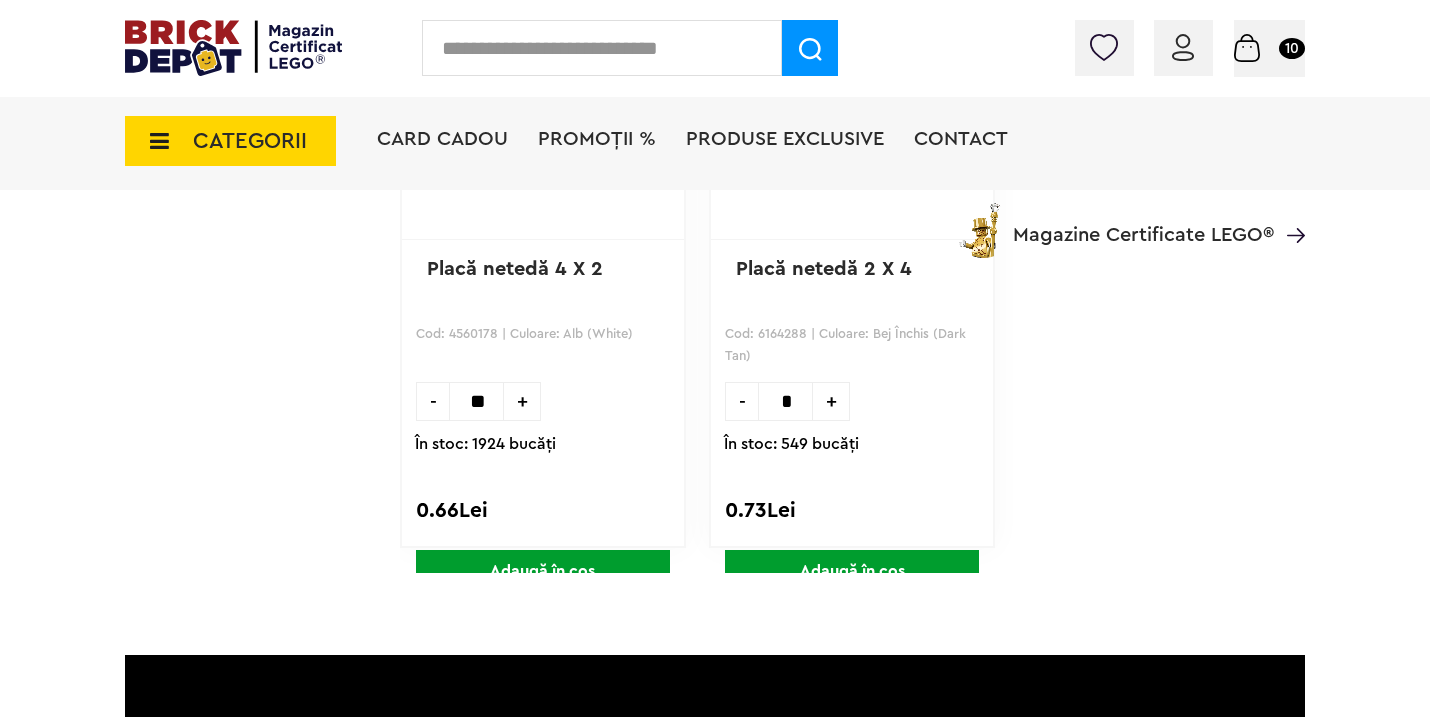click on "10" at bounding box center (1292, 48) 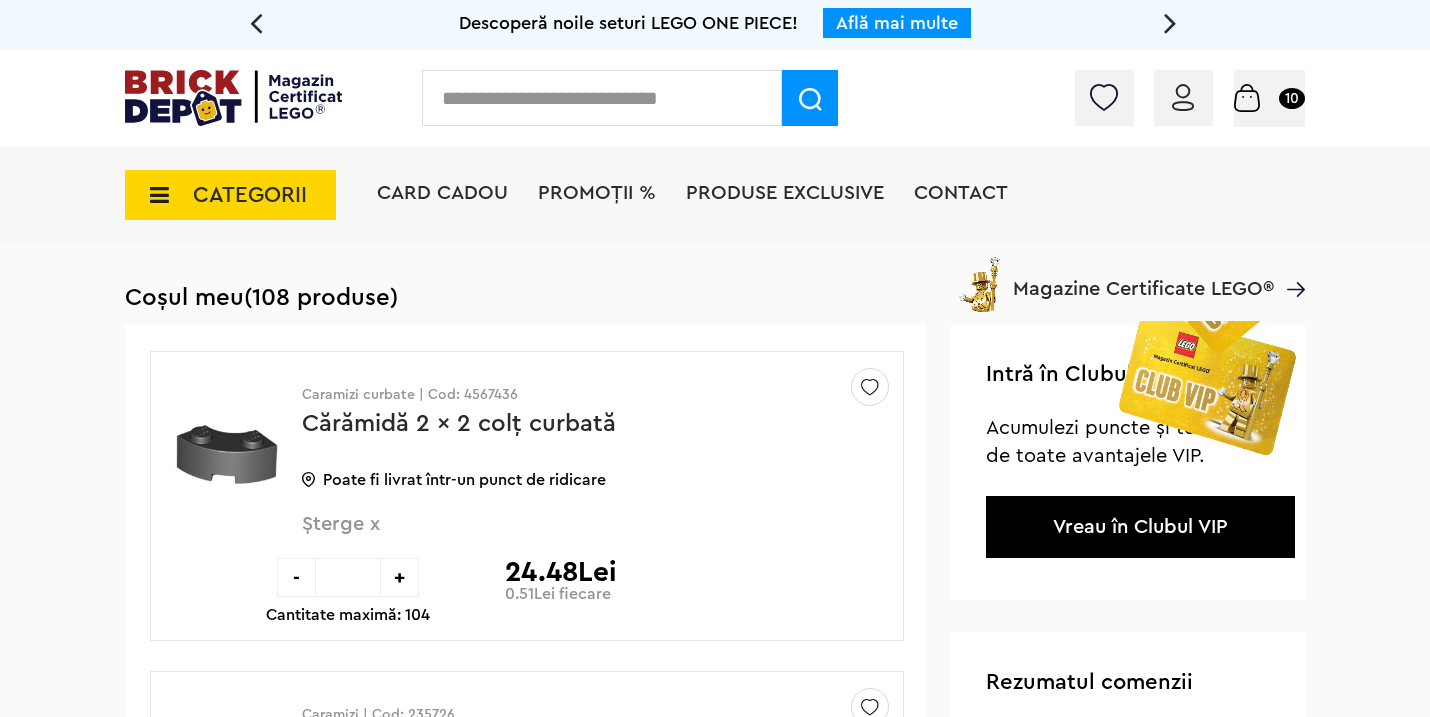 scroll, scrollTop: 0, scrollLeft: 0, axis: both 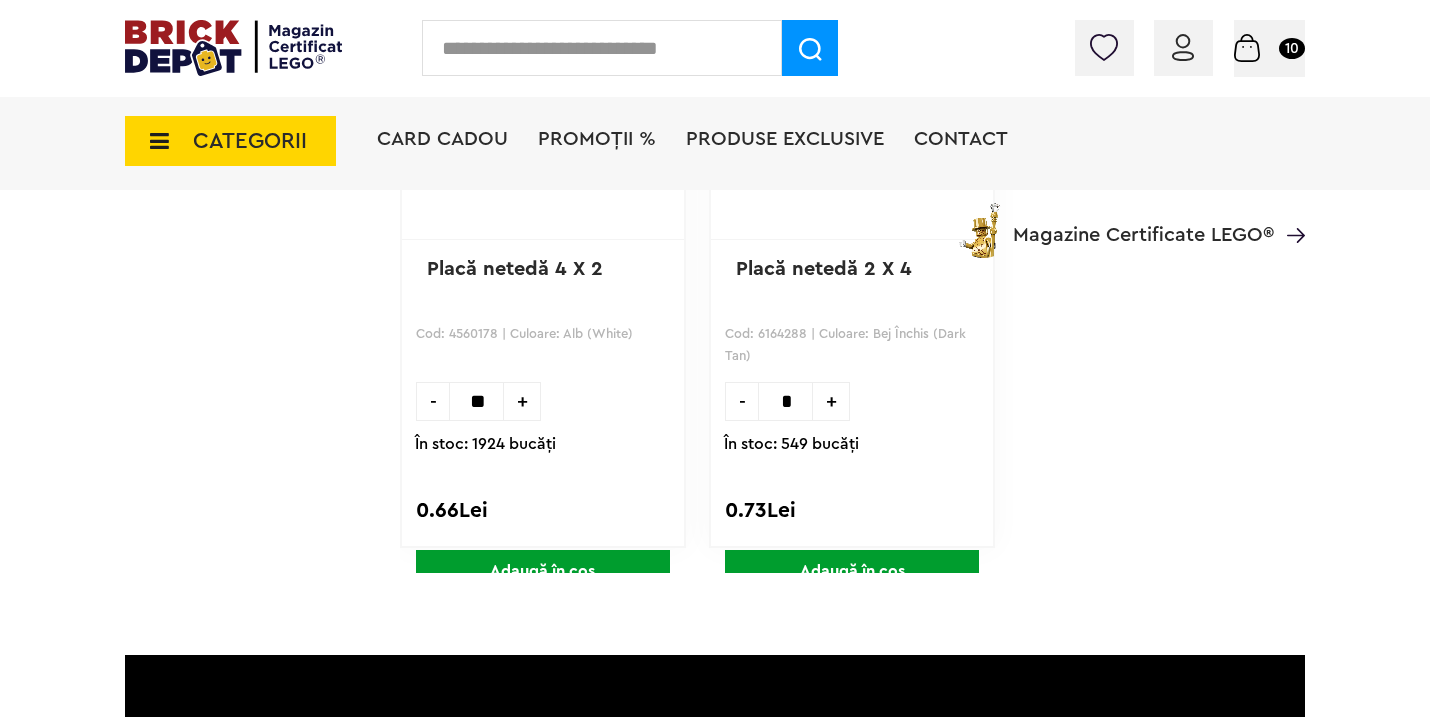 click at bounding box center (1183, 47) 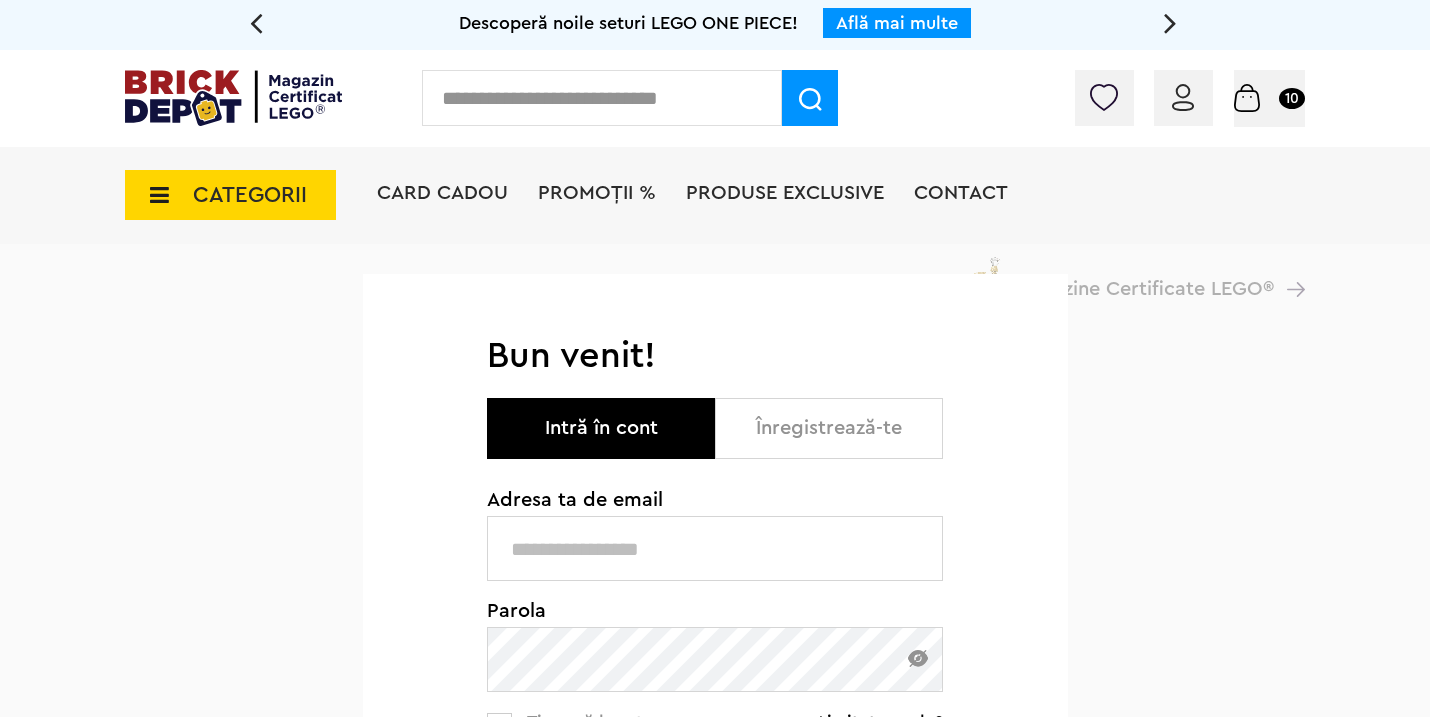scroll, scrollTop: 0, scrollLeft: 0, axis: both 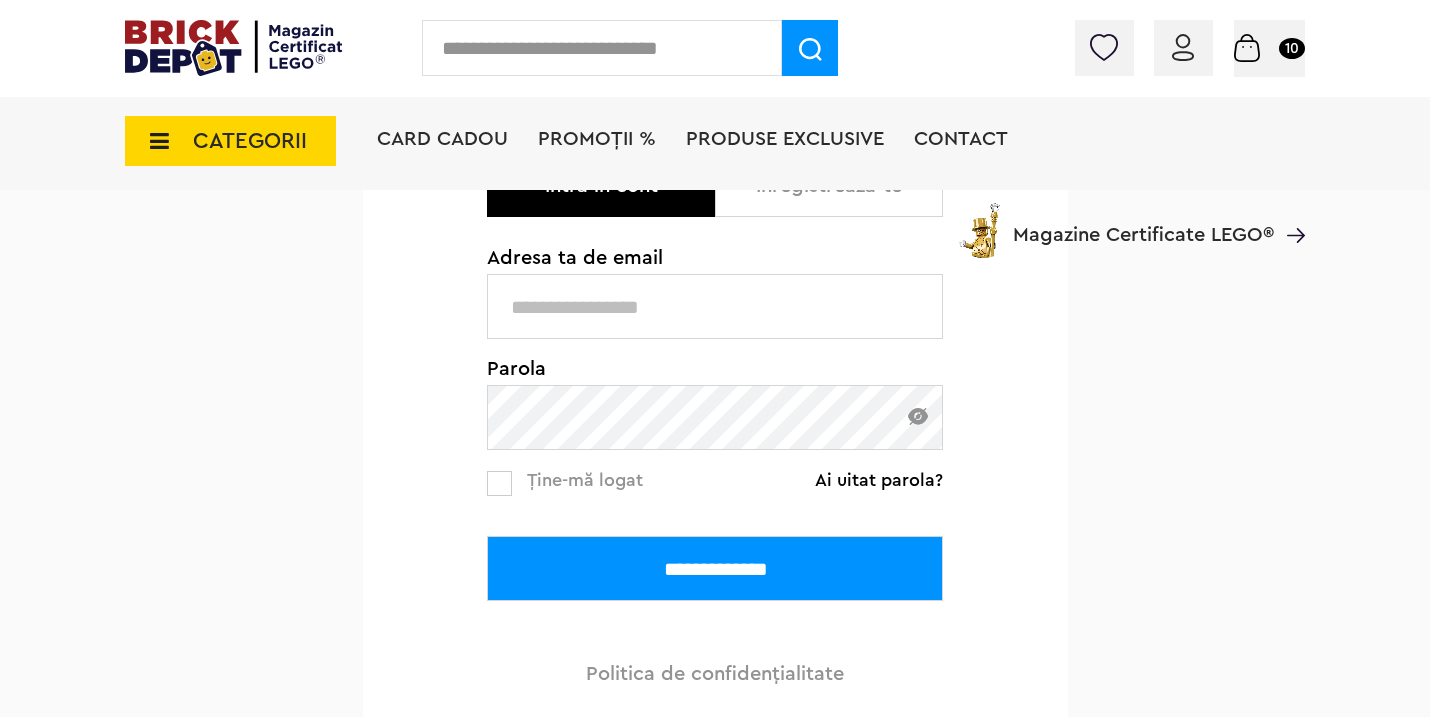type on "**********" 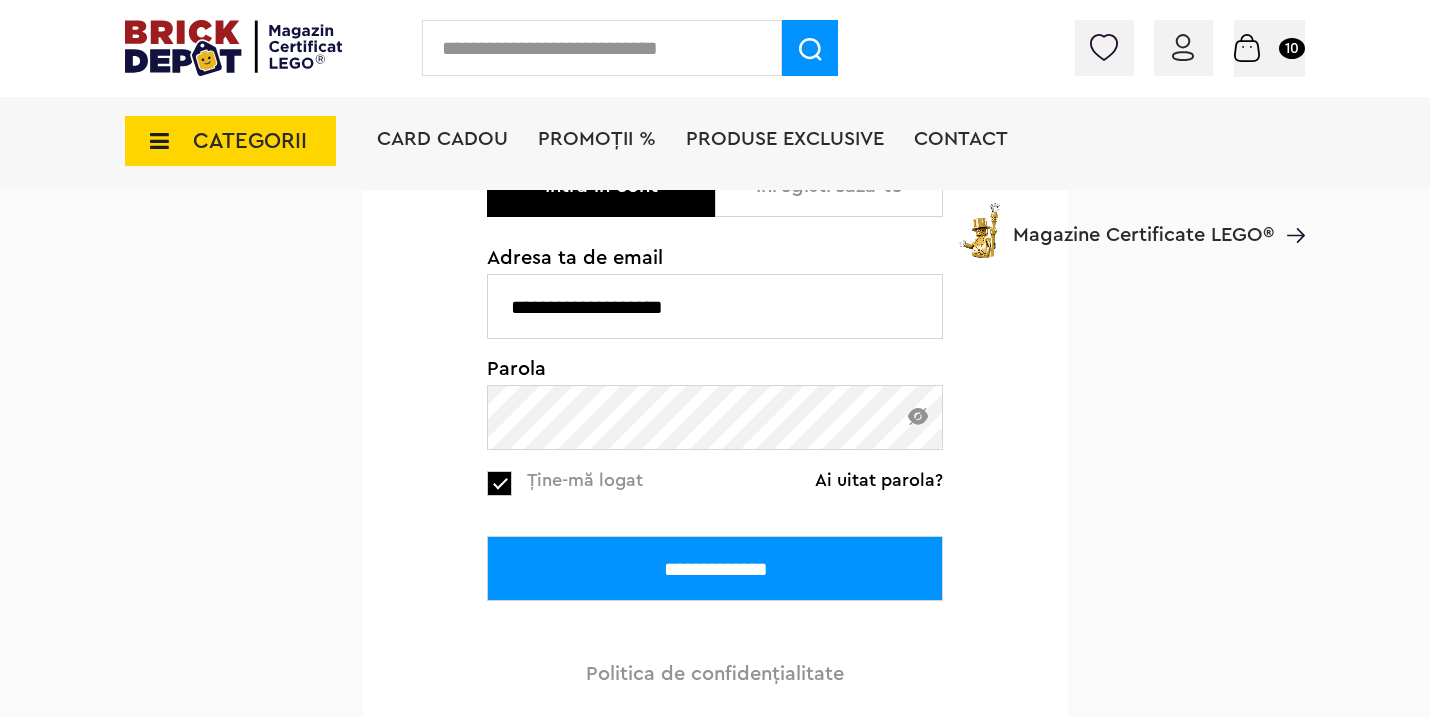 click on "**********" at bounding box center [715, 568] 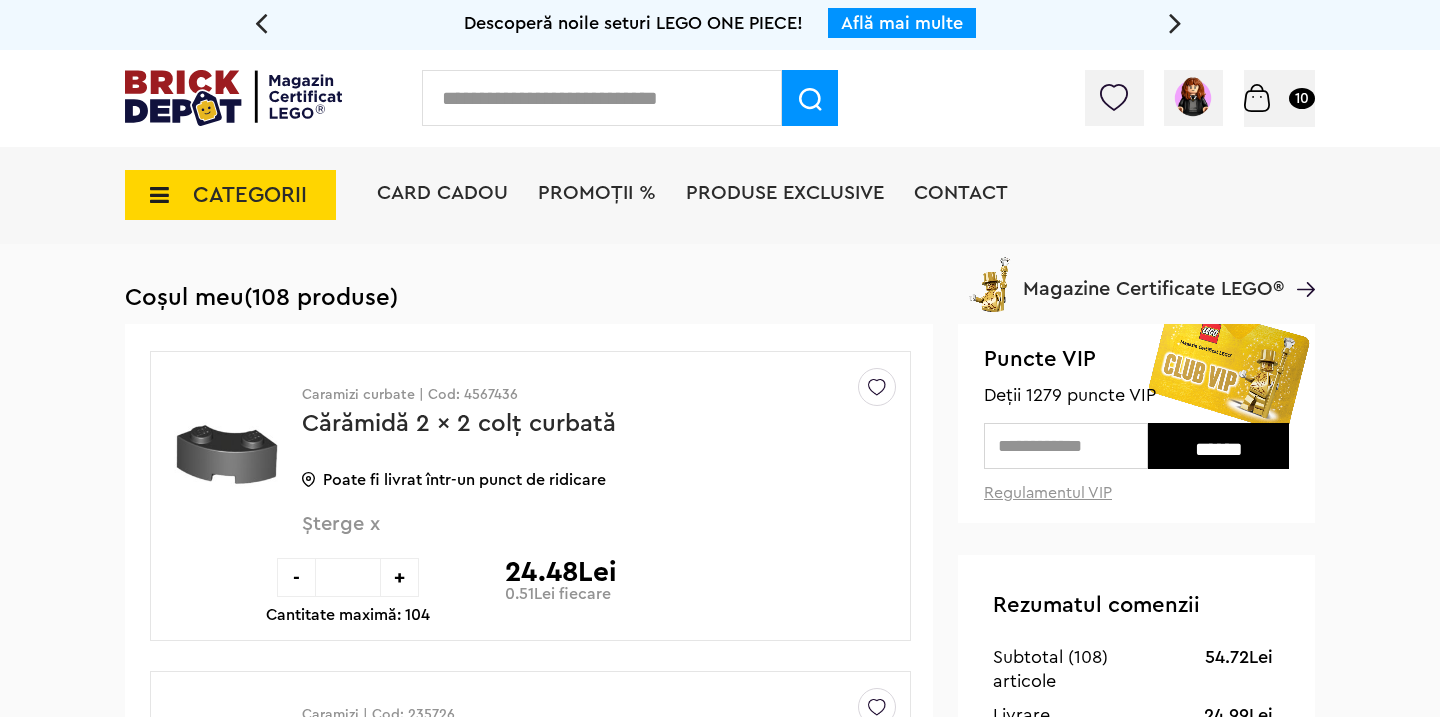 scroll, scrollTop: 0, scrollLeft: 0, axis: both 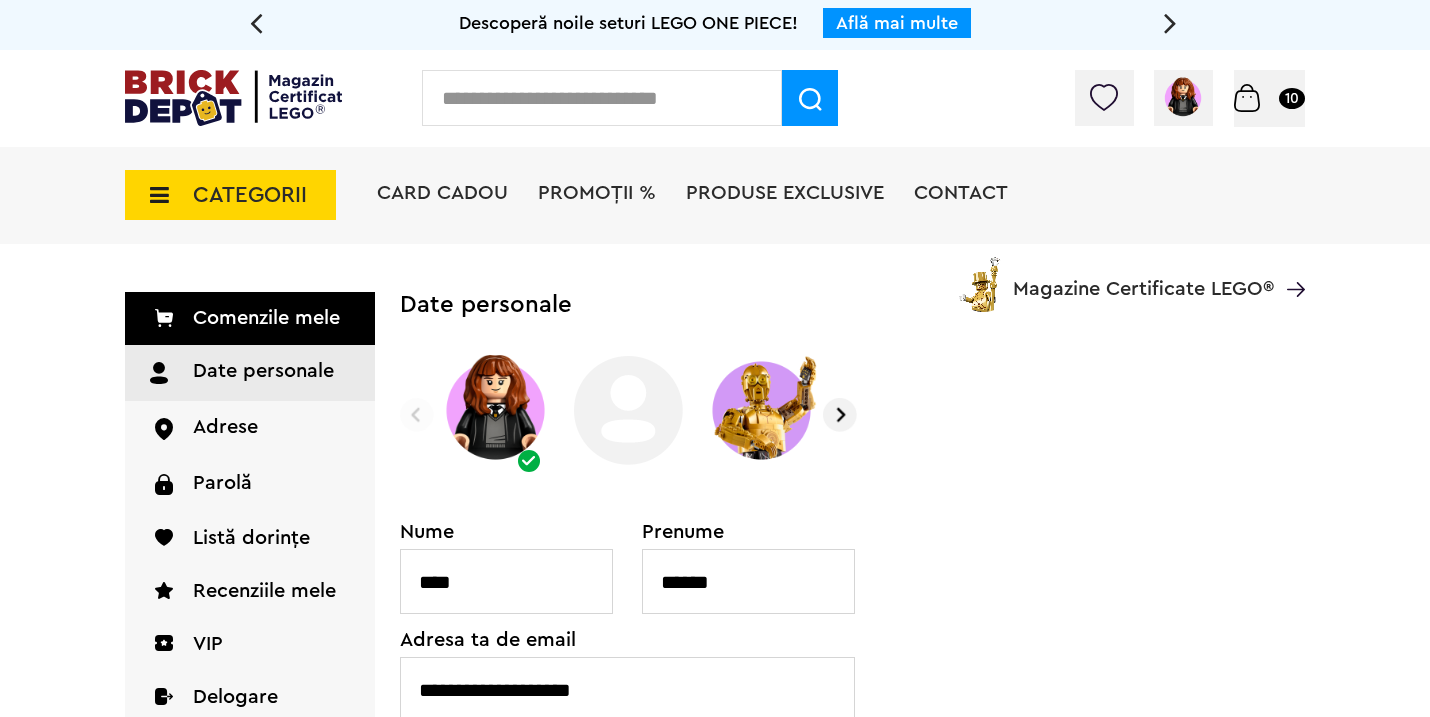 click at bounding box center (602, 98) 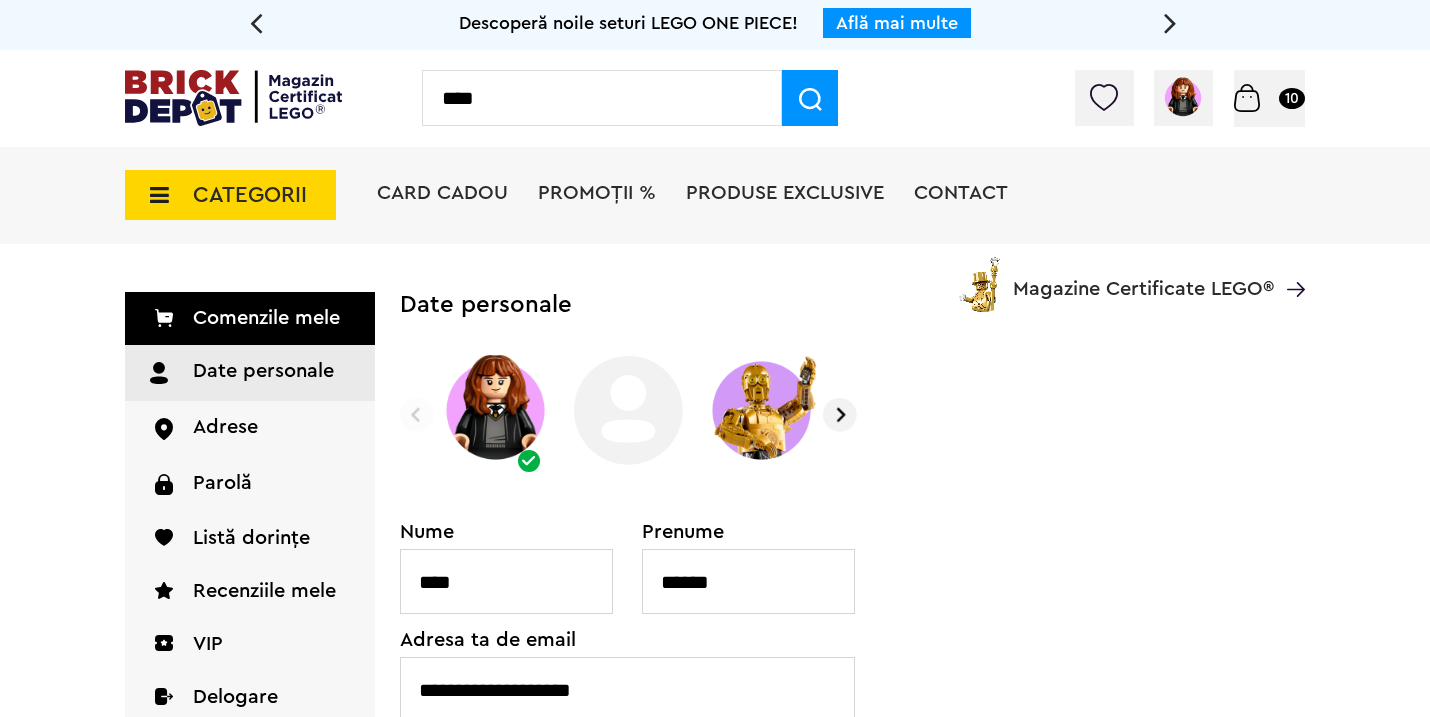 type on "****" 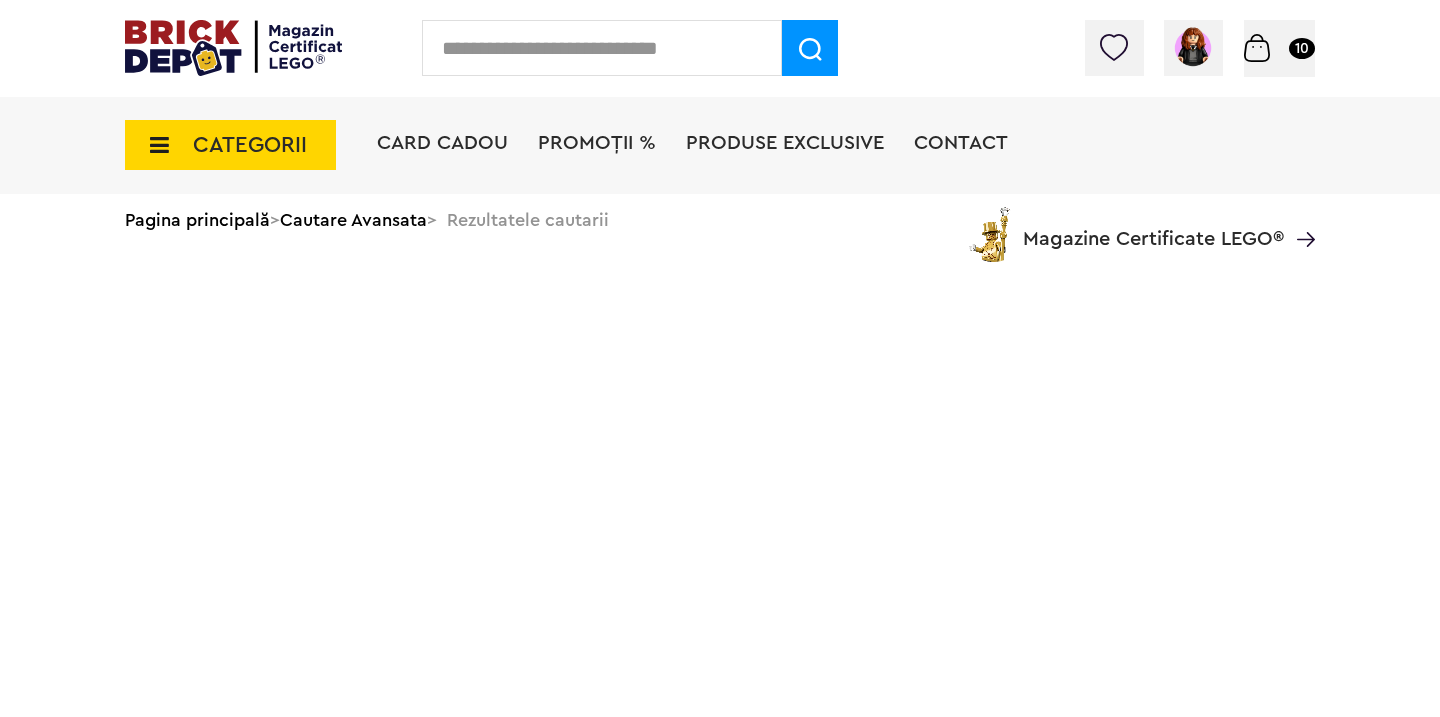 scroll, scrollTop: 0, scrollLeft: 0, axis: both 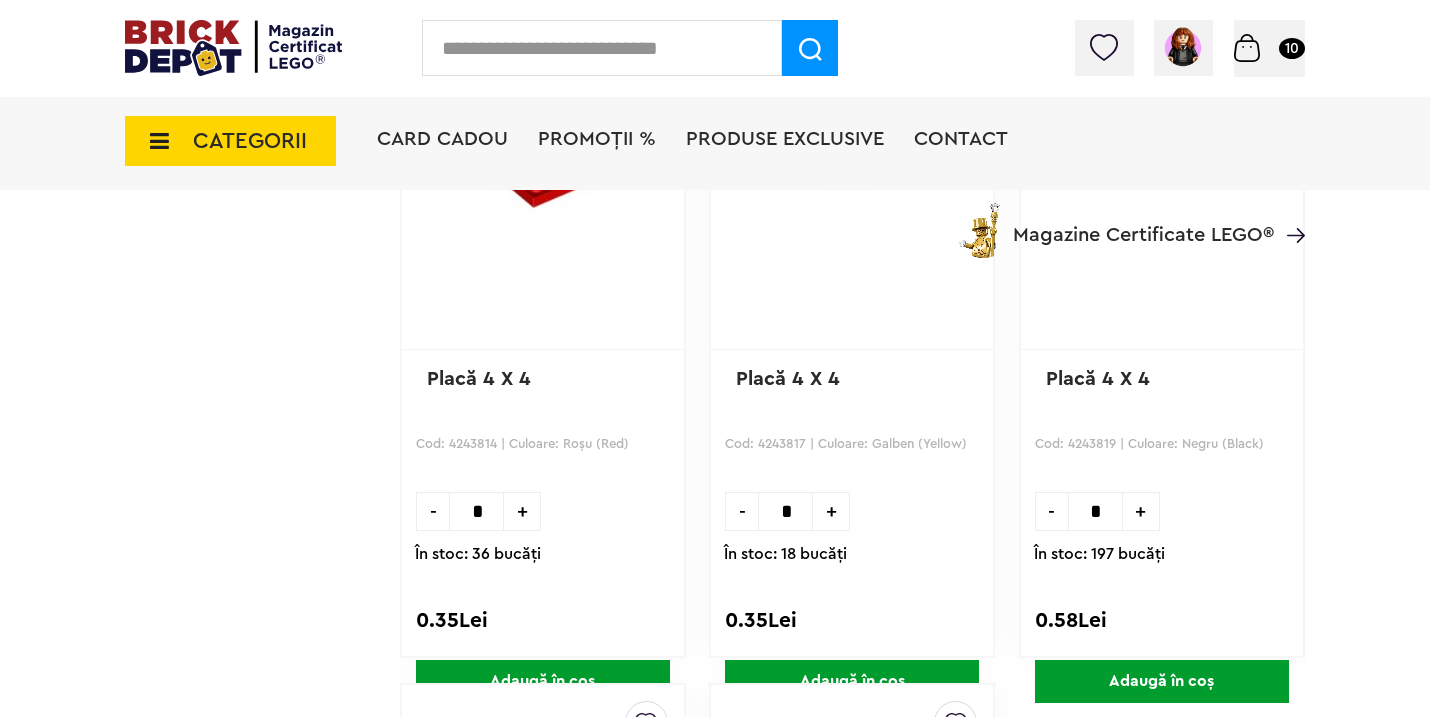click on "*" at bounding box center (476, 511) 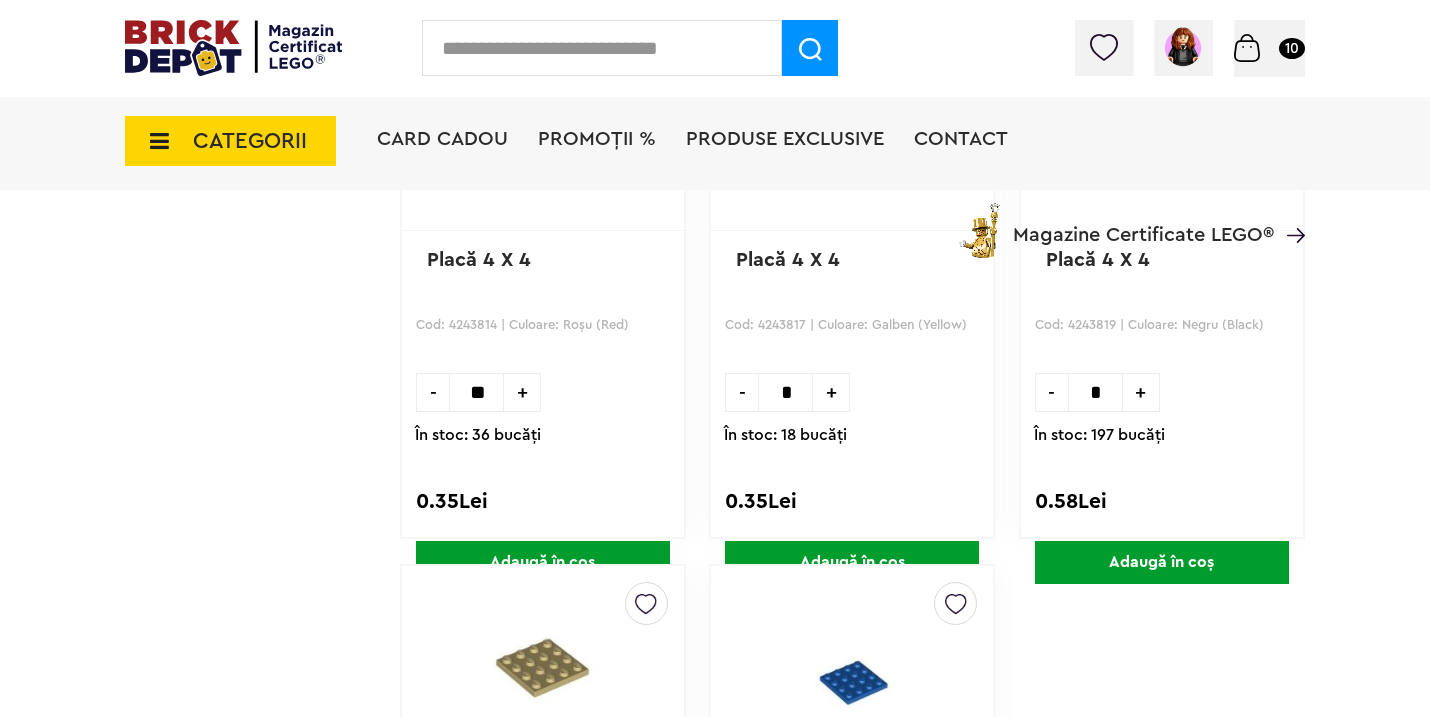 scroll, scrollTop: 1793, scrollLeft: 0, axis: vertical 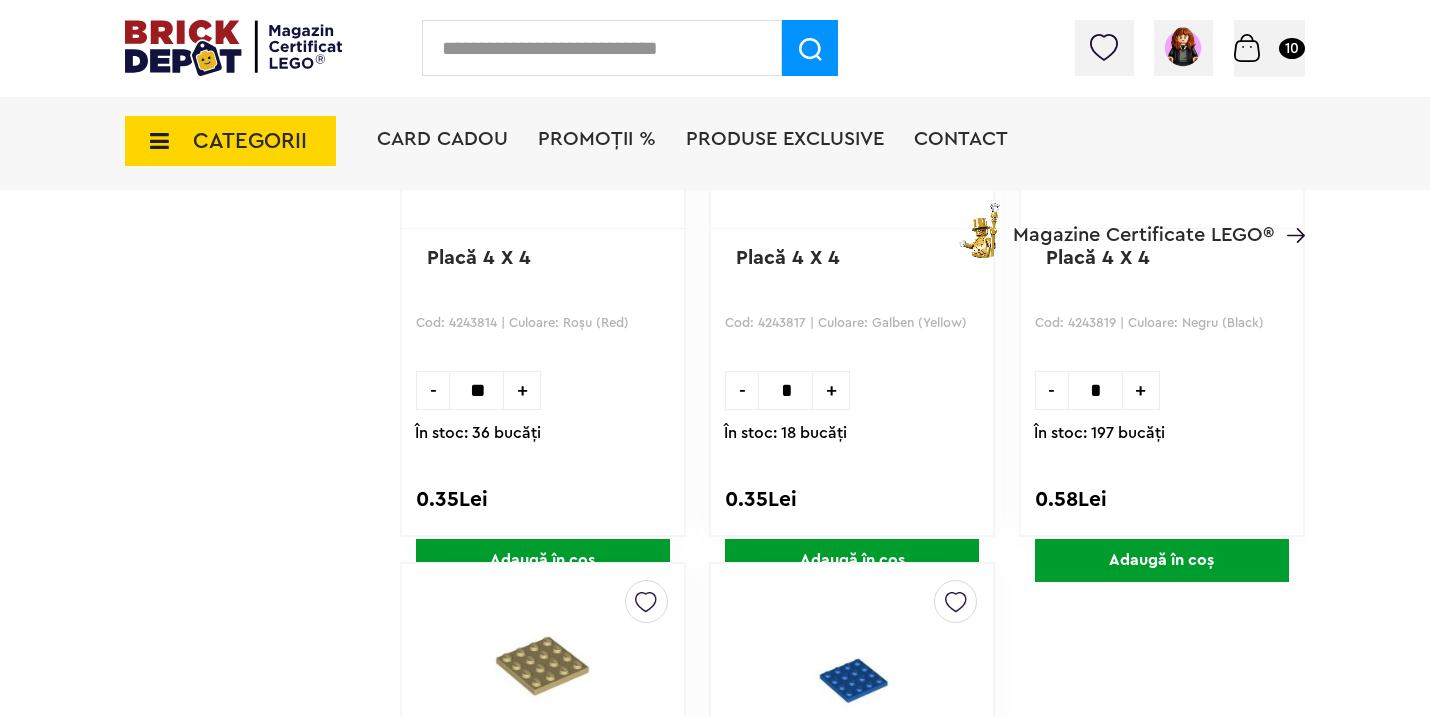 type on "**" 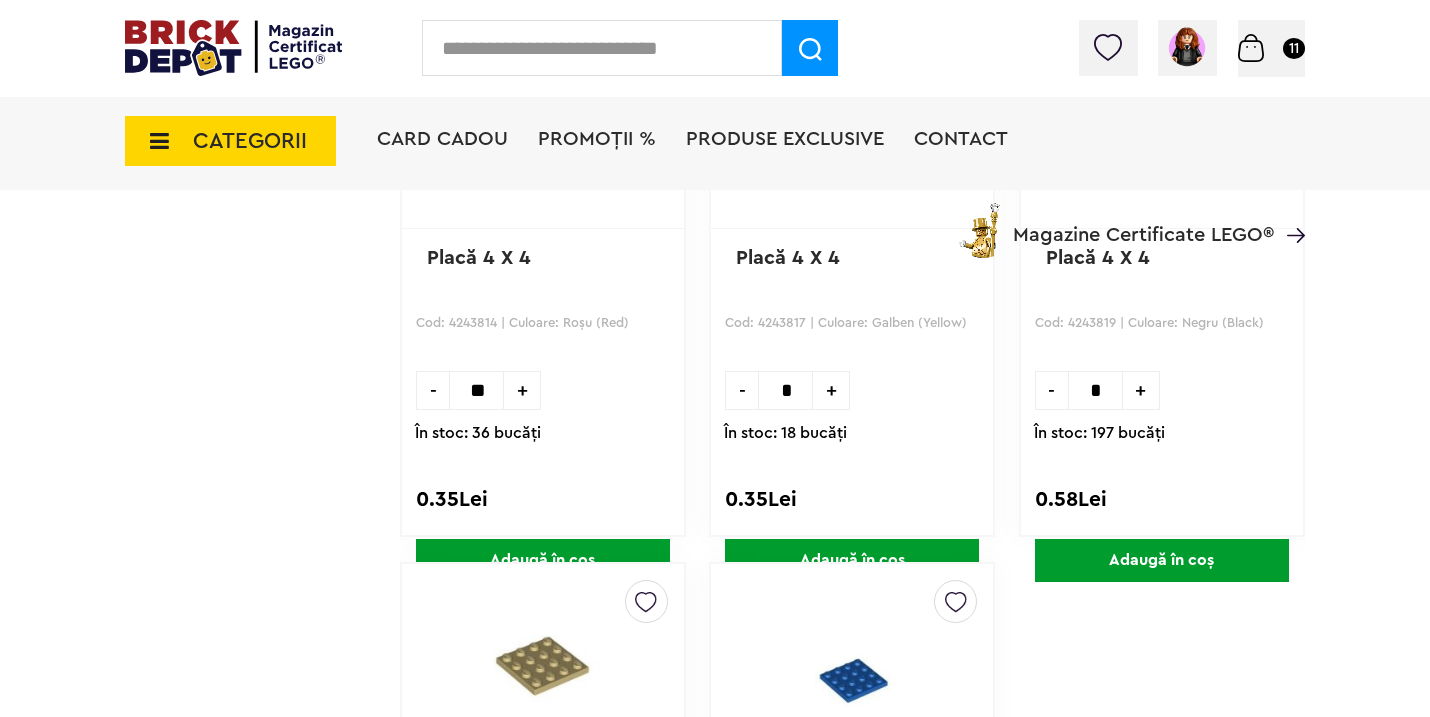 click at bounding box center [602, 48] 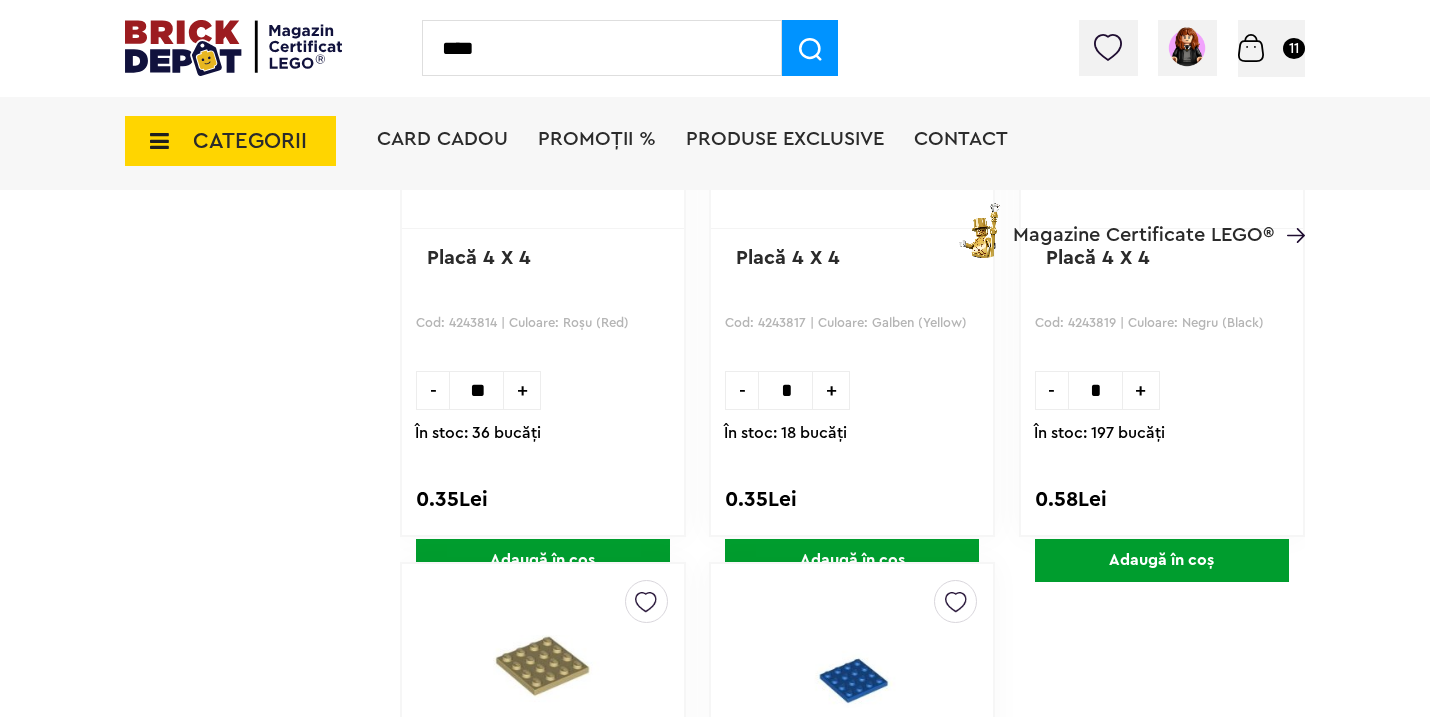 type on "****" 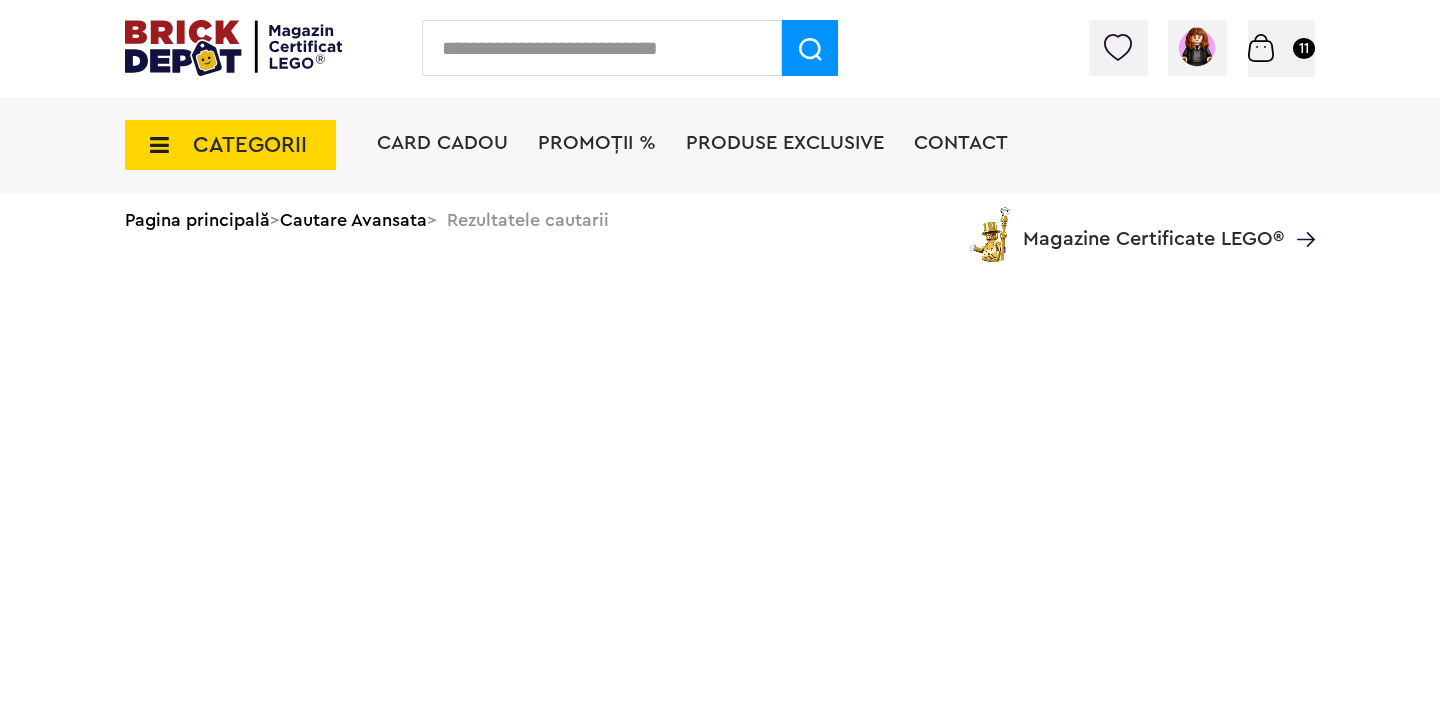 scroll, scrollTop: 0, scrollLeft: 0, axis: both 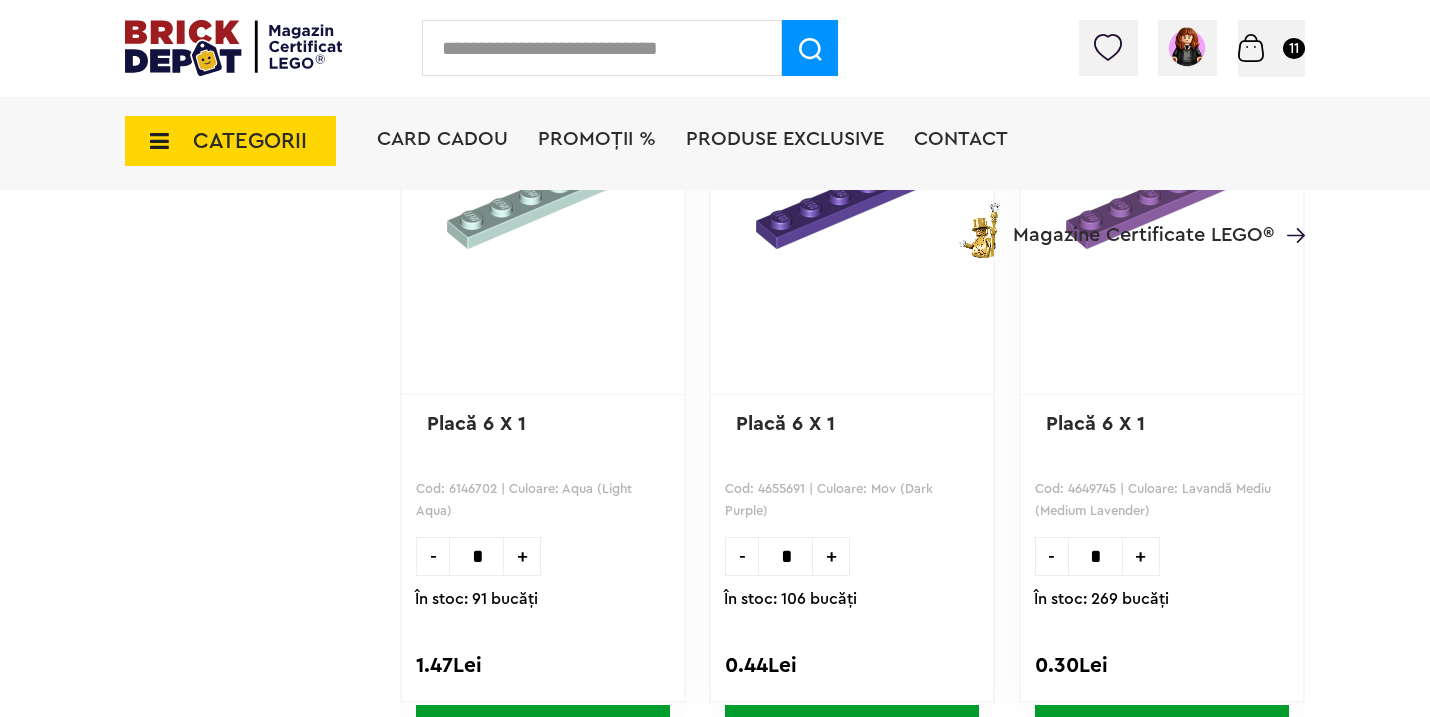 click on "+" at bounding box center (1141, 556) 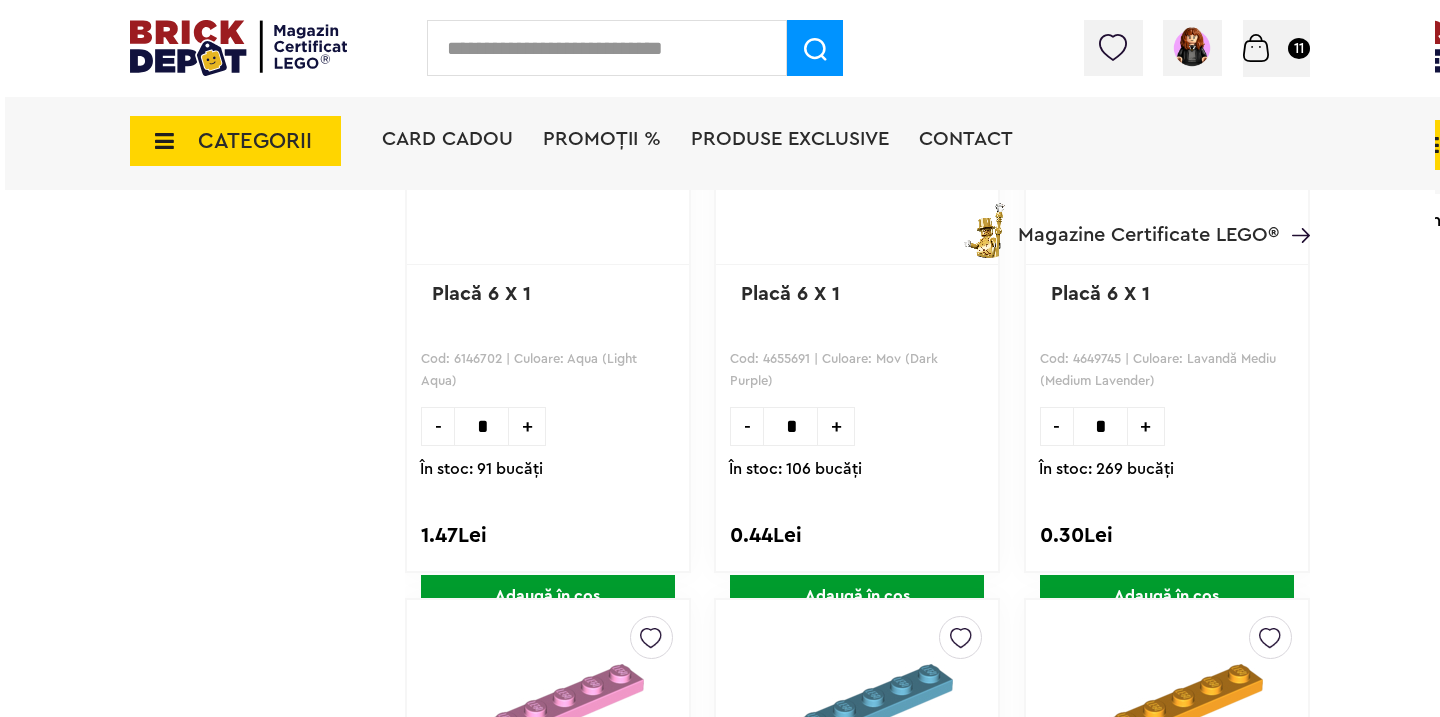 scroll, scrollTop: 2454, scrollLeft: 0, axis: vertical 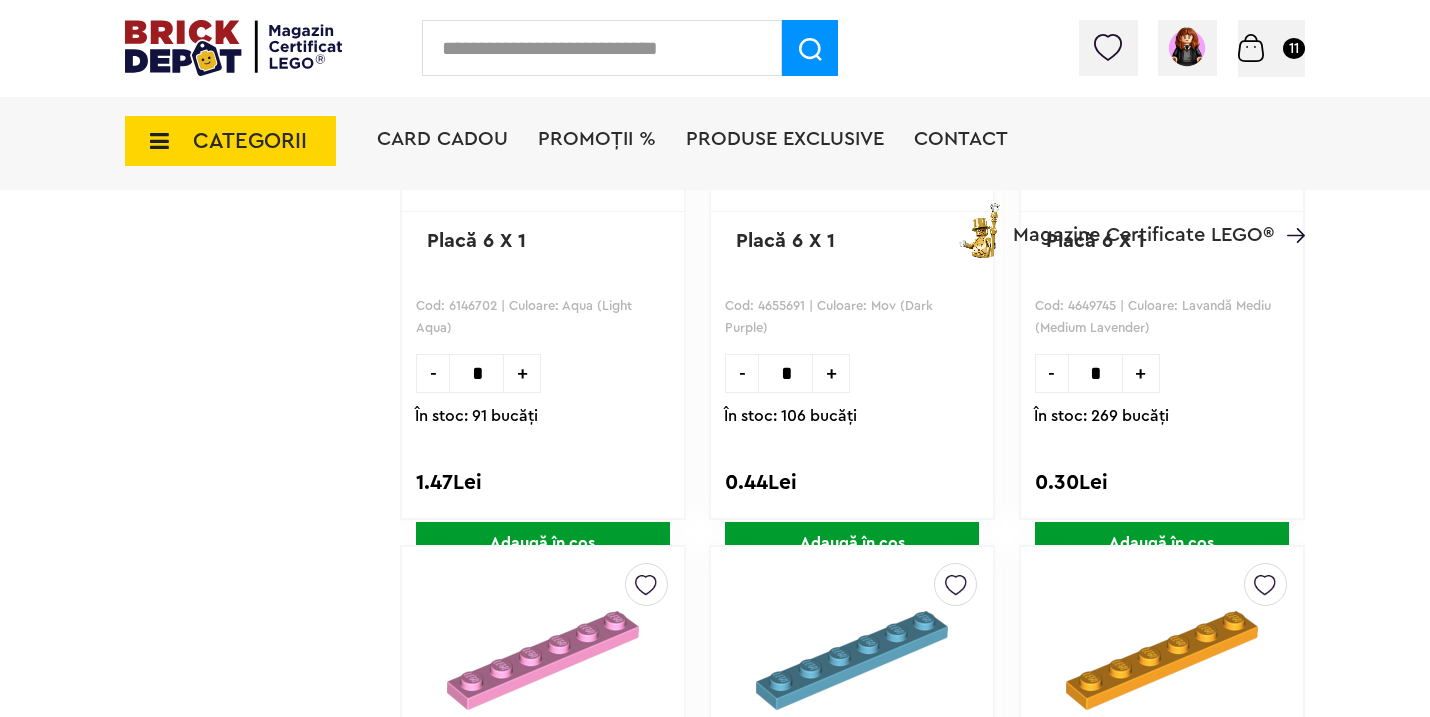 click on "Adaugă în coș" at bounding box center [1162, 543] 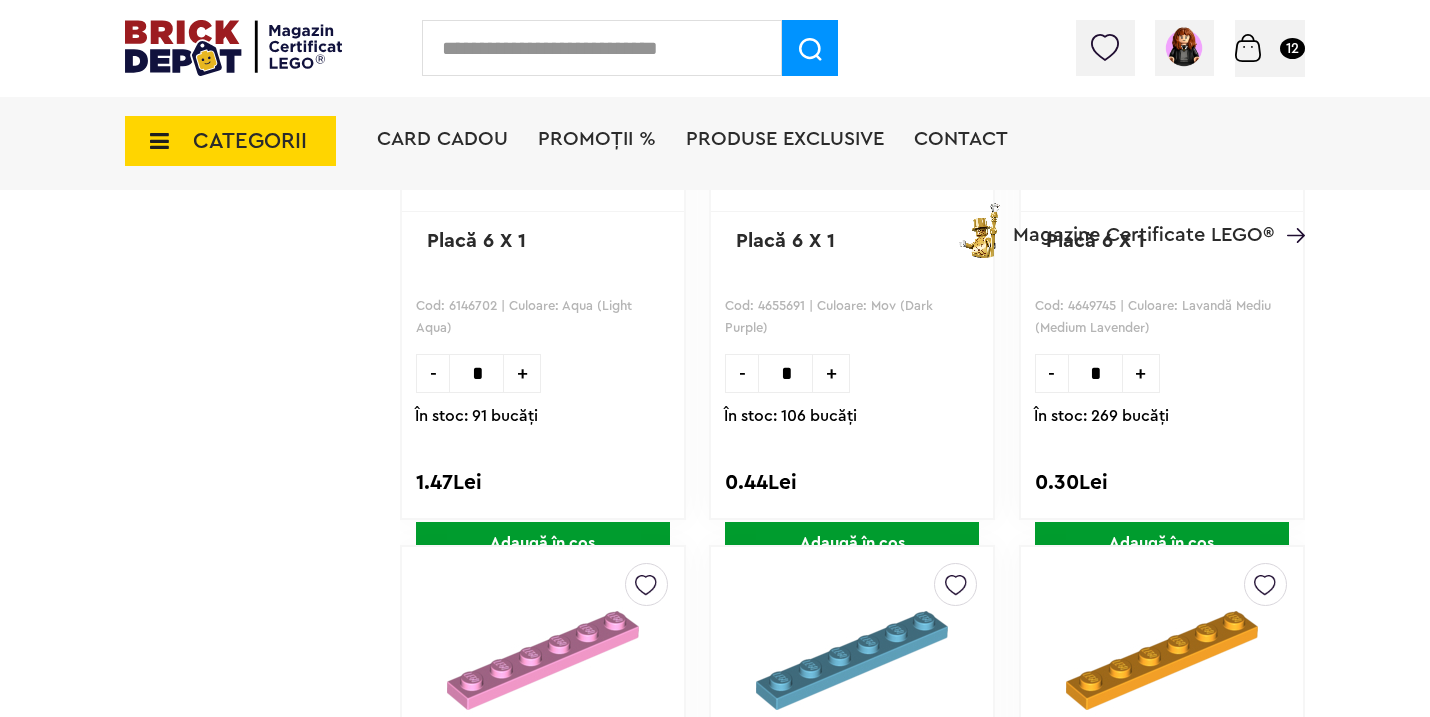 click at bounding box center (602, 48) 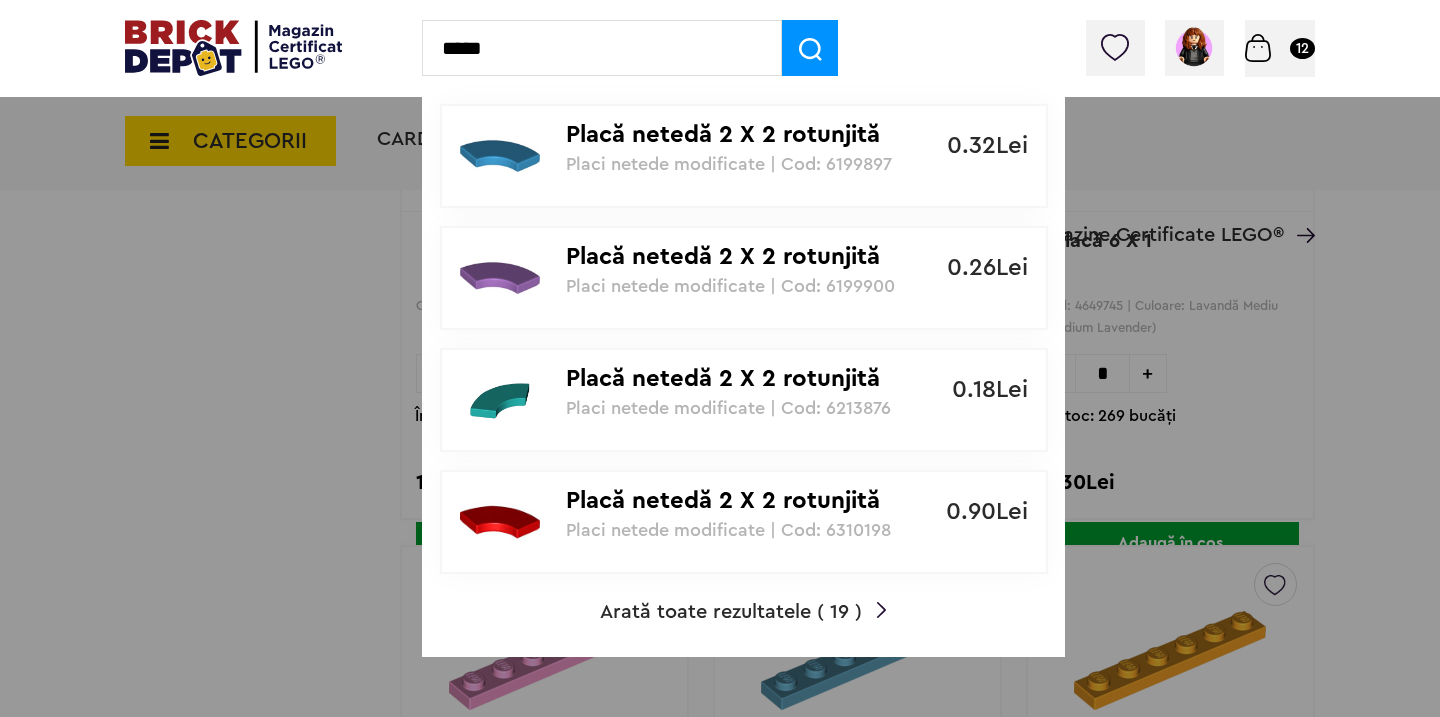 type on "*****" 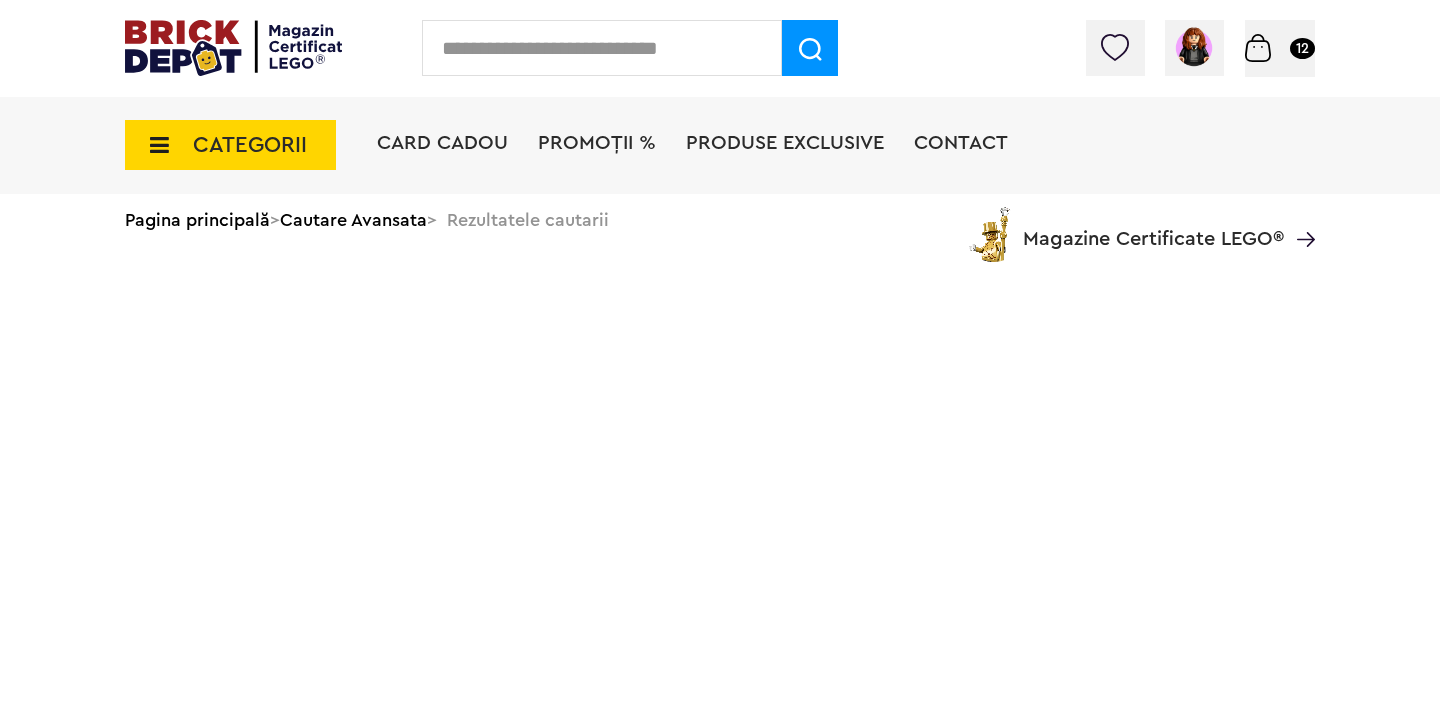scroll, scrollTop: 0, scrollLeft: 0, axis: both 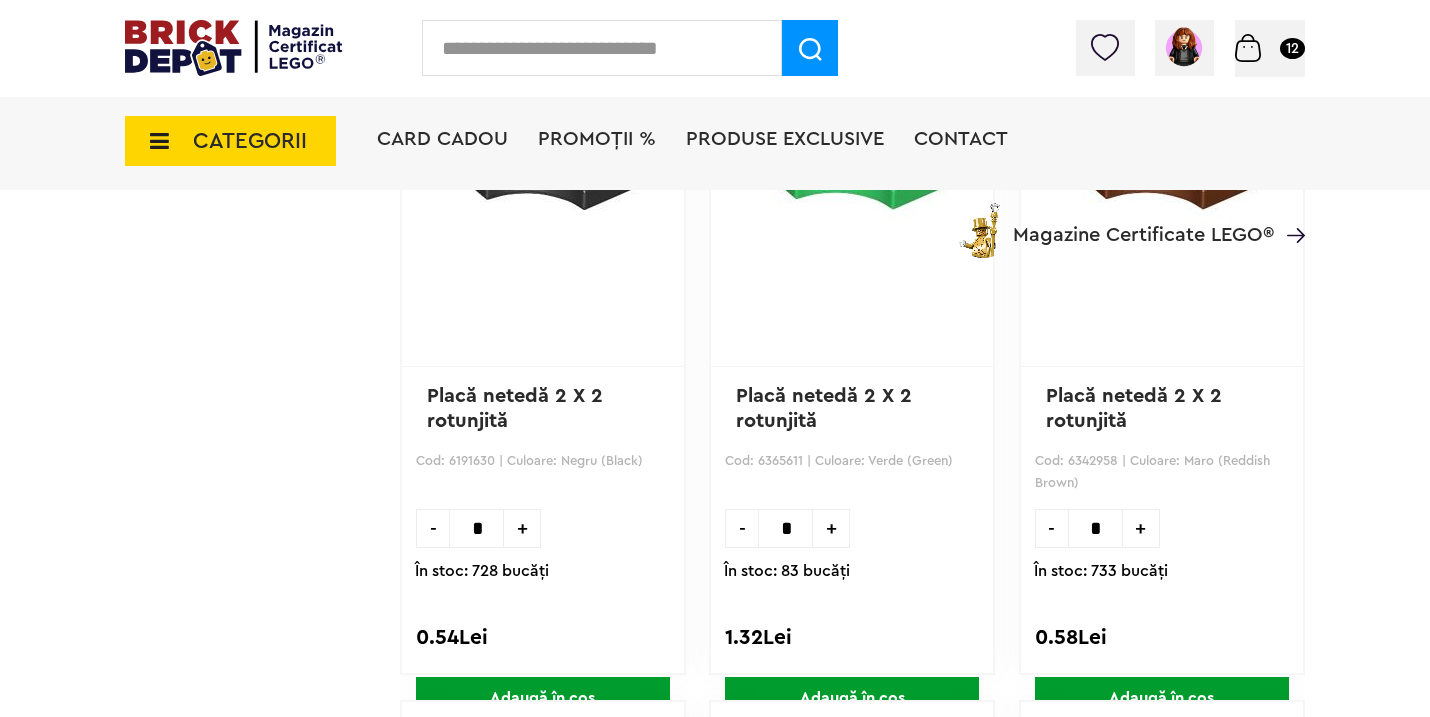 click on "+" at bounding box center (522, 528) 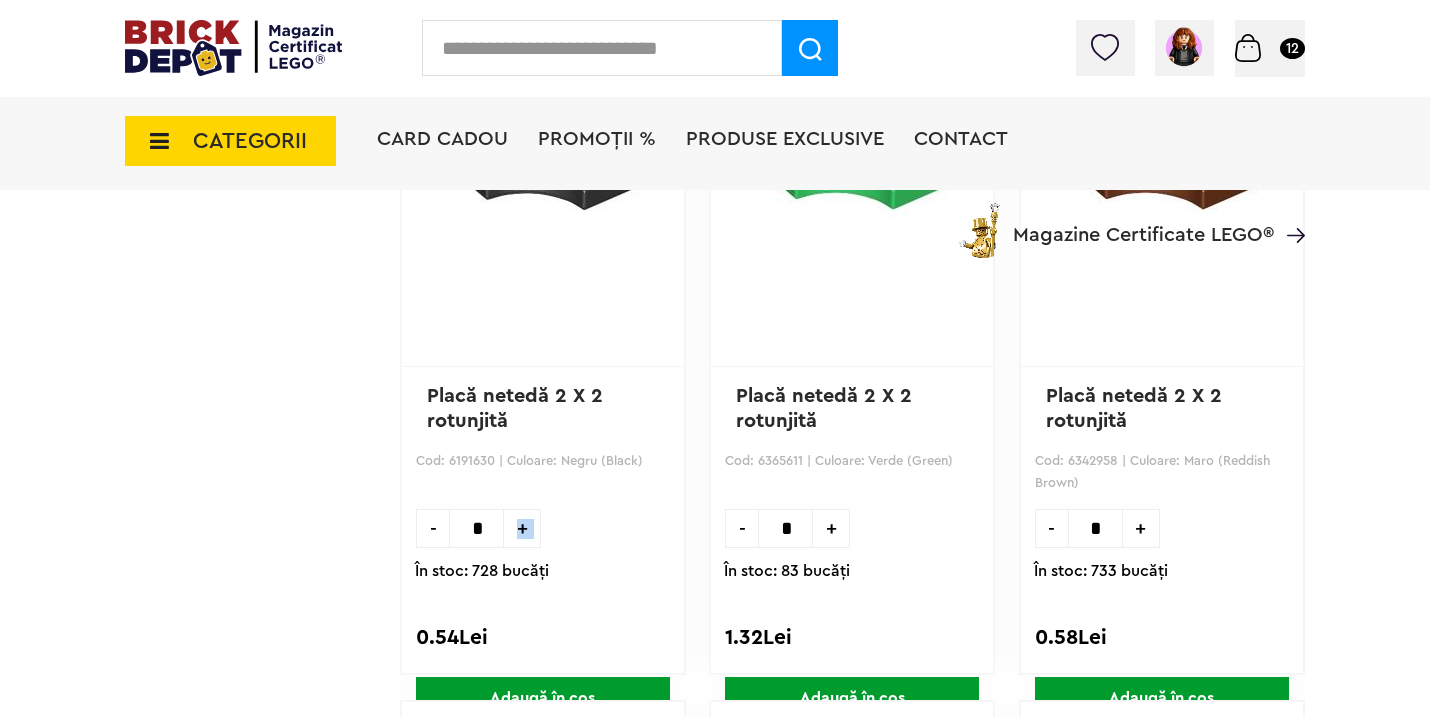 click on "+" at bounding box center (522, 528) 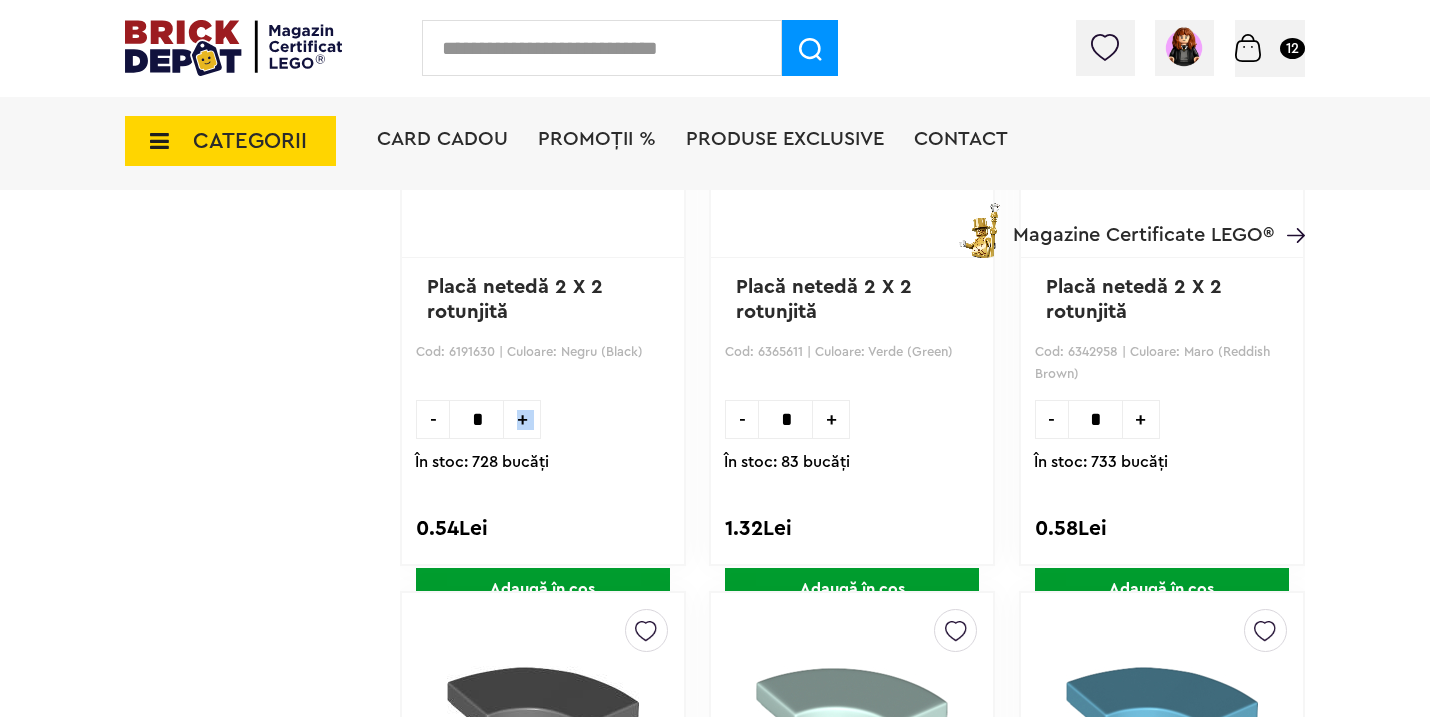 scroll, scrollTop: 2435, scrollLeft: 0, axis: vertical 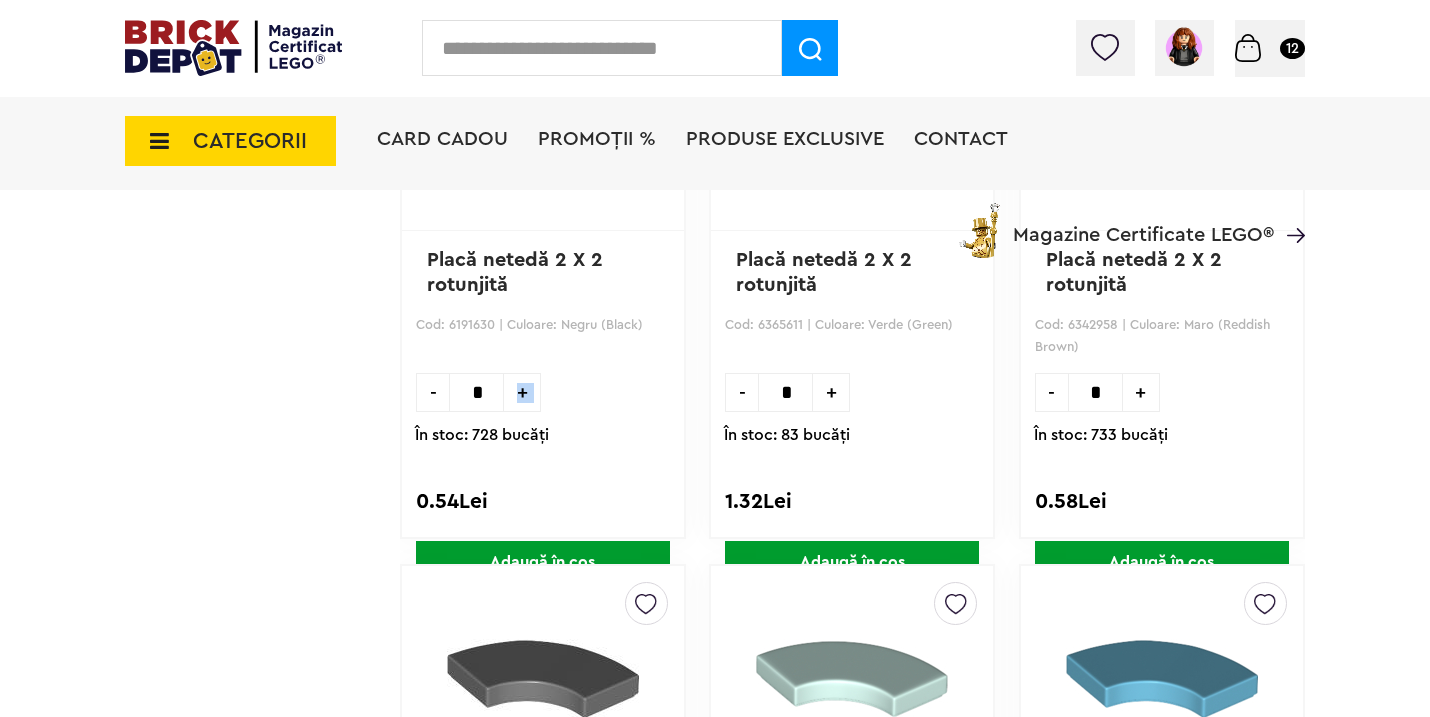 click on "Adaugă în coș" at bounding box center (543, 562) 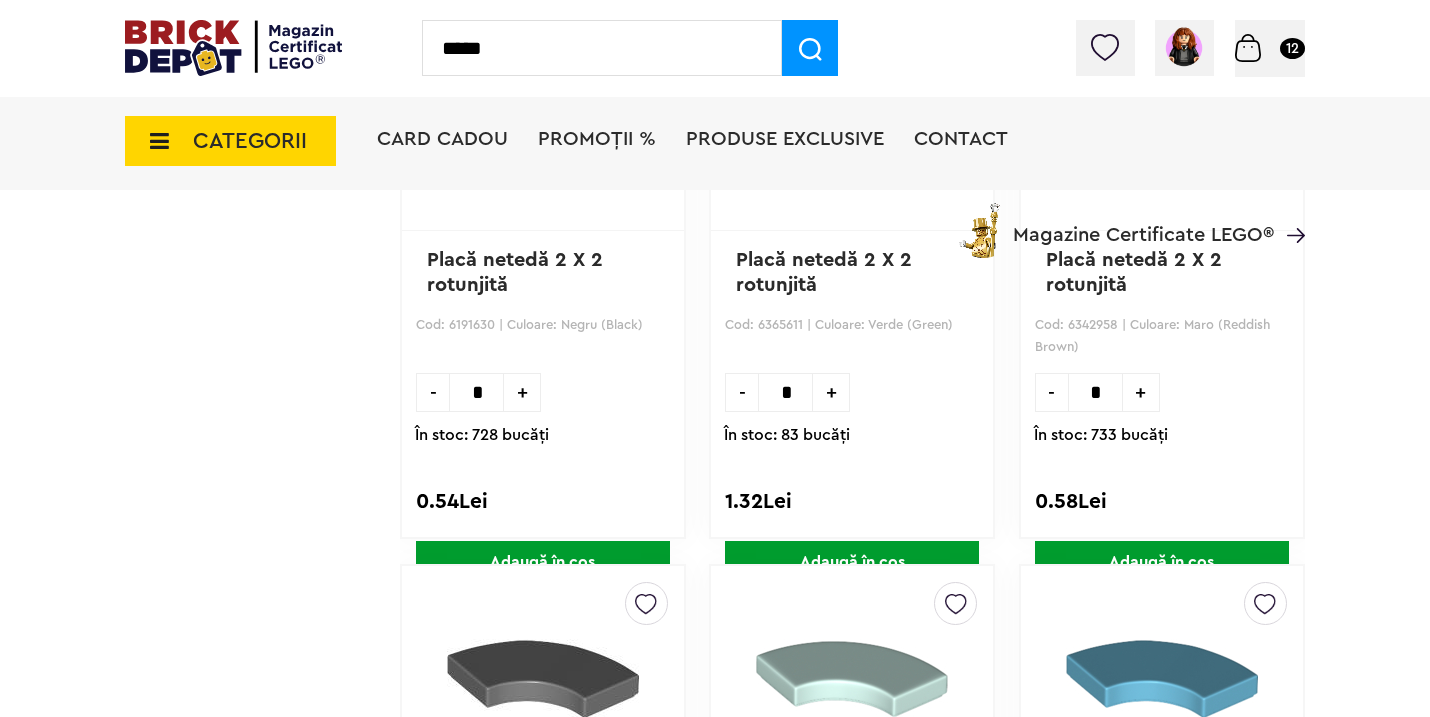 type on "*****" 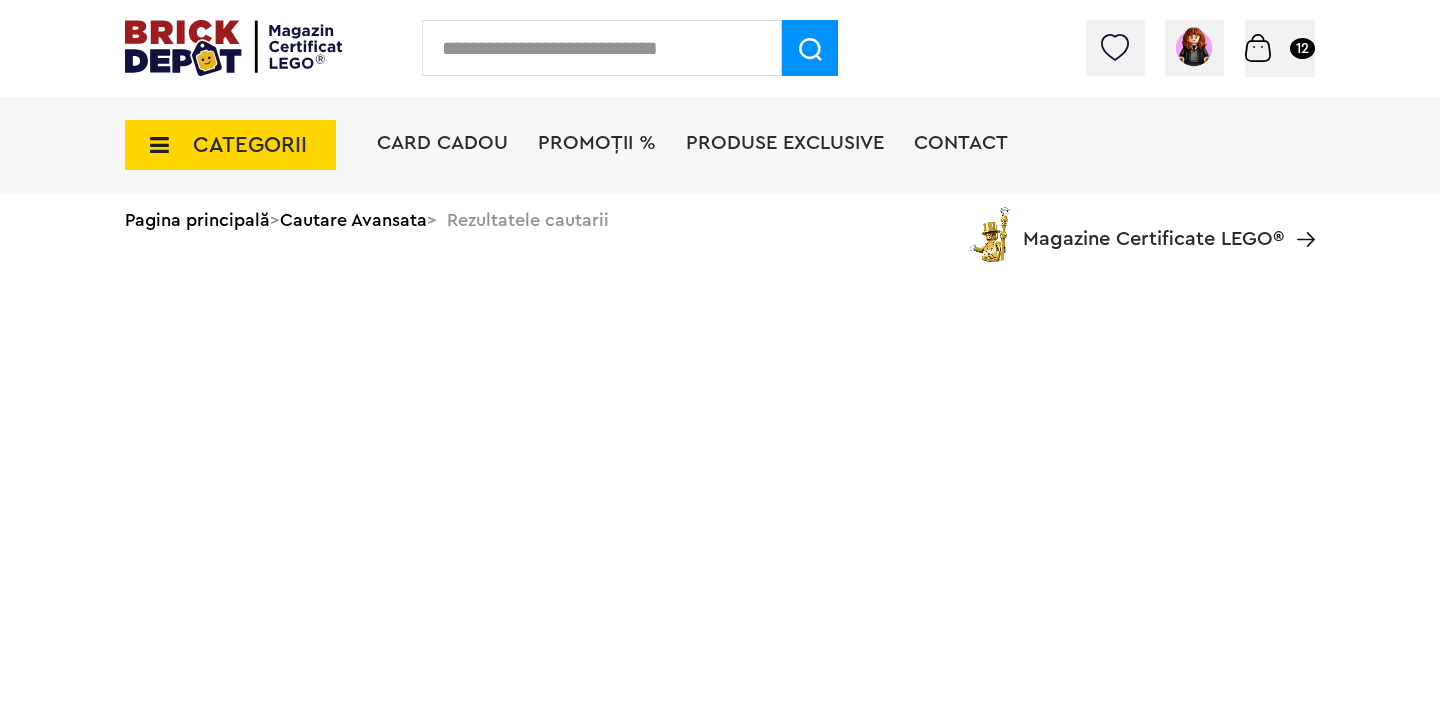scroll, scrollTop: 0, scrollLeft: 0, axis: both 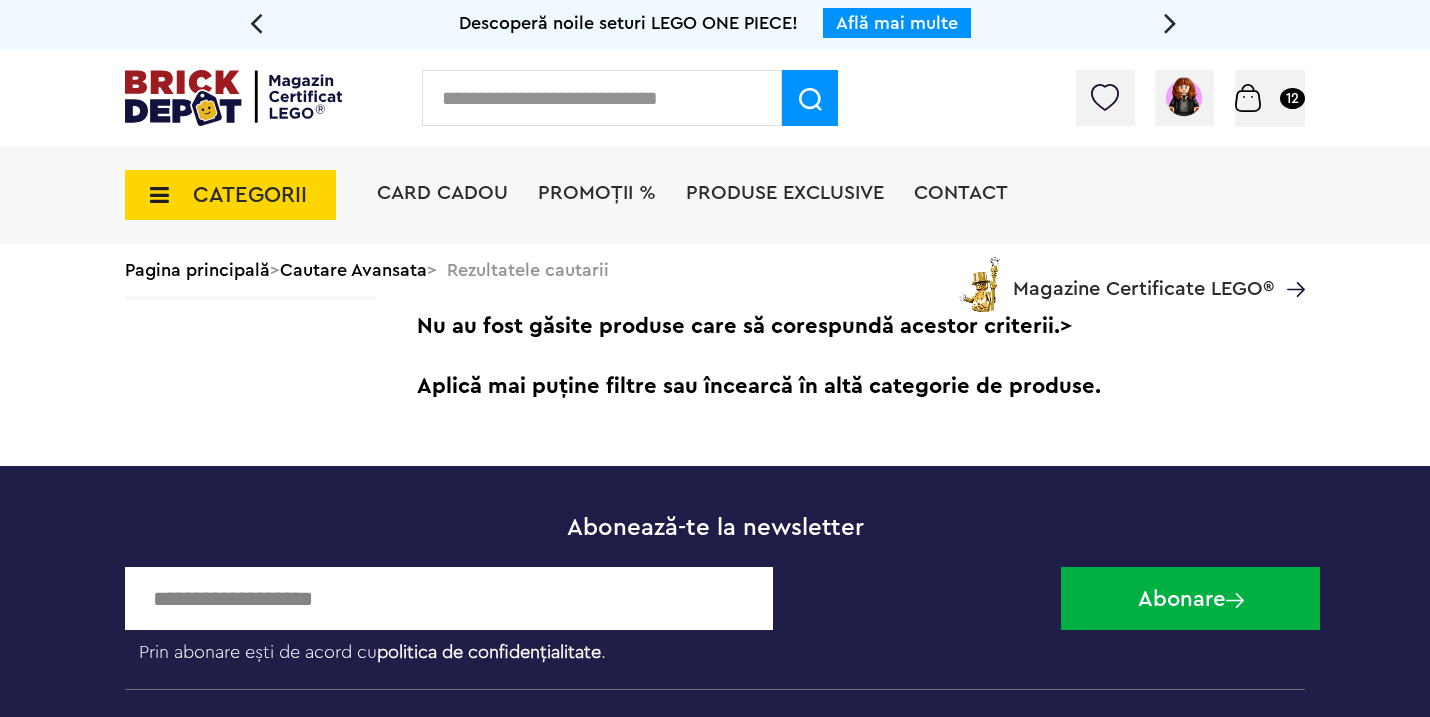click at bounding box center (602, 98) 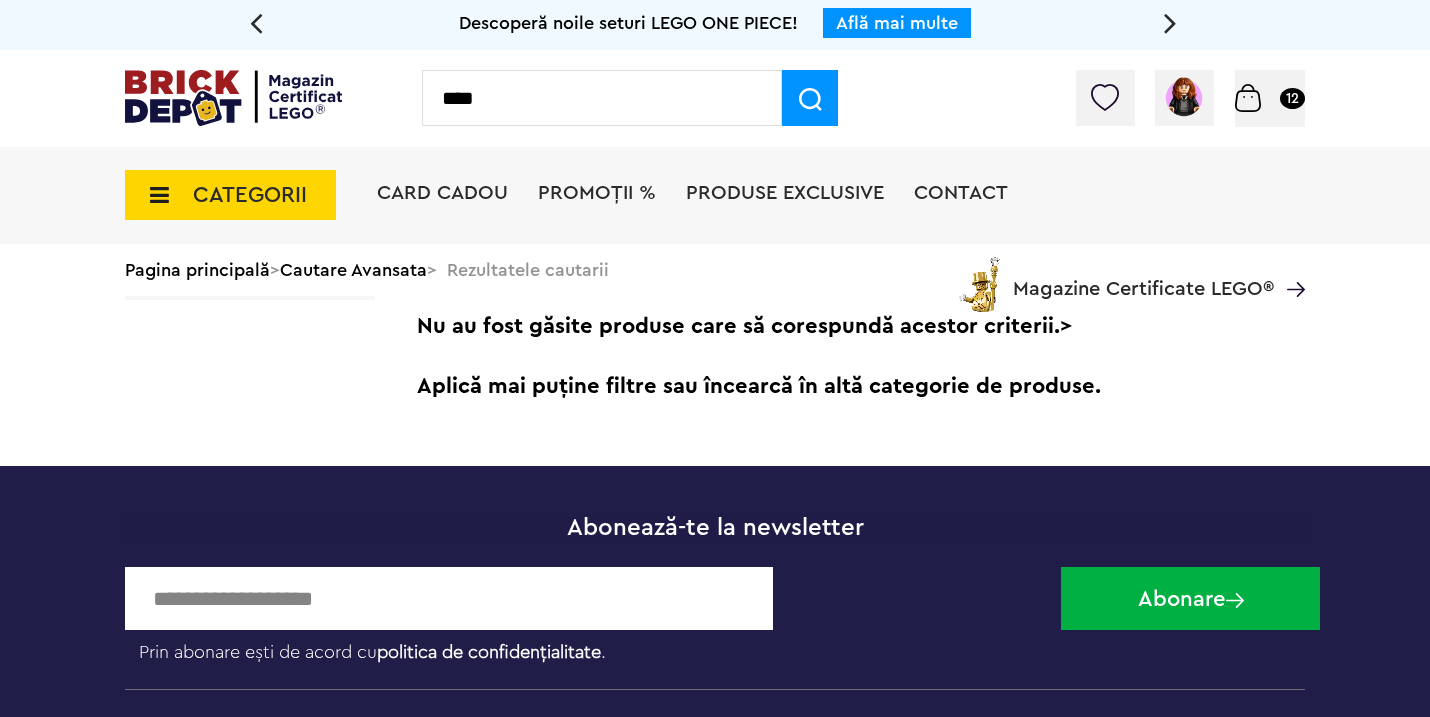 type on "****" 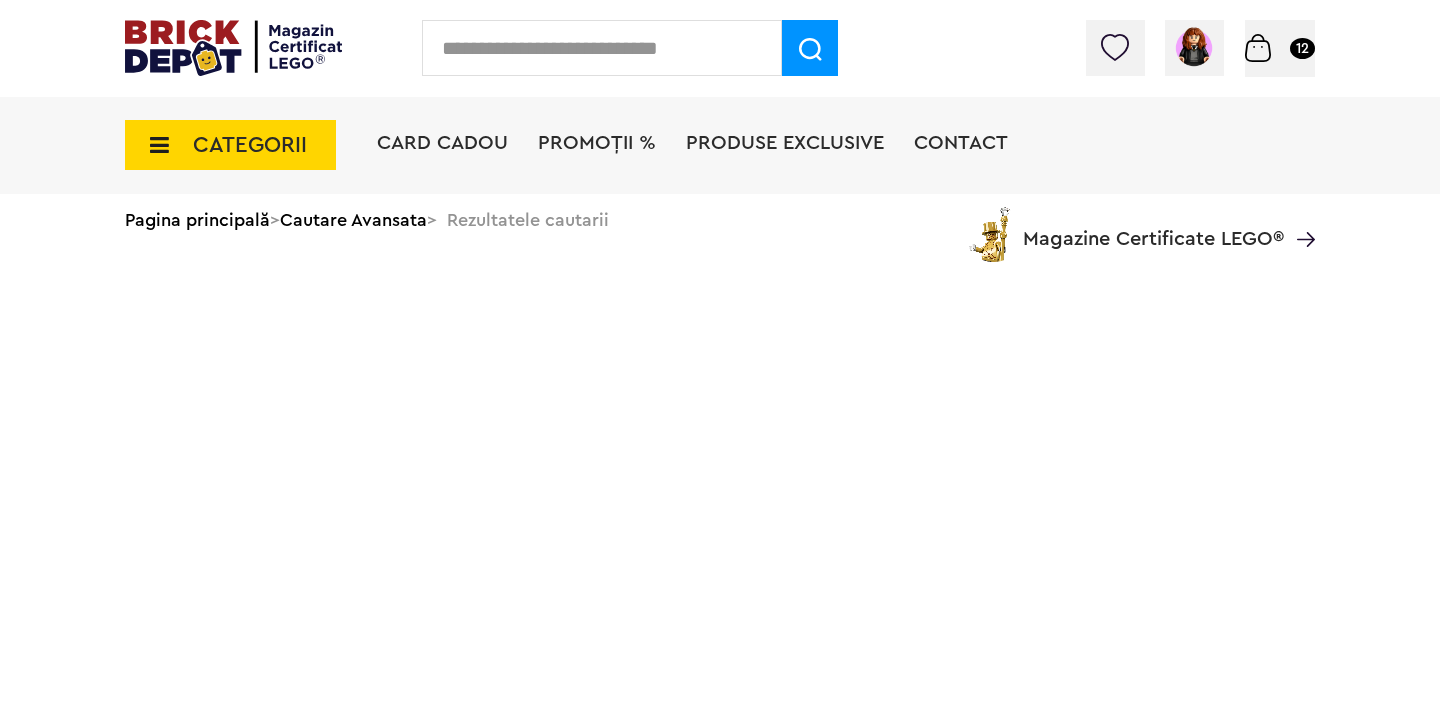 scroll, scrollTop: 0, scrollLeft: 0, axis: both 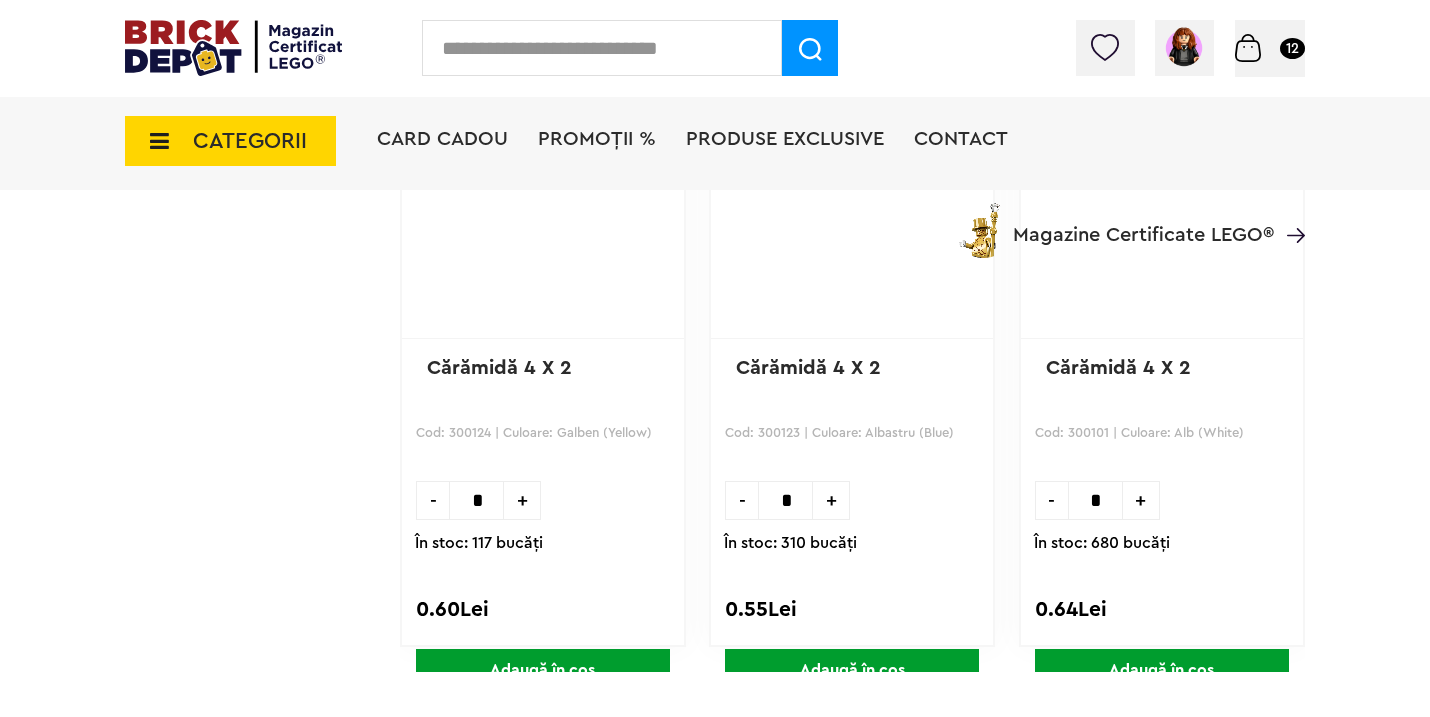 click on "*" at bounding box center [785, 500] 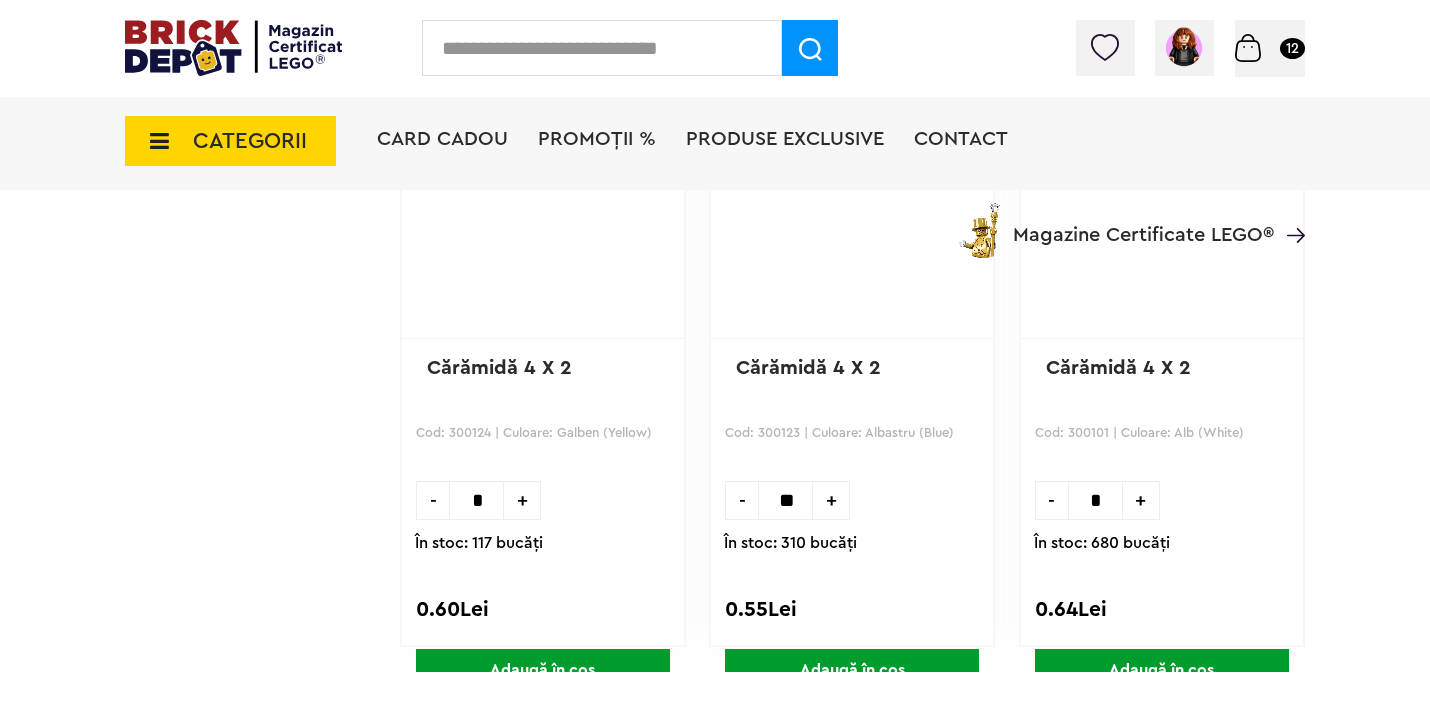 scroll, scrollTop: 0, scrollLeft: 3, axis: horizontal 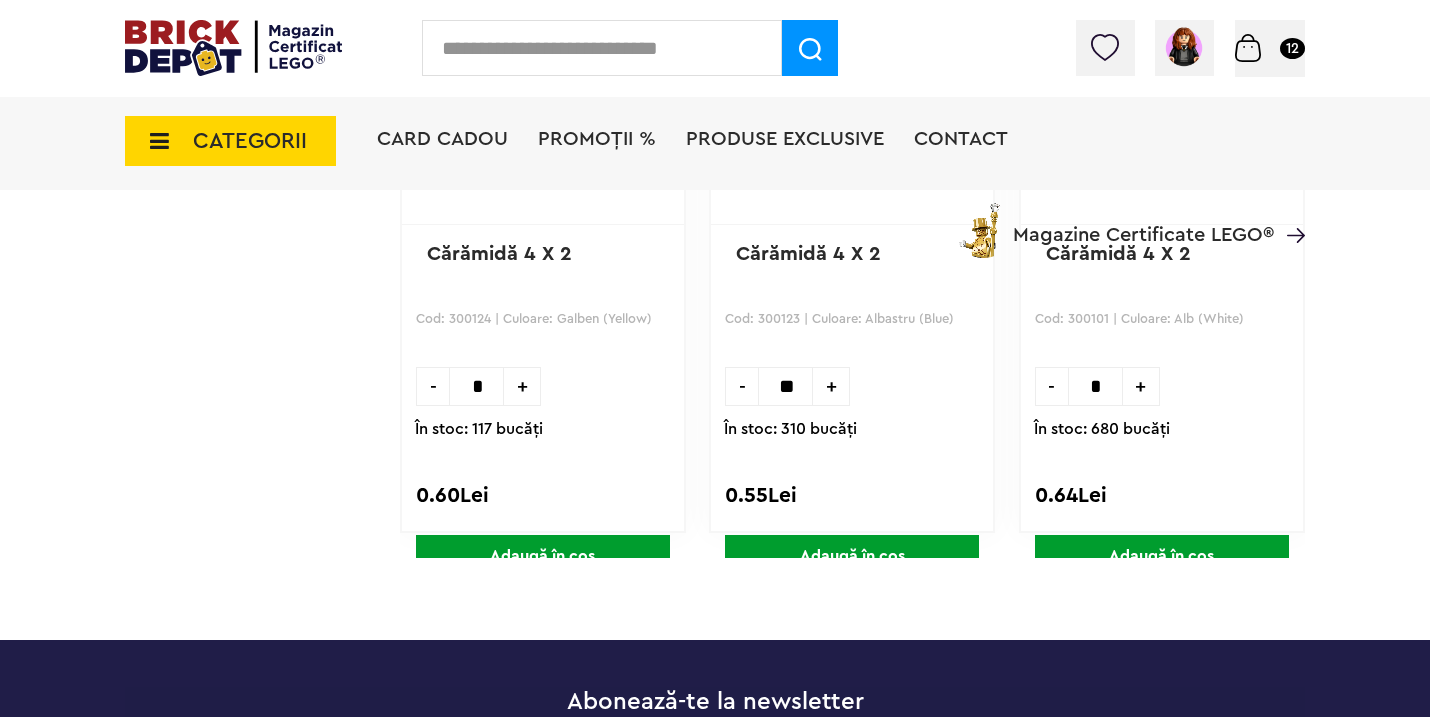 type on "**" 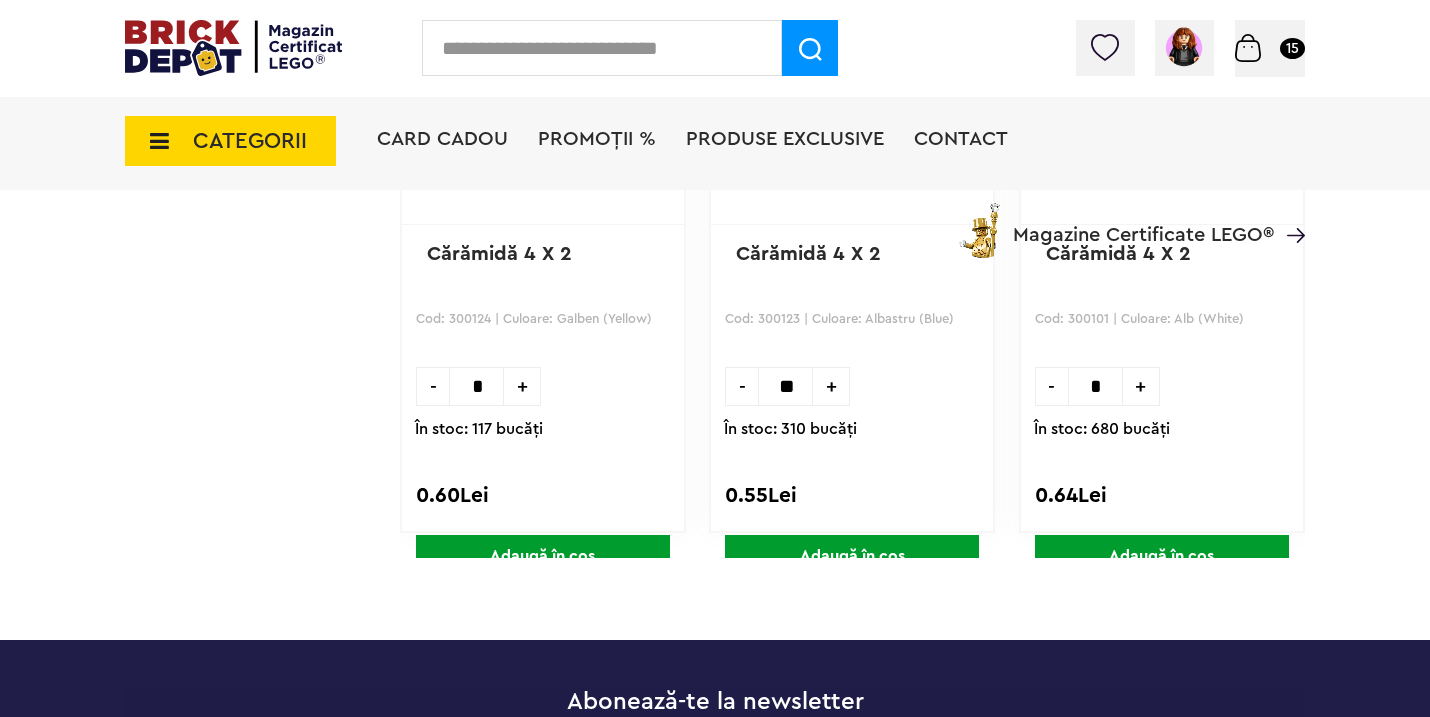 click at bounding box center (602, 48) 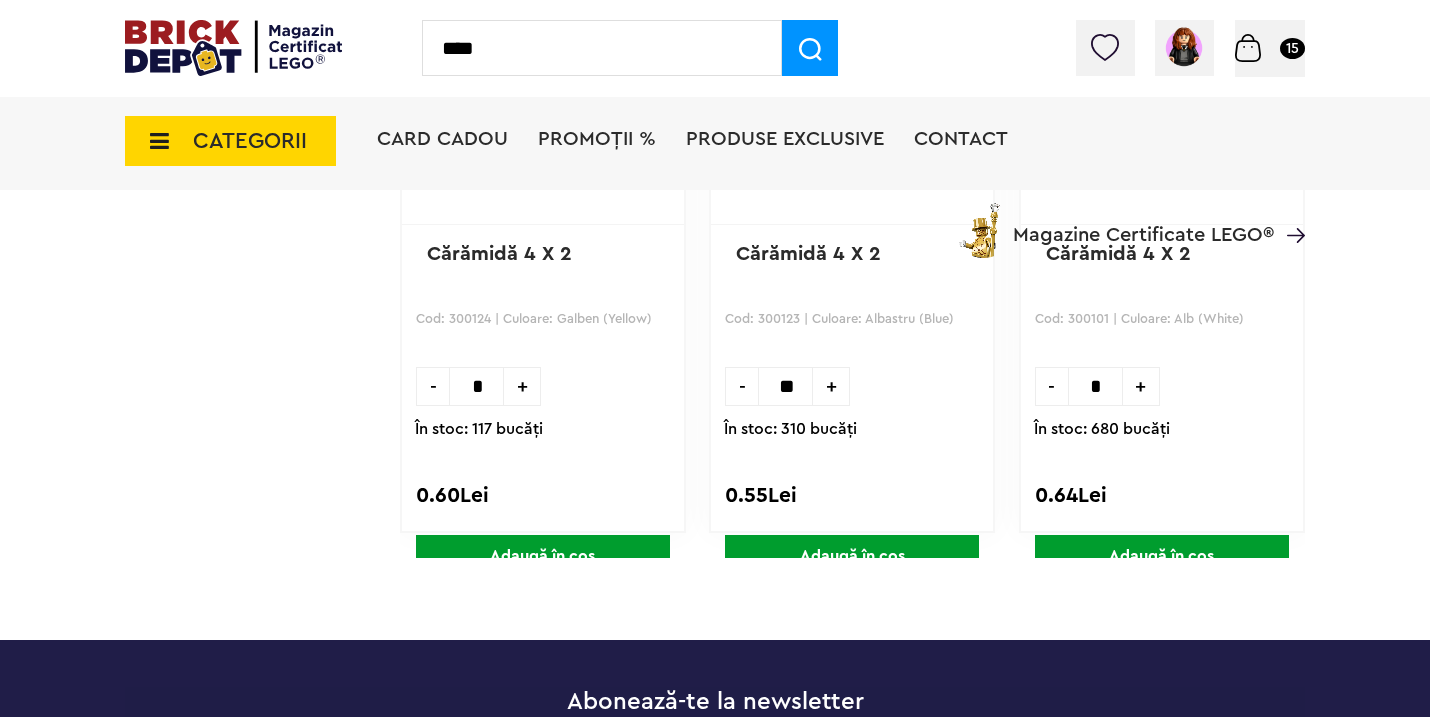 type on "****" 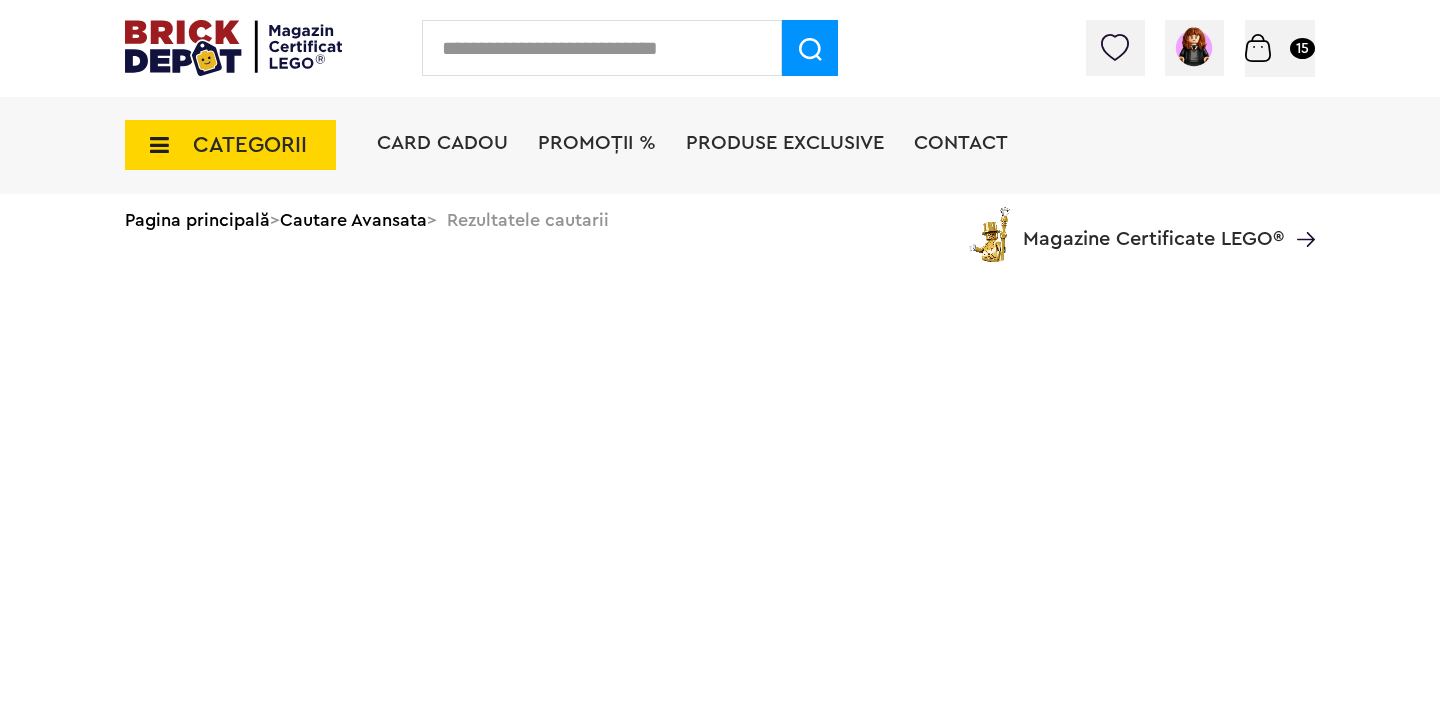scroll, scrollTop: 0, scrollLeft: 0, axis: both 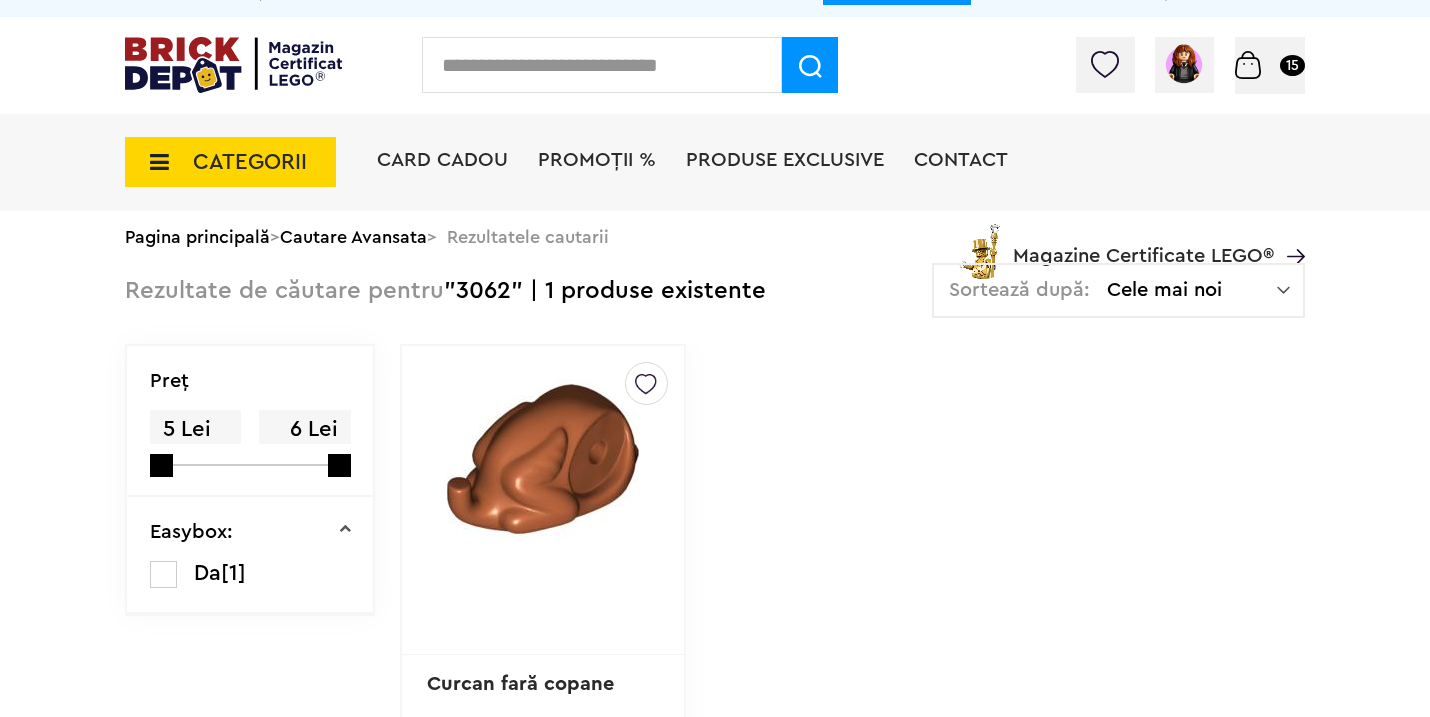 click at bounding box center [602, 65] 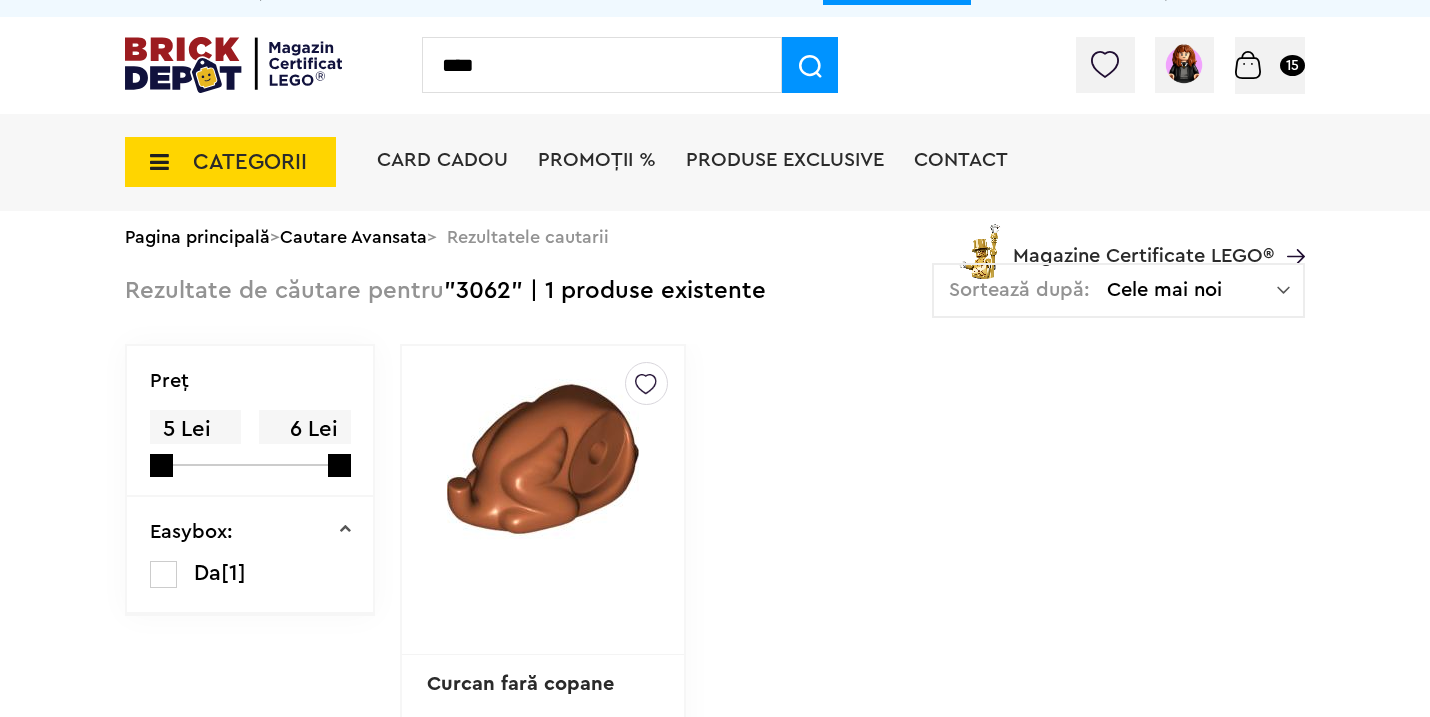 type on "****" 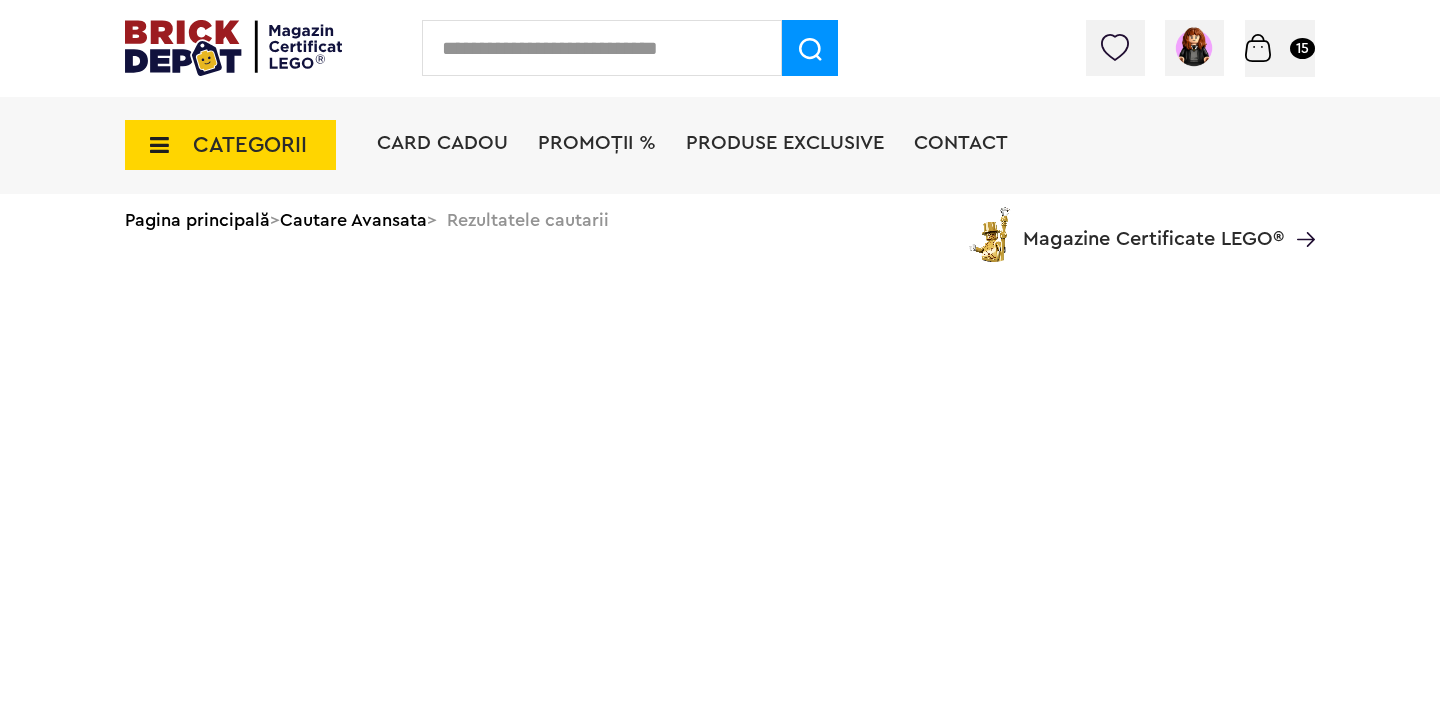 scroll, scrollTop: 0, scrollLeft: 0, axis: both 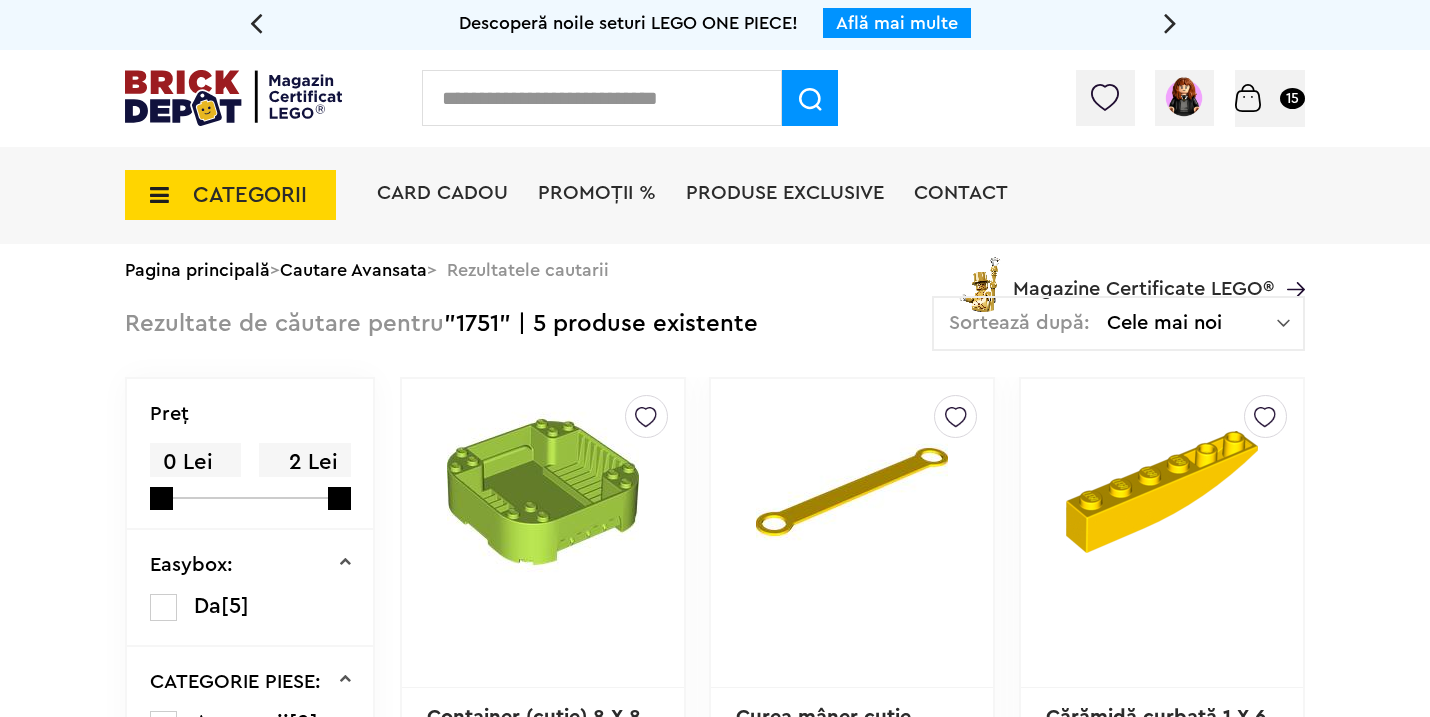click at bounding box center (602, 98) 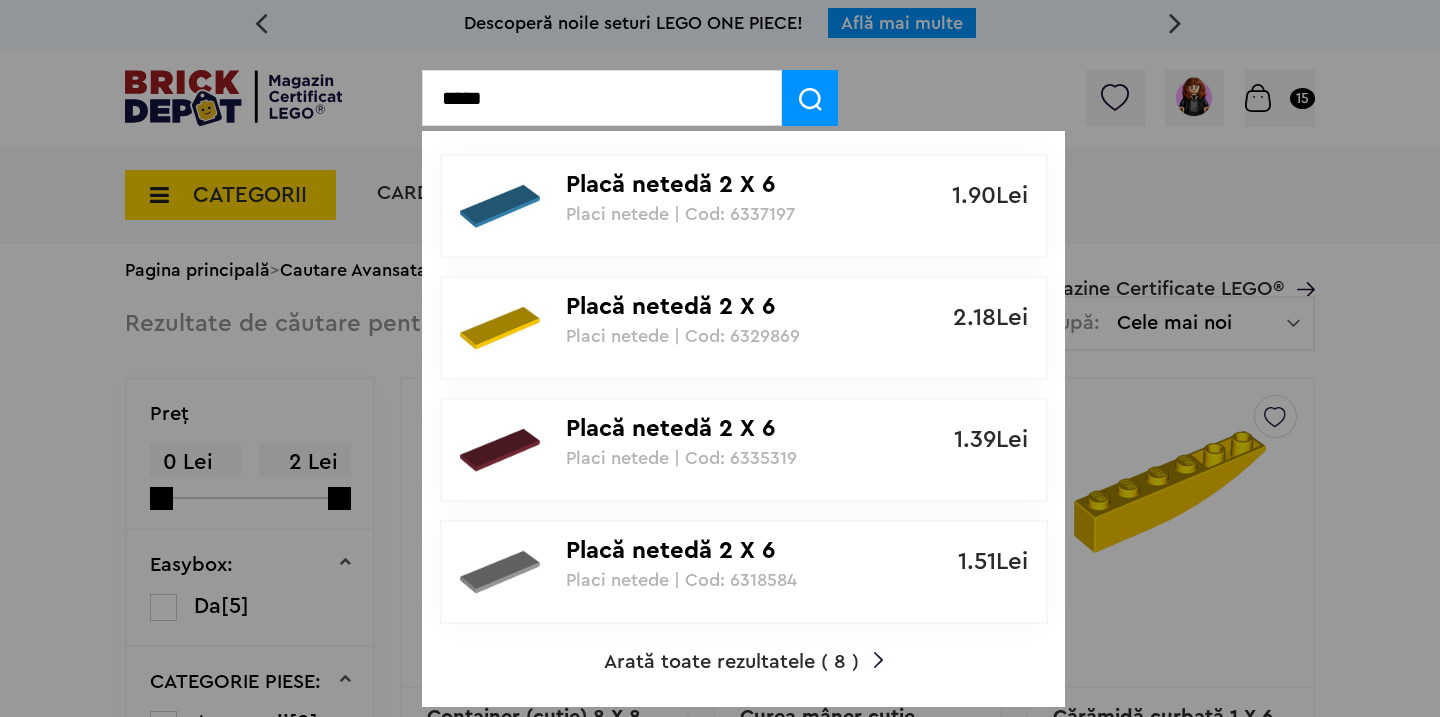 type on "*****" 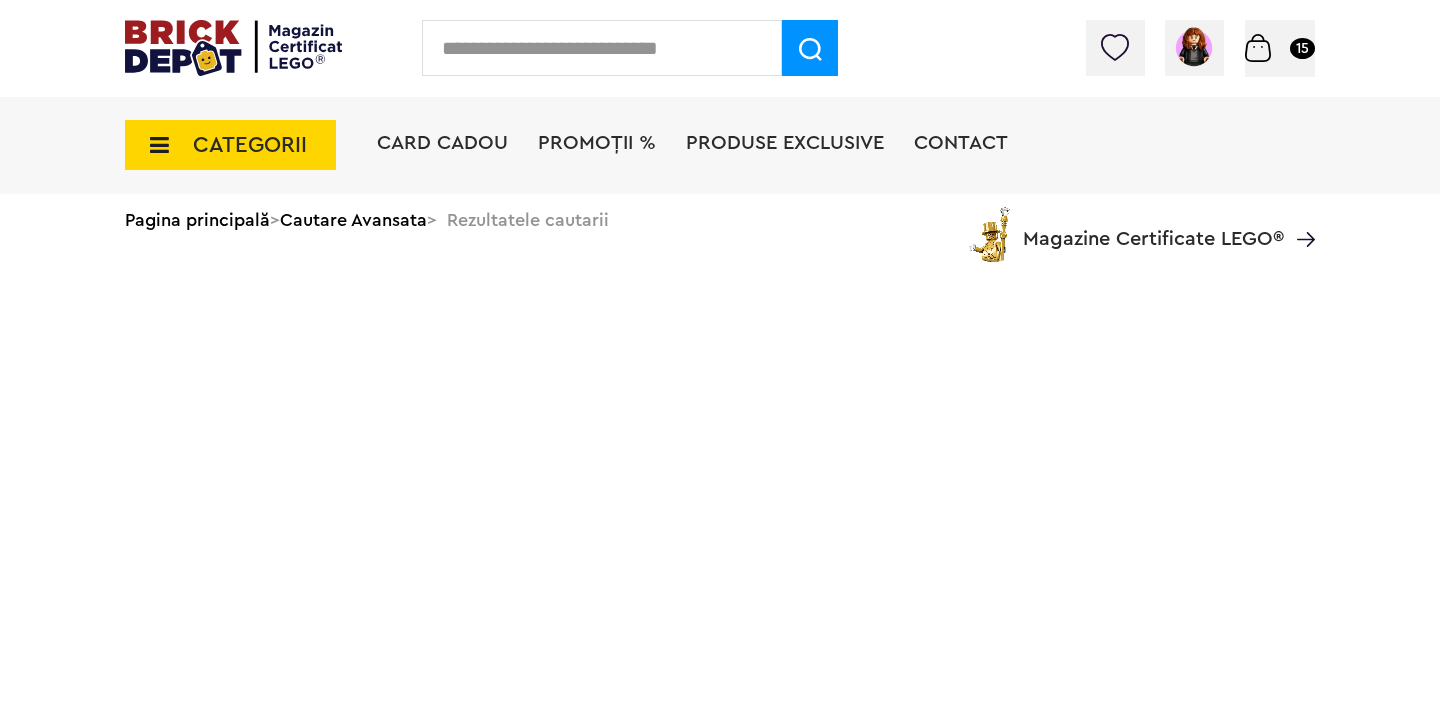 scroll, scrollTop: 0, scrollLeft: 0, axis: both 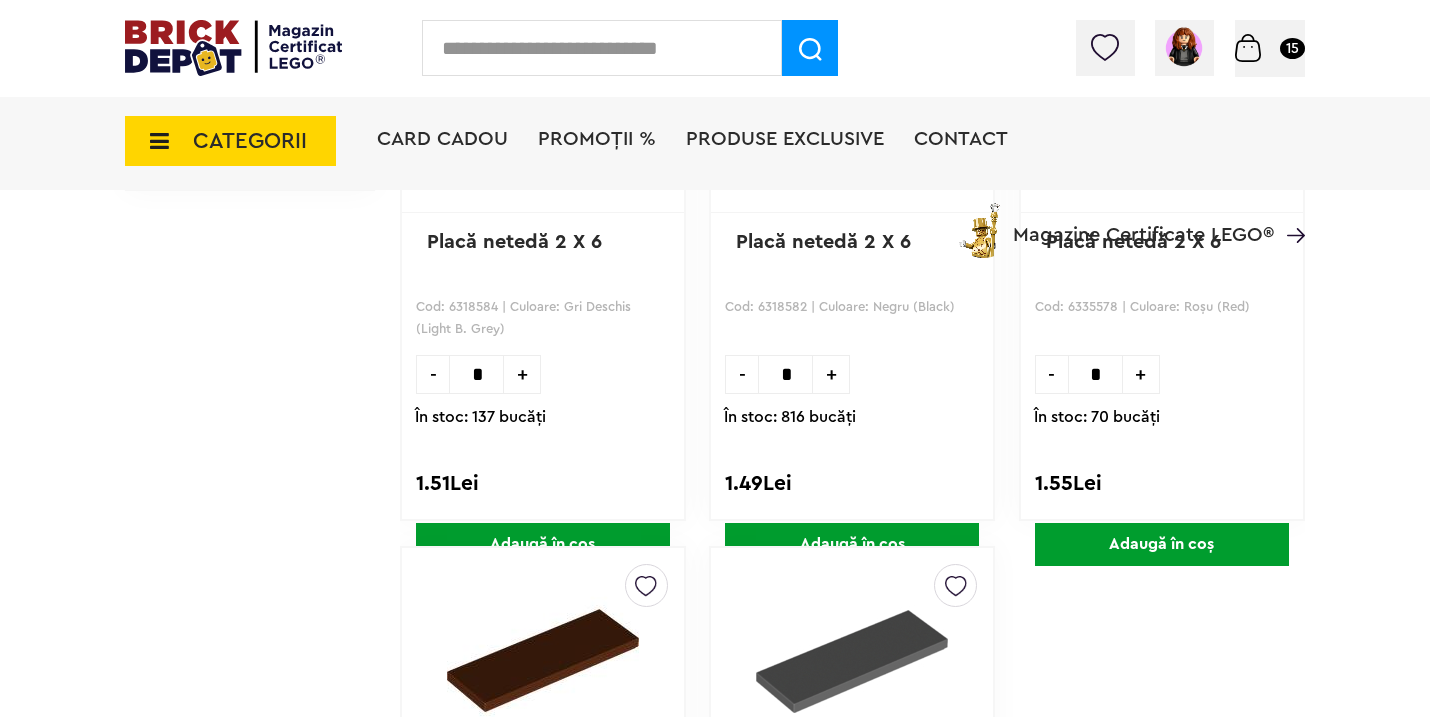 click on "*" at bounding box center [785, 374] 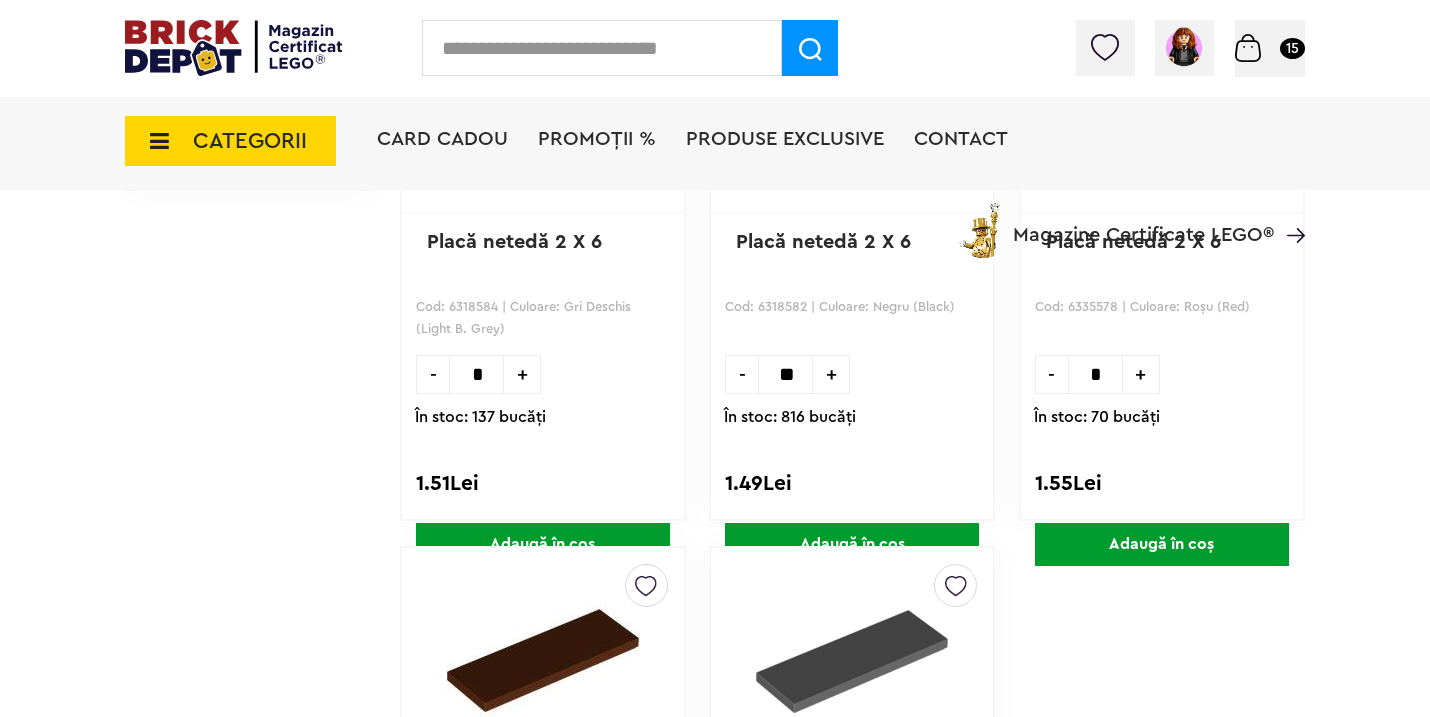 scroll, scrollTop: 0, scrollLeft: 3, axis: horizontal 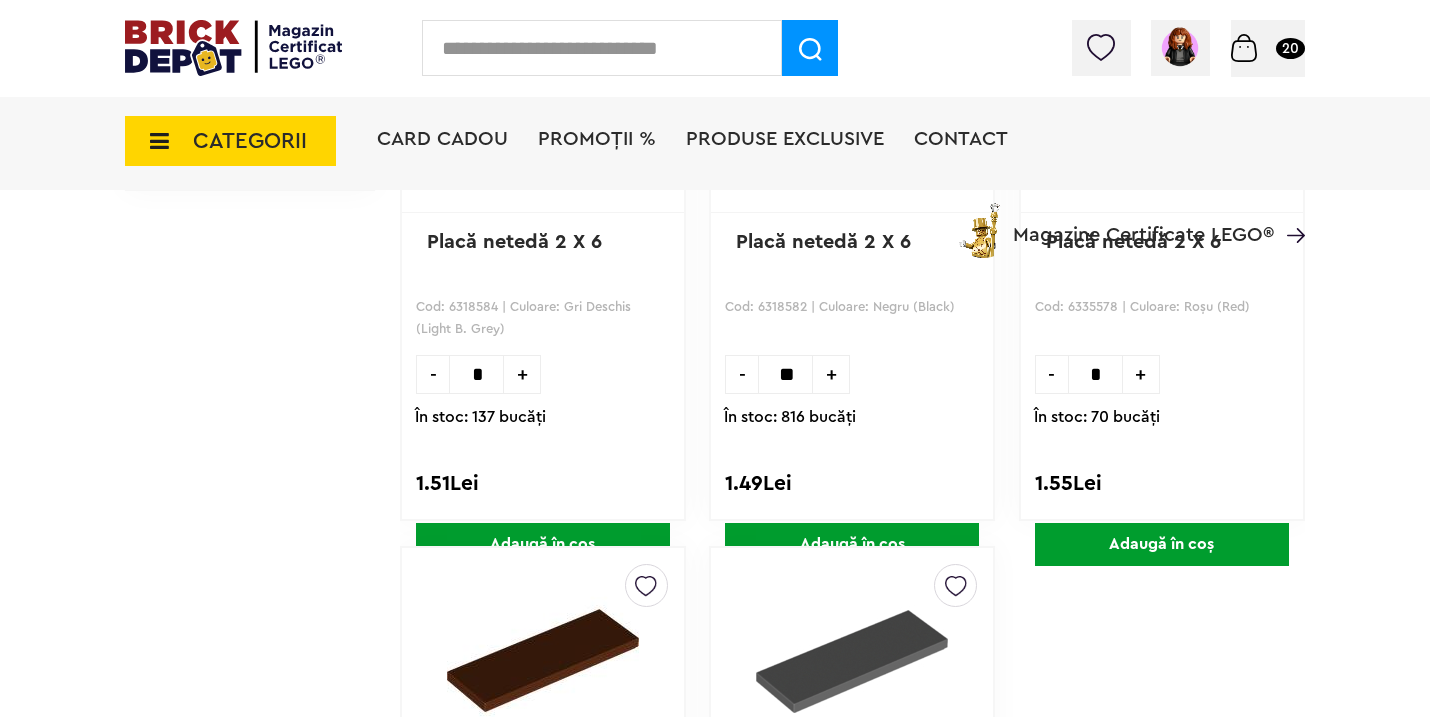 click at bounding box center (602, 48) 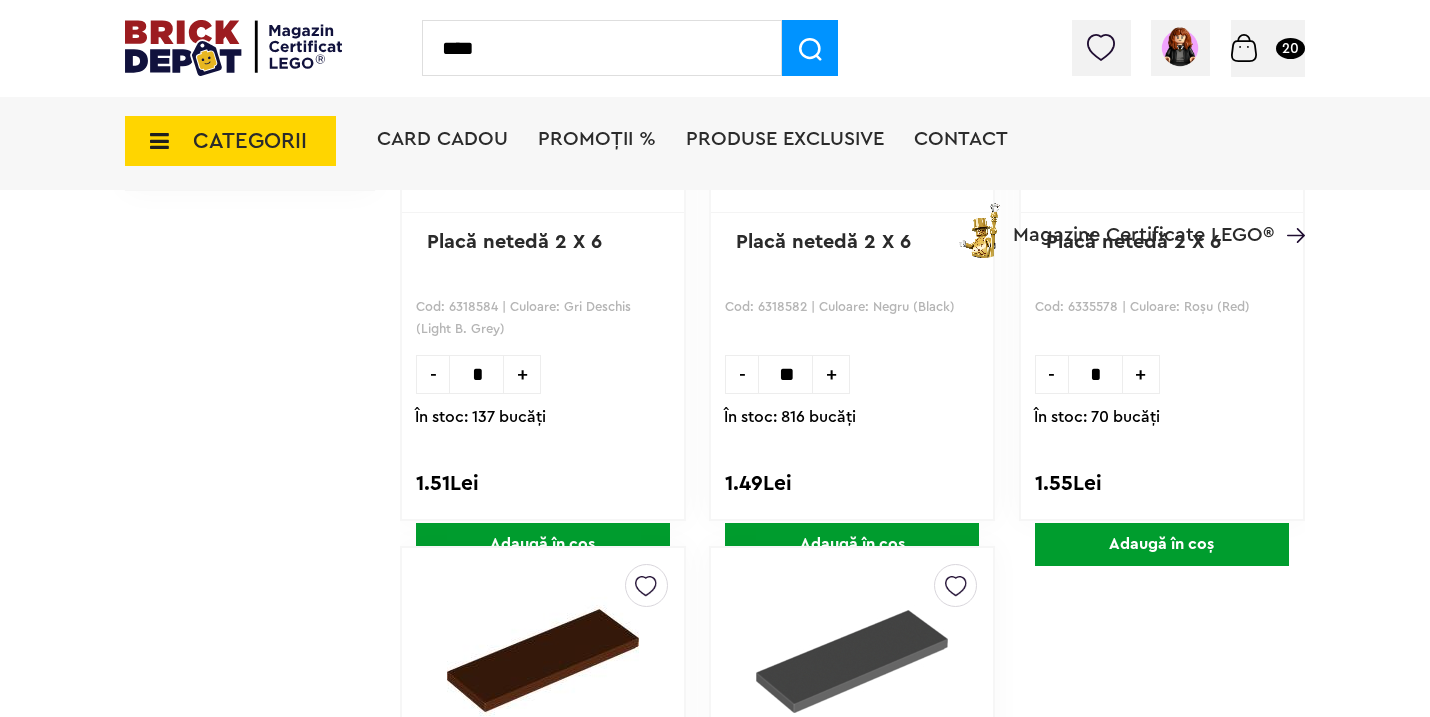 type on "****" 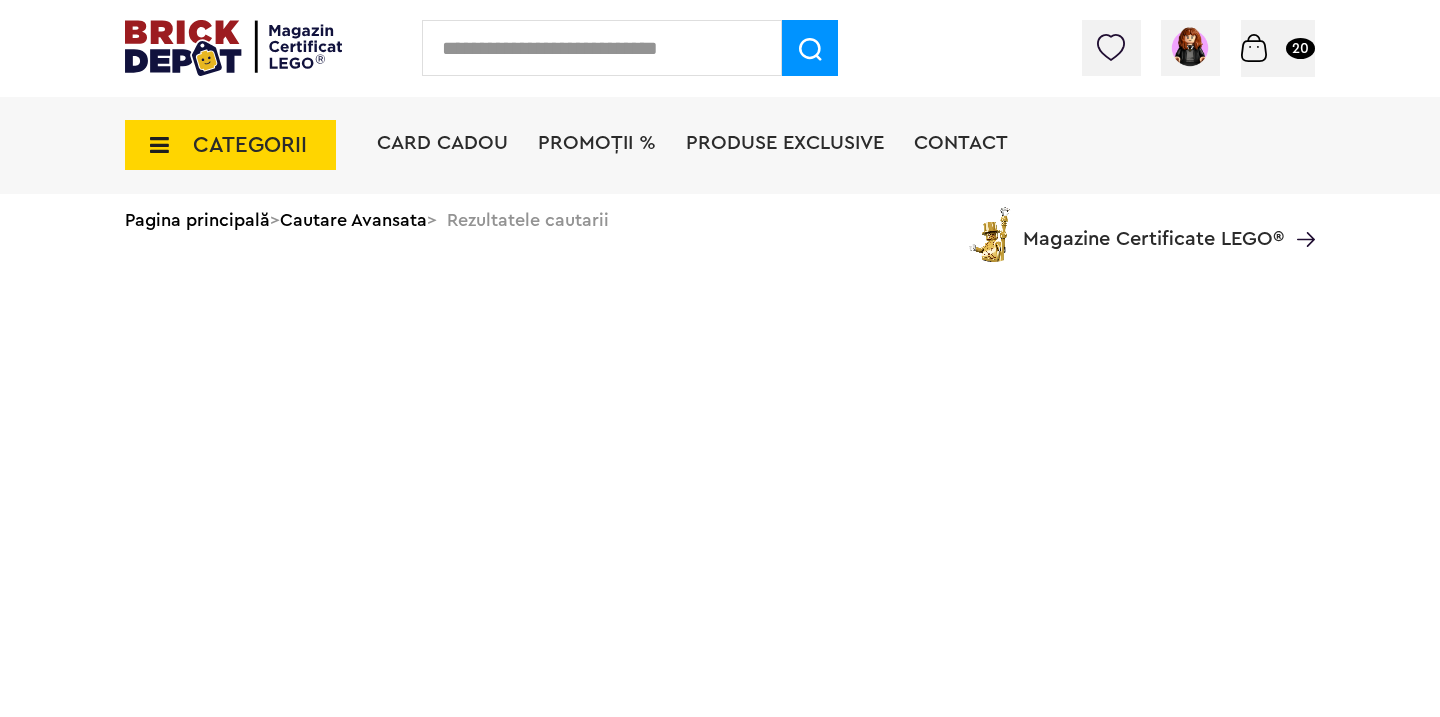 scroll, scrollTop: 0, scrollLeft: 0, axis: both 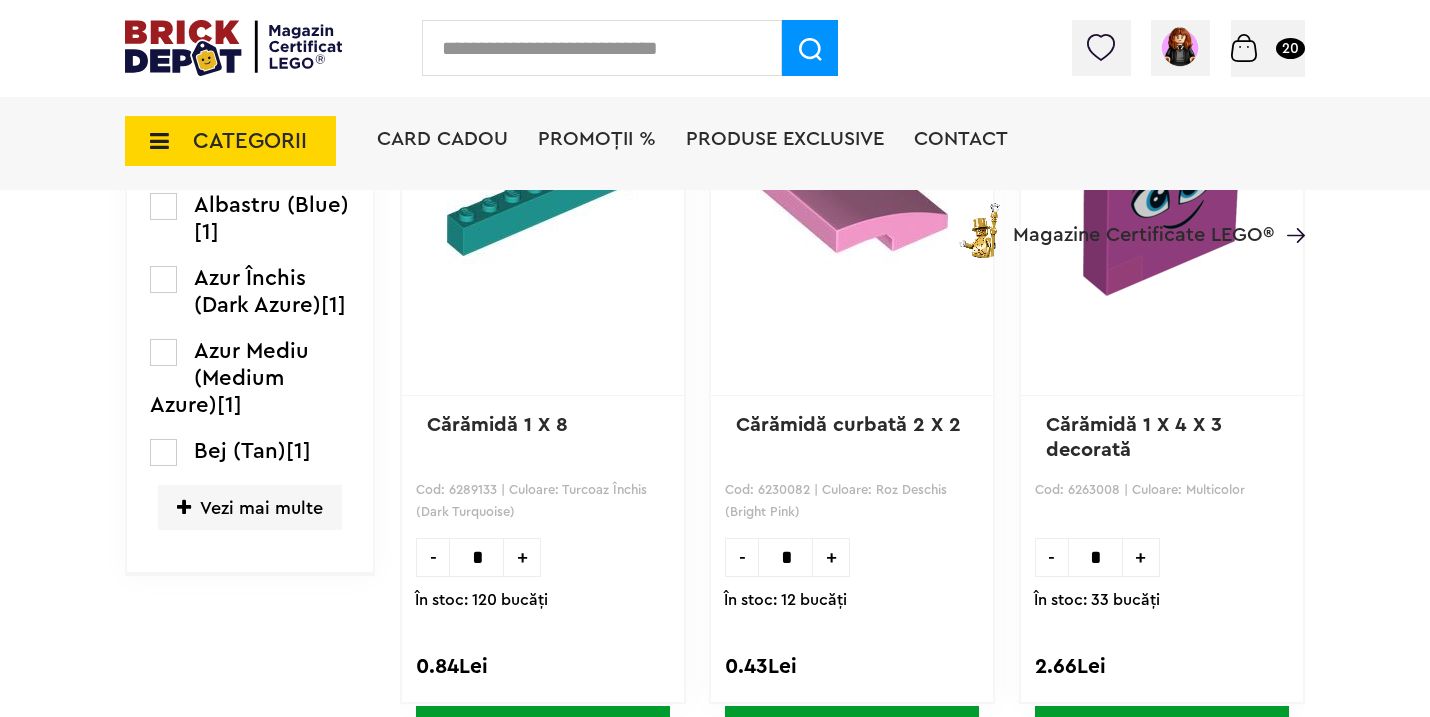 click on "+" at bounding box center [522, 557] 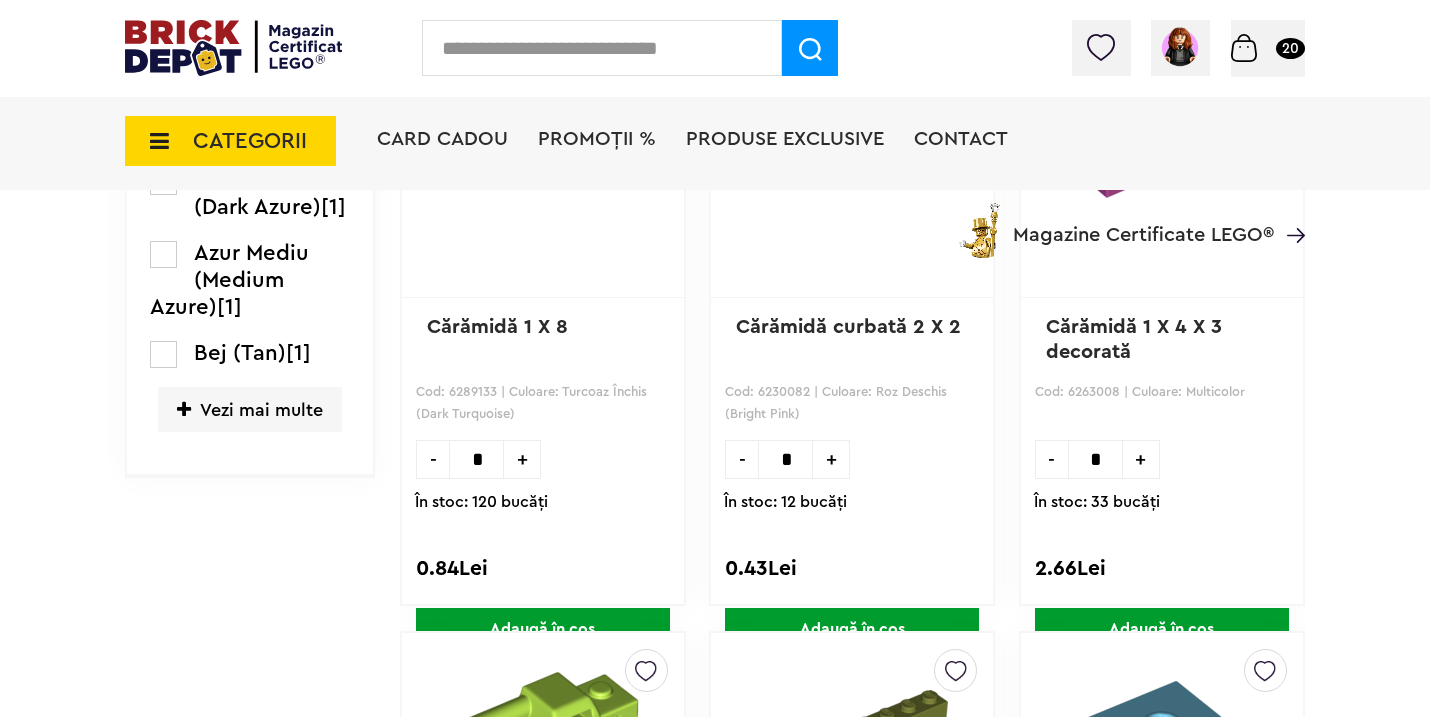 click on "Adaugă în coș" at bounding box center (543, 629) 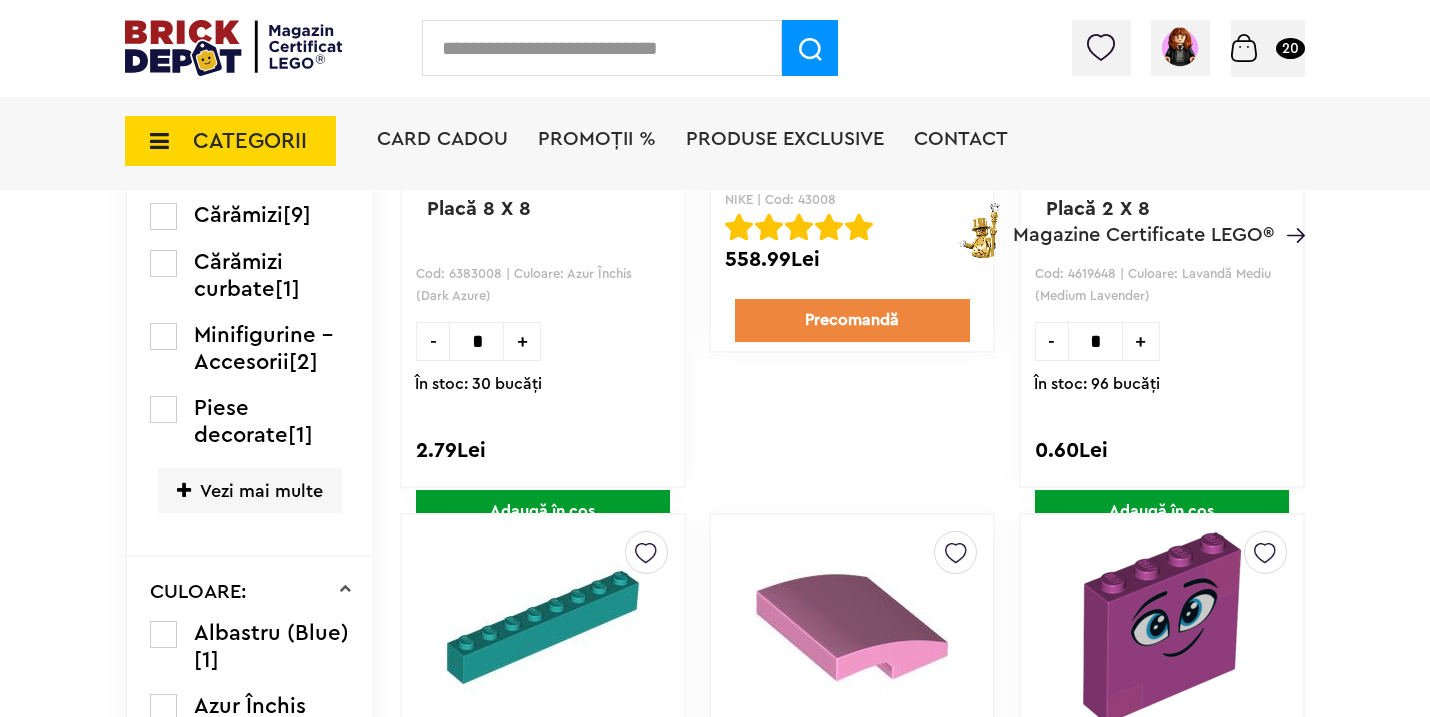 scroll, scrollTop: 0, scrollLeft: 0, axis: both 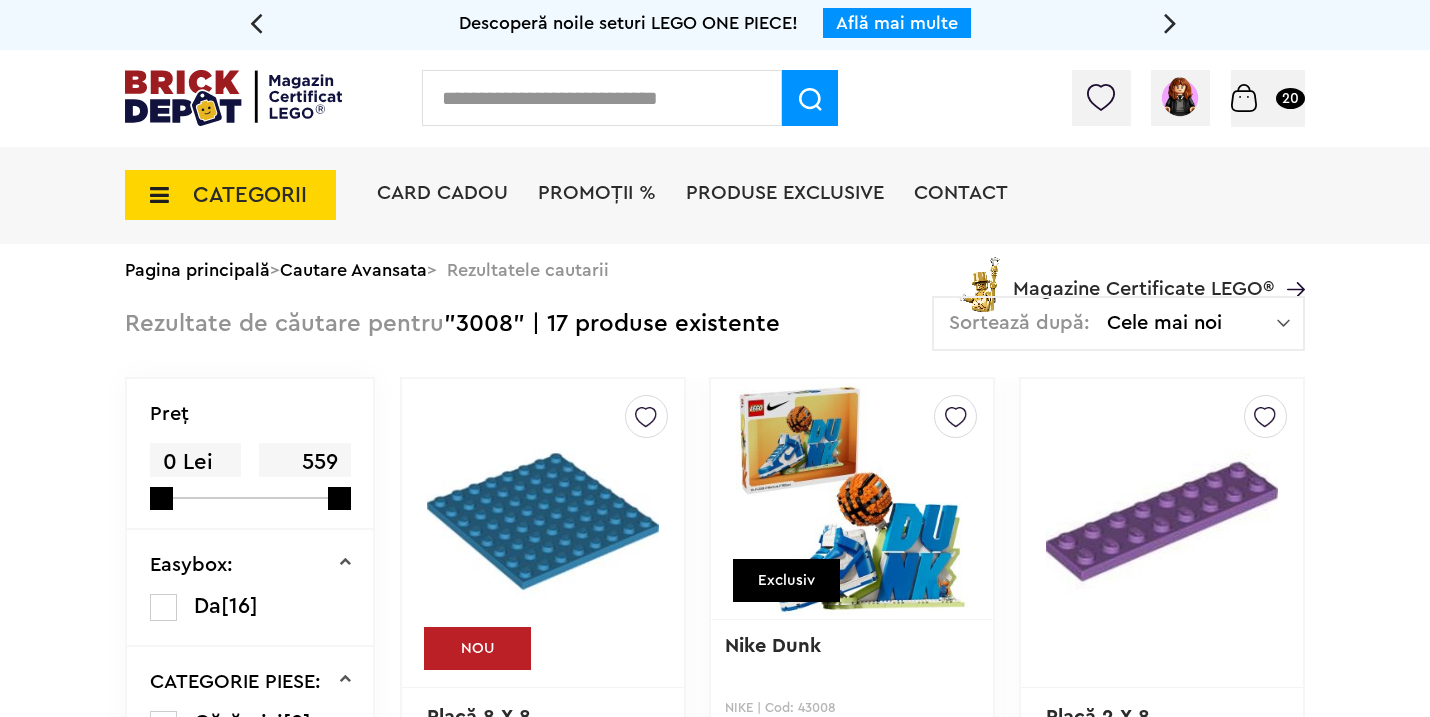 click at bounding box center [602, 98] 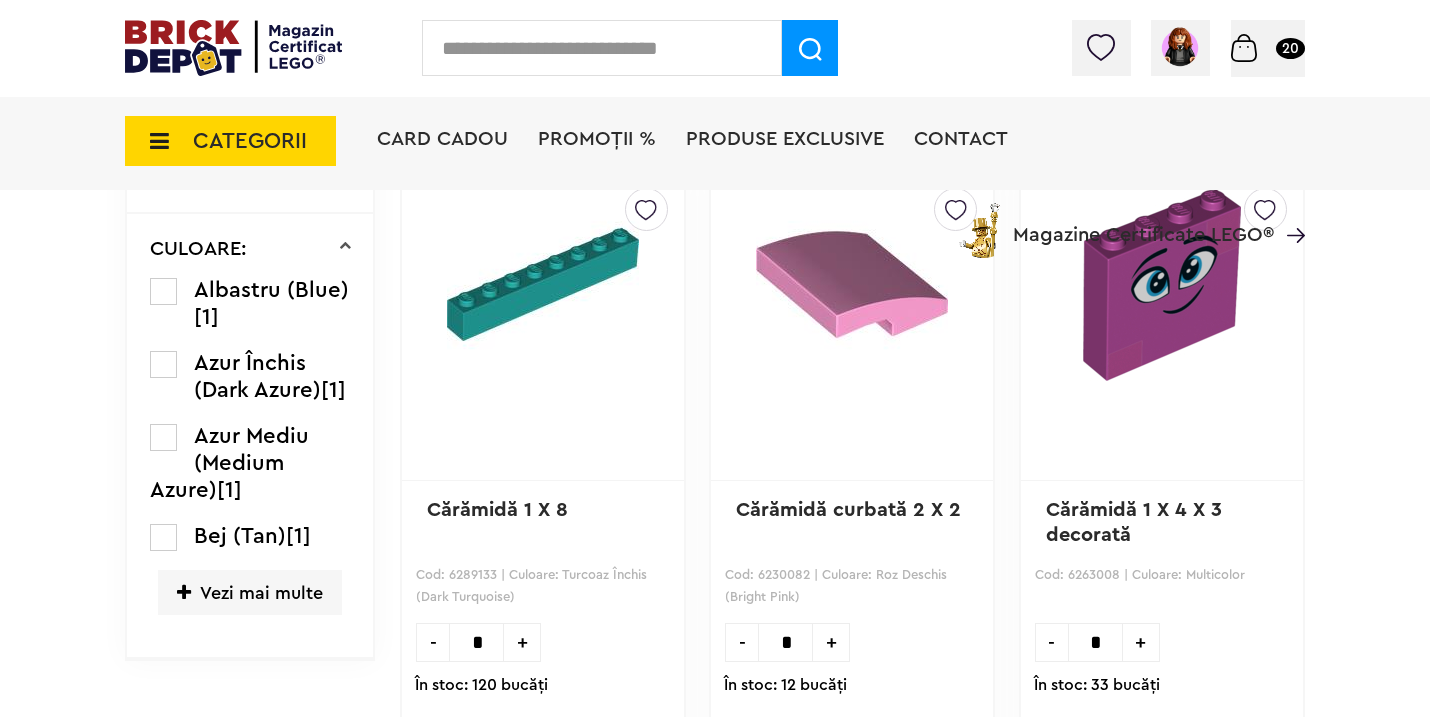 scroll, scrollTop: 902, scrollLeft: 0, axis: vertical 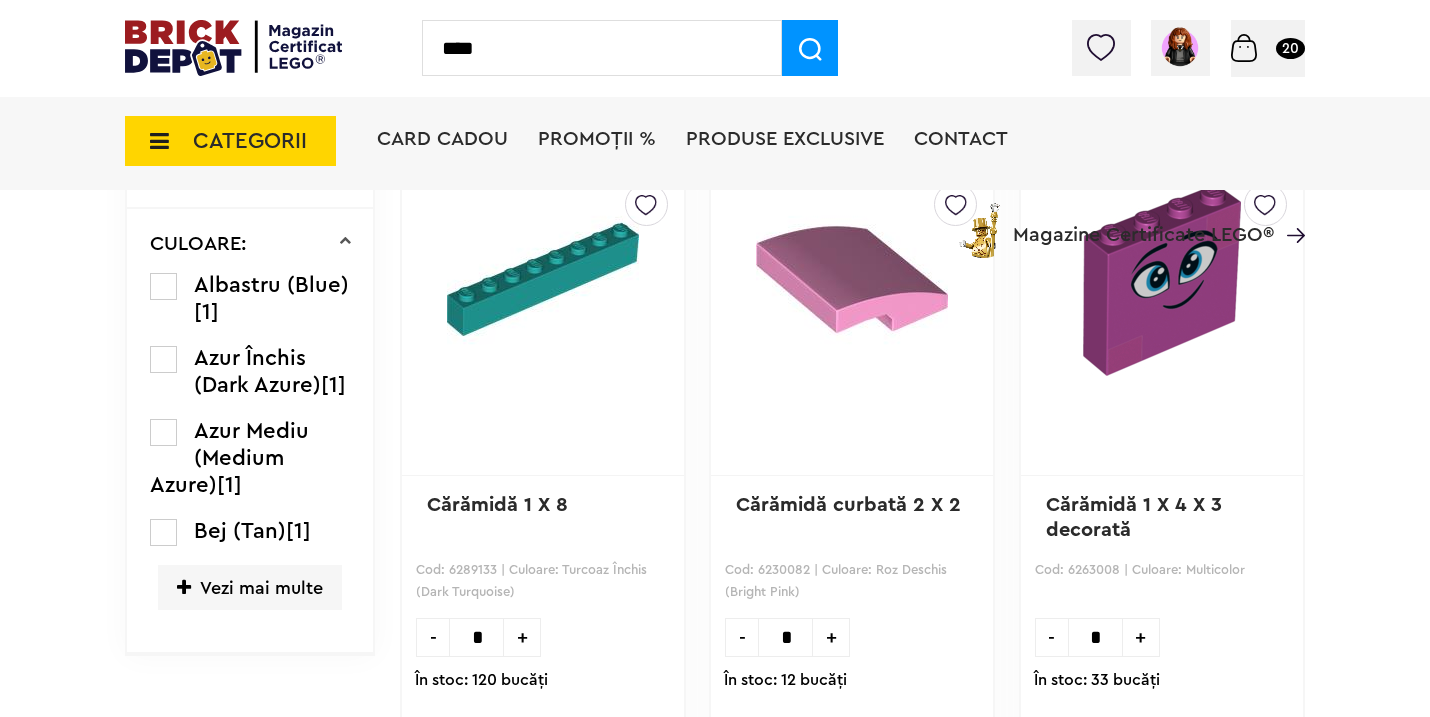 type on "****" 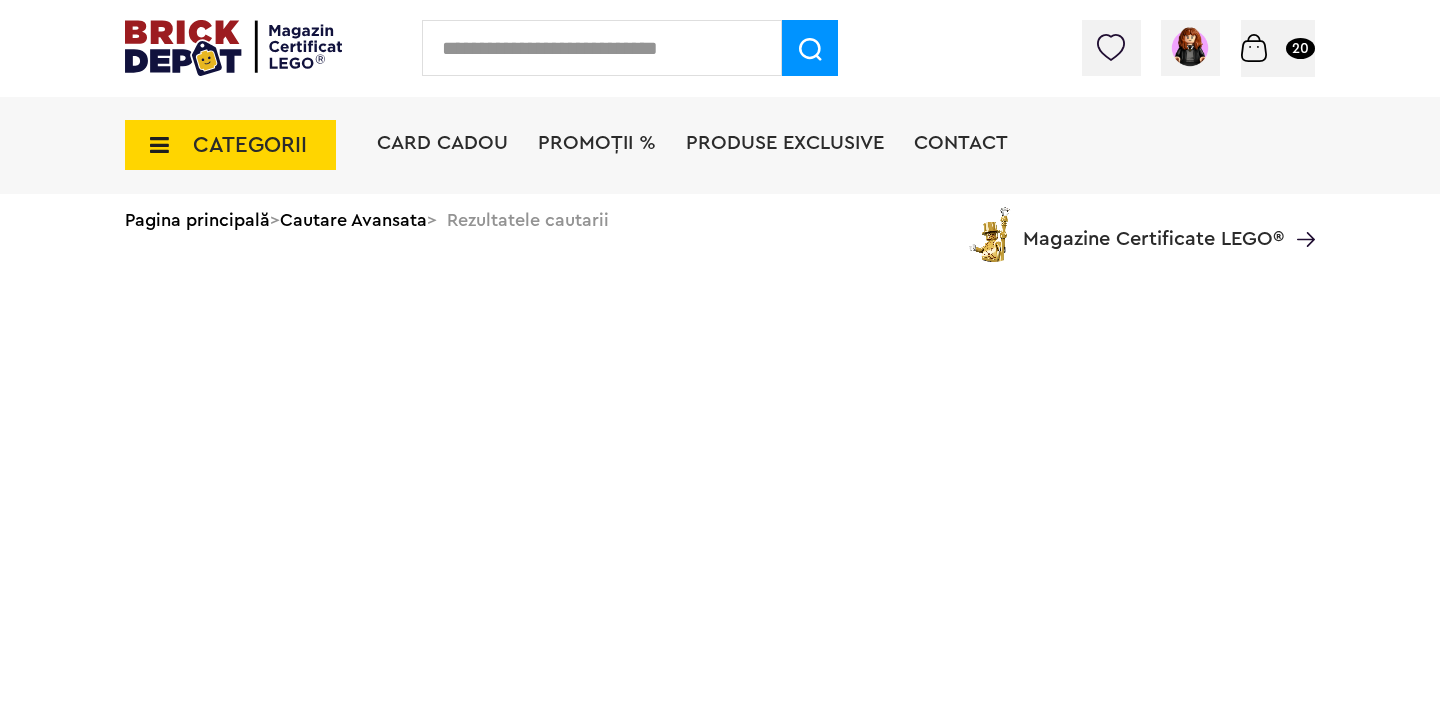 scroll, scrollTop: 0, scrollLeft: 0, axis: both 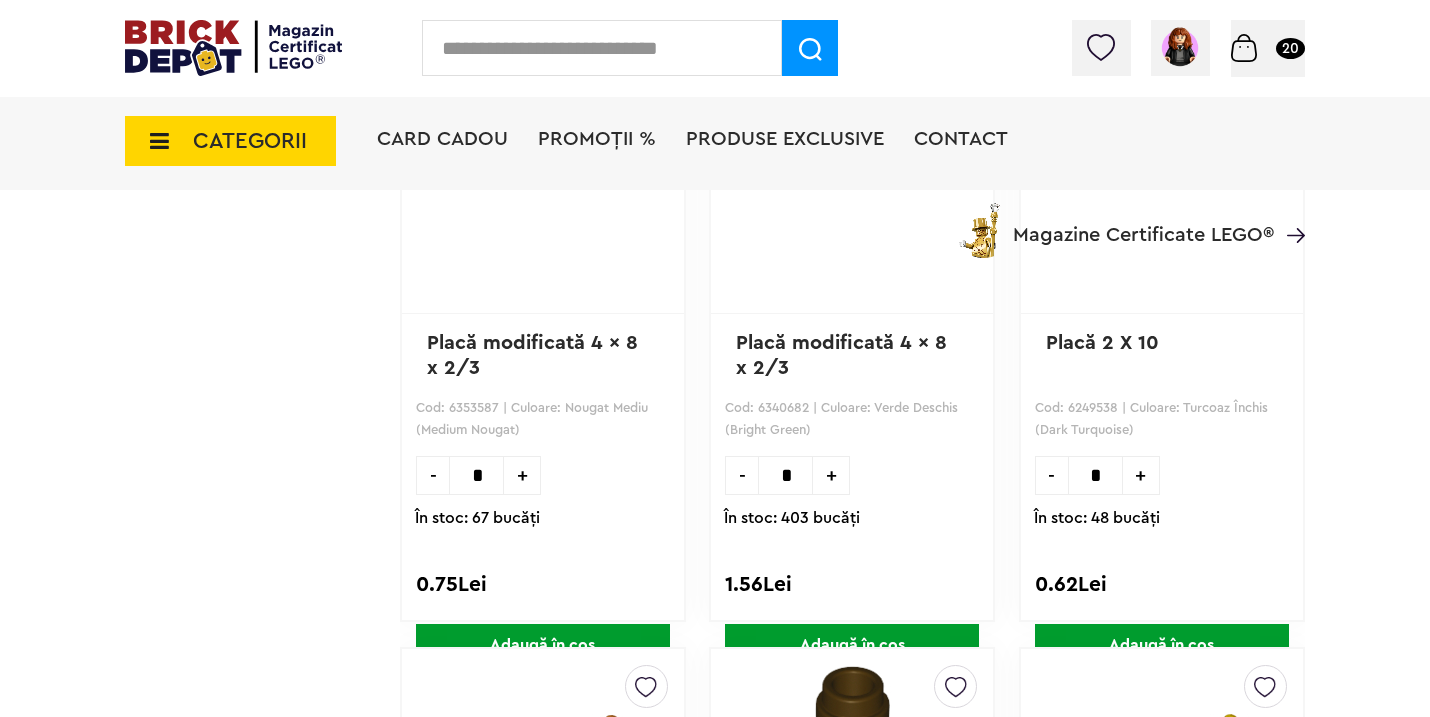 click on "+" at bounding box center (1141, 475) 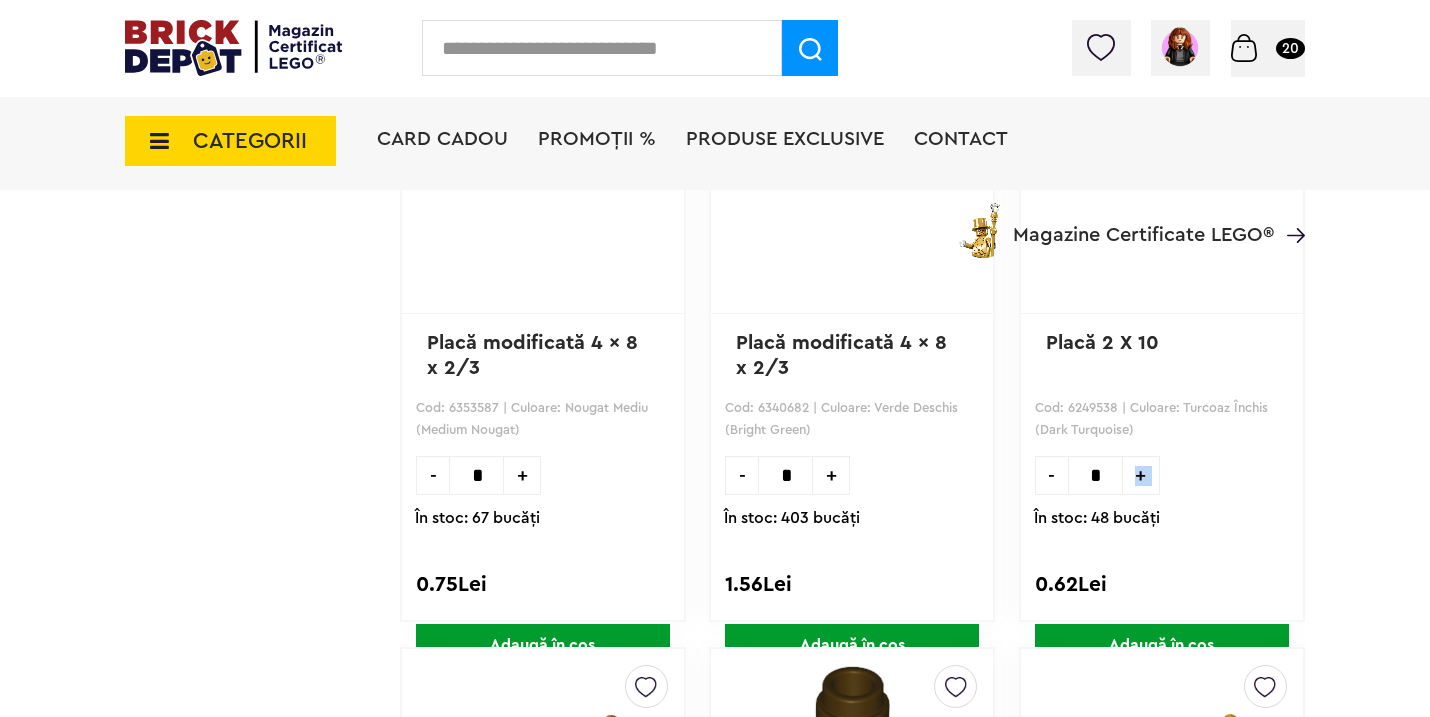 click on "+" at bounding box center (1141, 475) 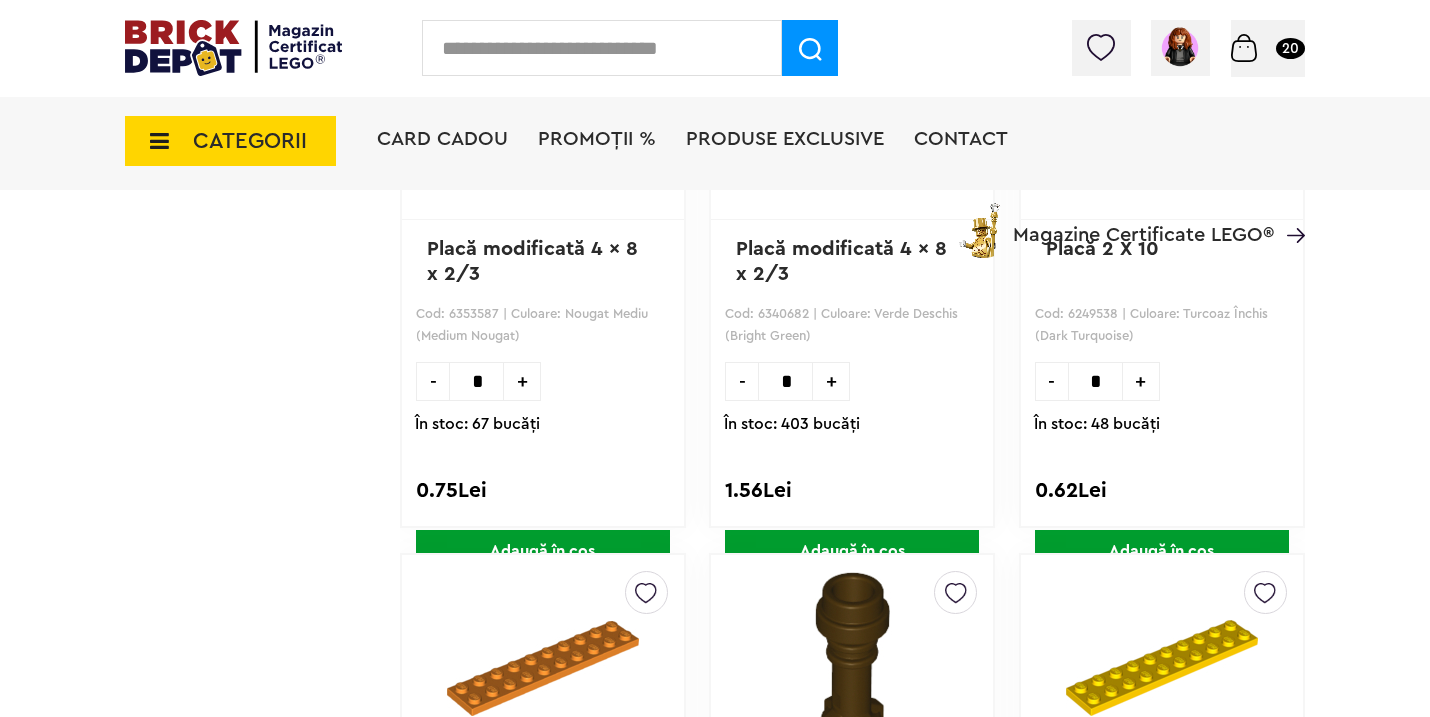 scroll, scrollTop: 1800, scrollLeft: 0, axis: vertical 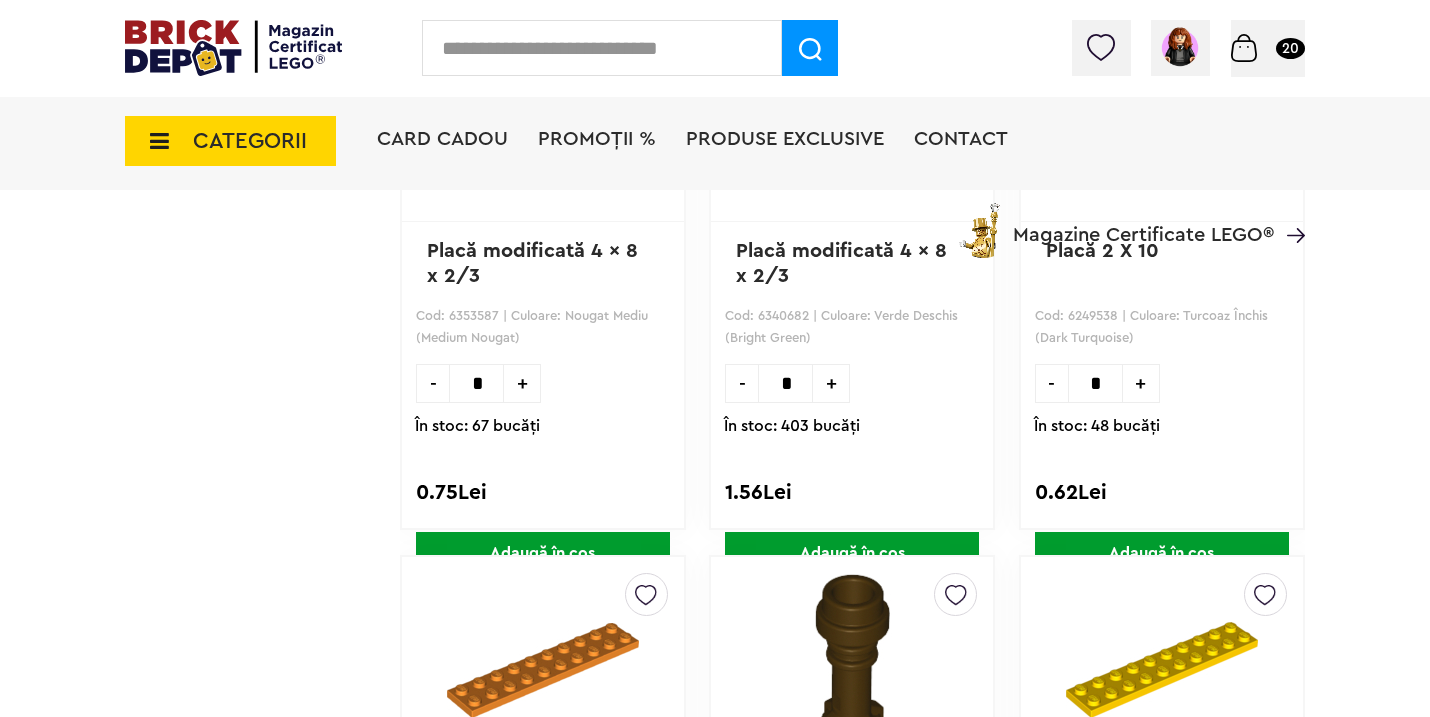 click on "Adaugă în coș" at bounding box center [1162, 553] 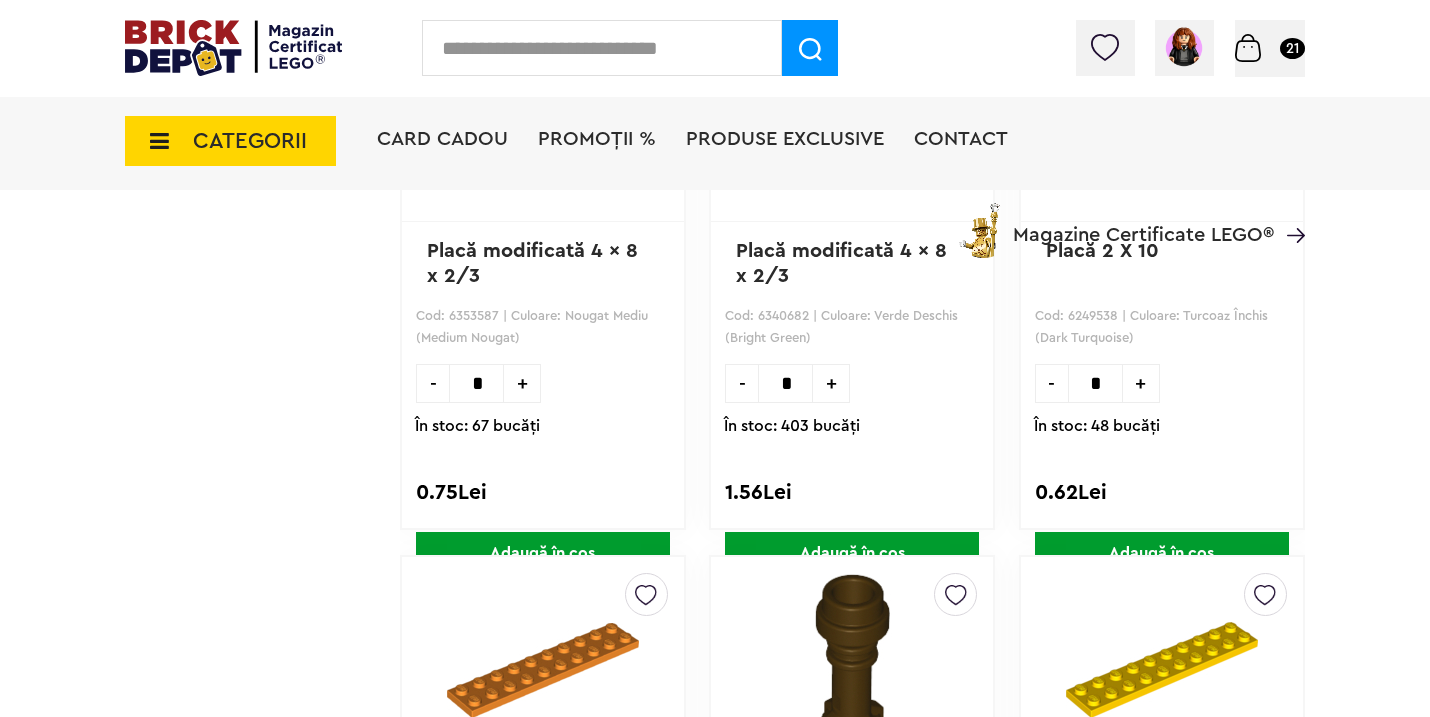 click at bounding box center [602, 48] 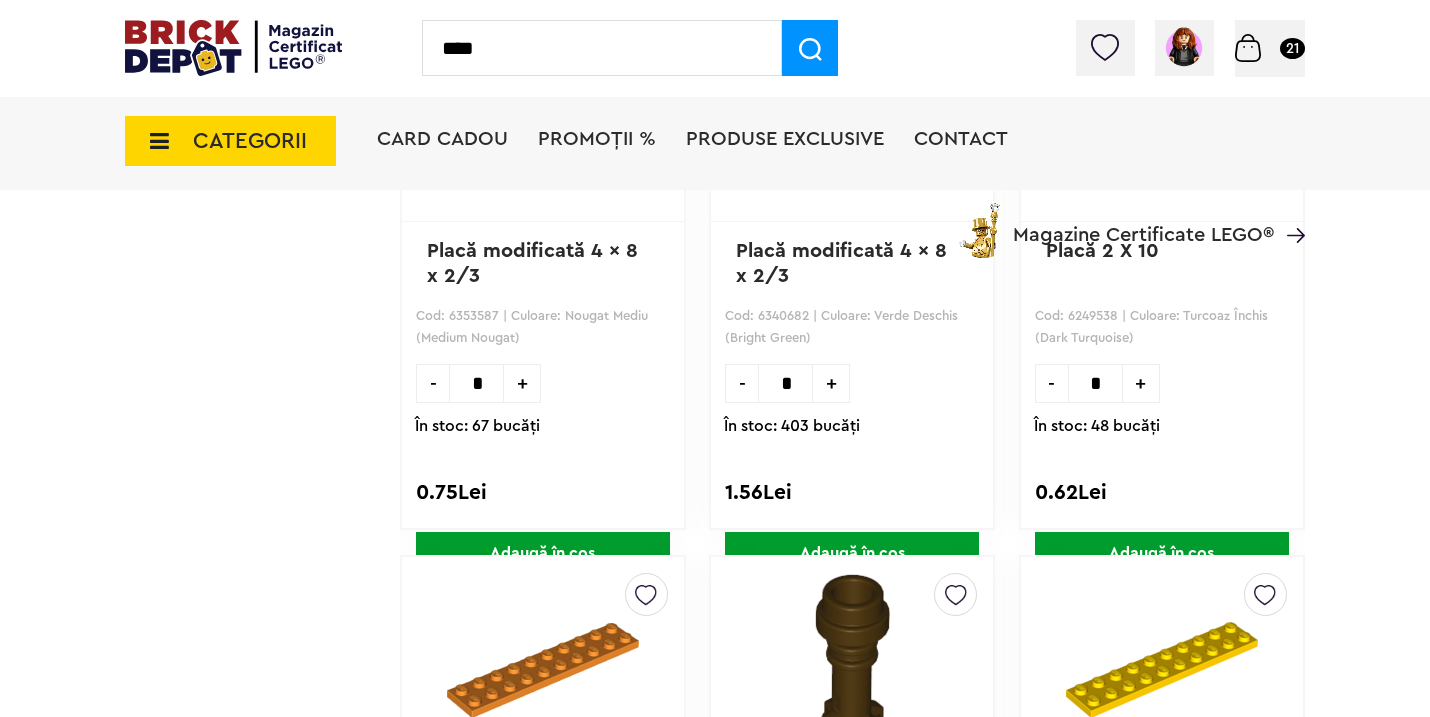 type on "****" 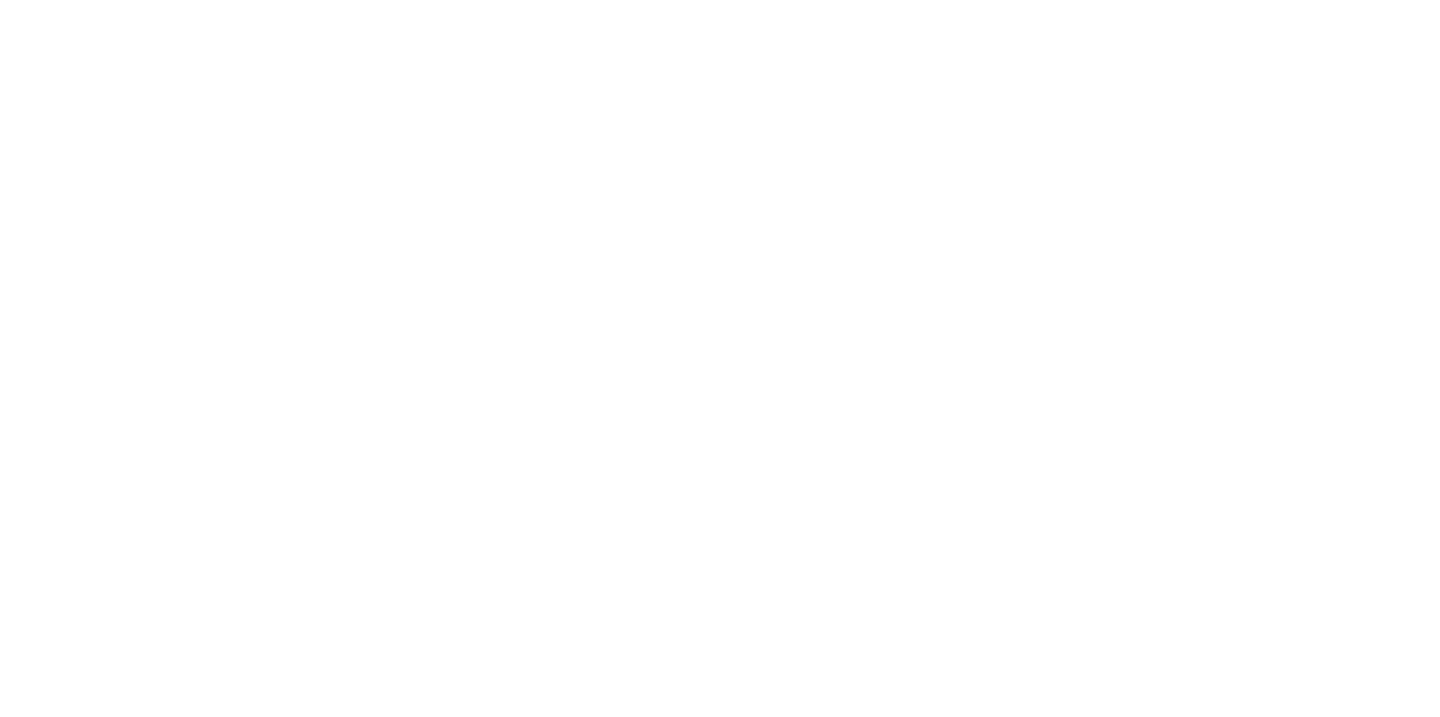 scroll, scrollTop: 0, scrollLeft: 0, axis: both 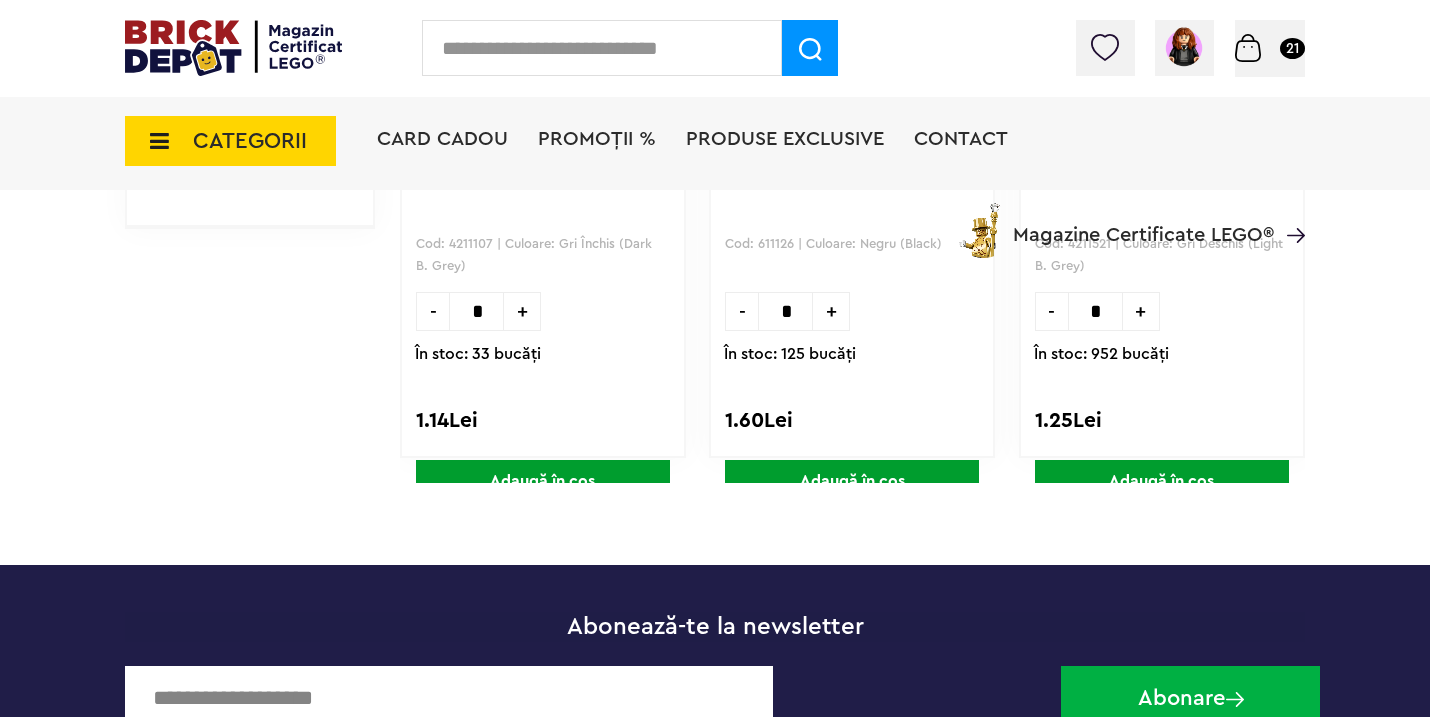 click on "+" at bounding box center (522, 311) 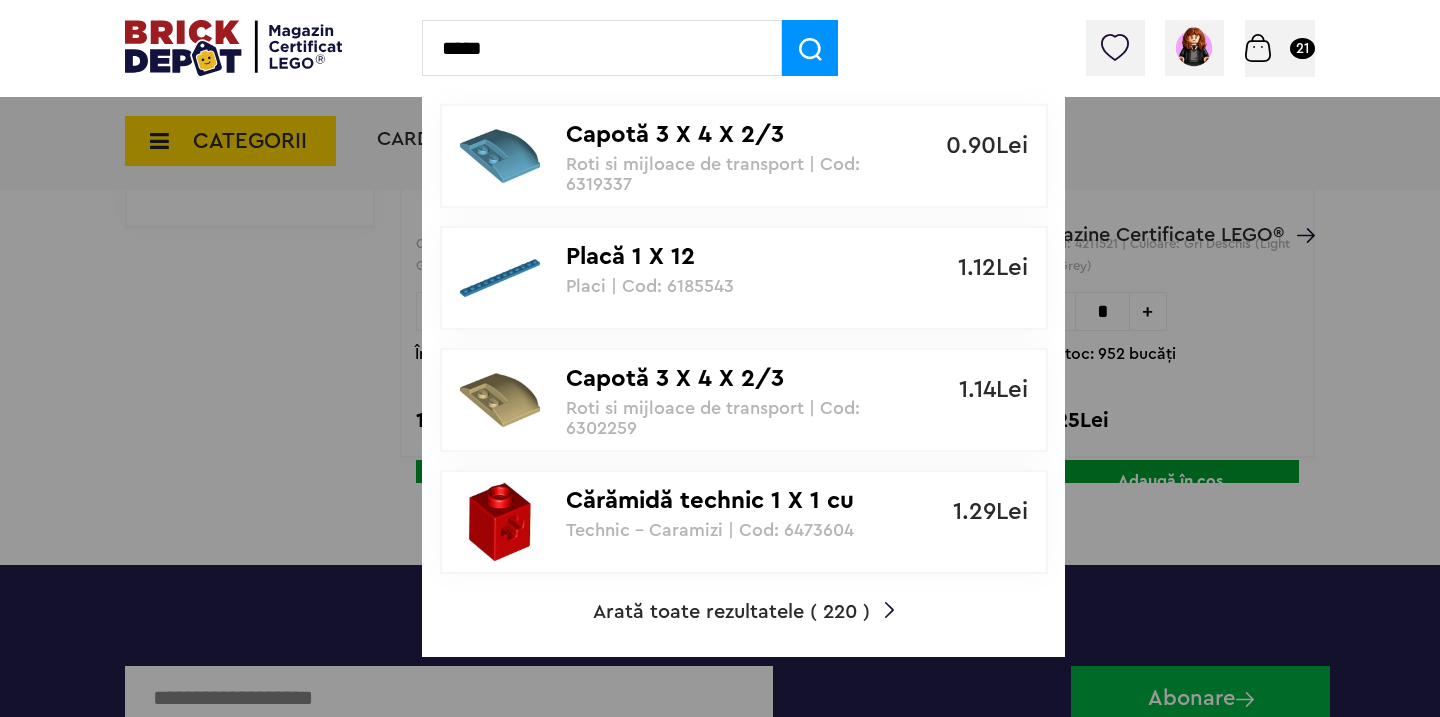 type on "*****" 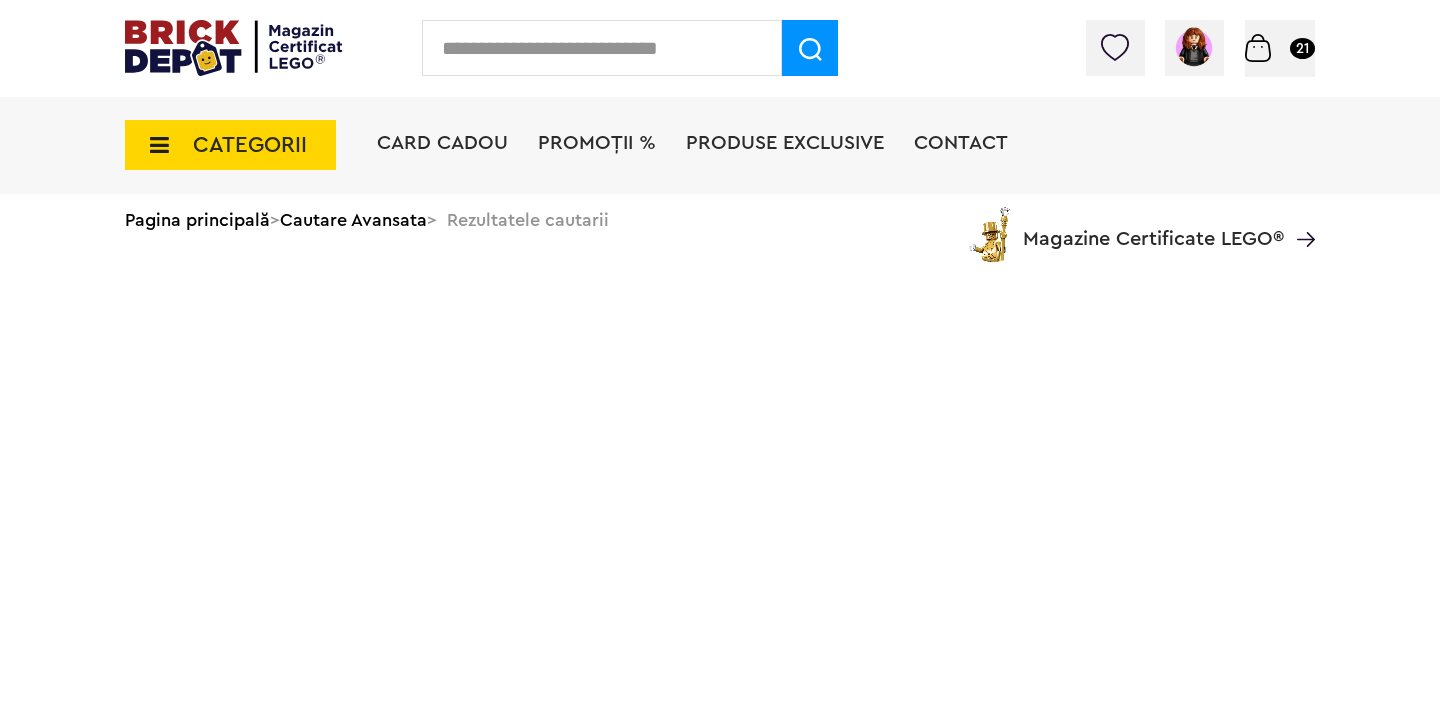 scroll, scrollTop: 0, scrollLeft: 0, axis: both 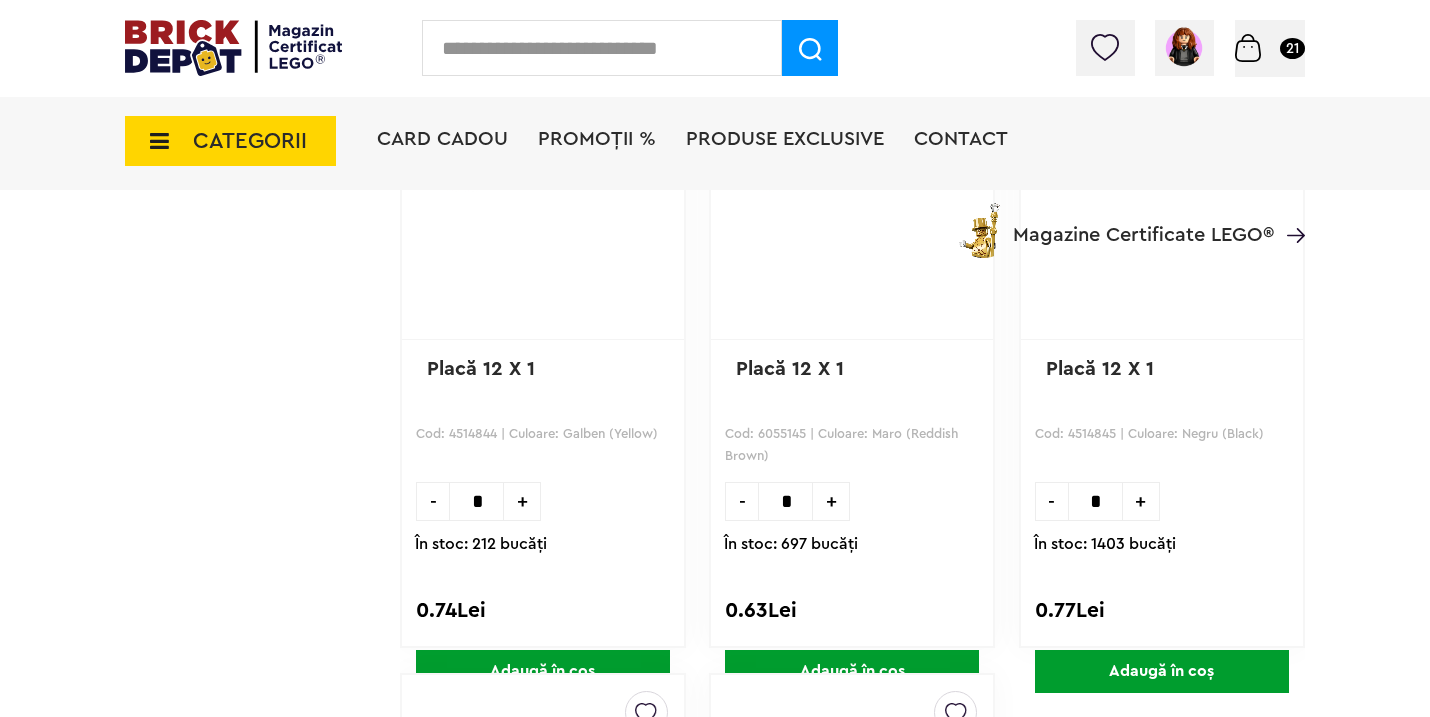 click on "+" at bounding box center (831, 501) 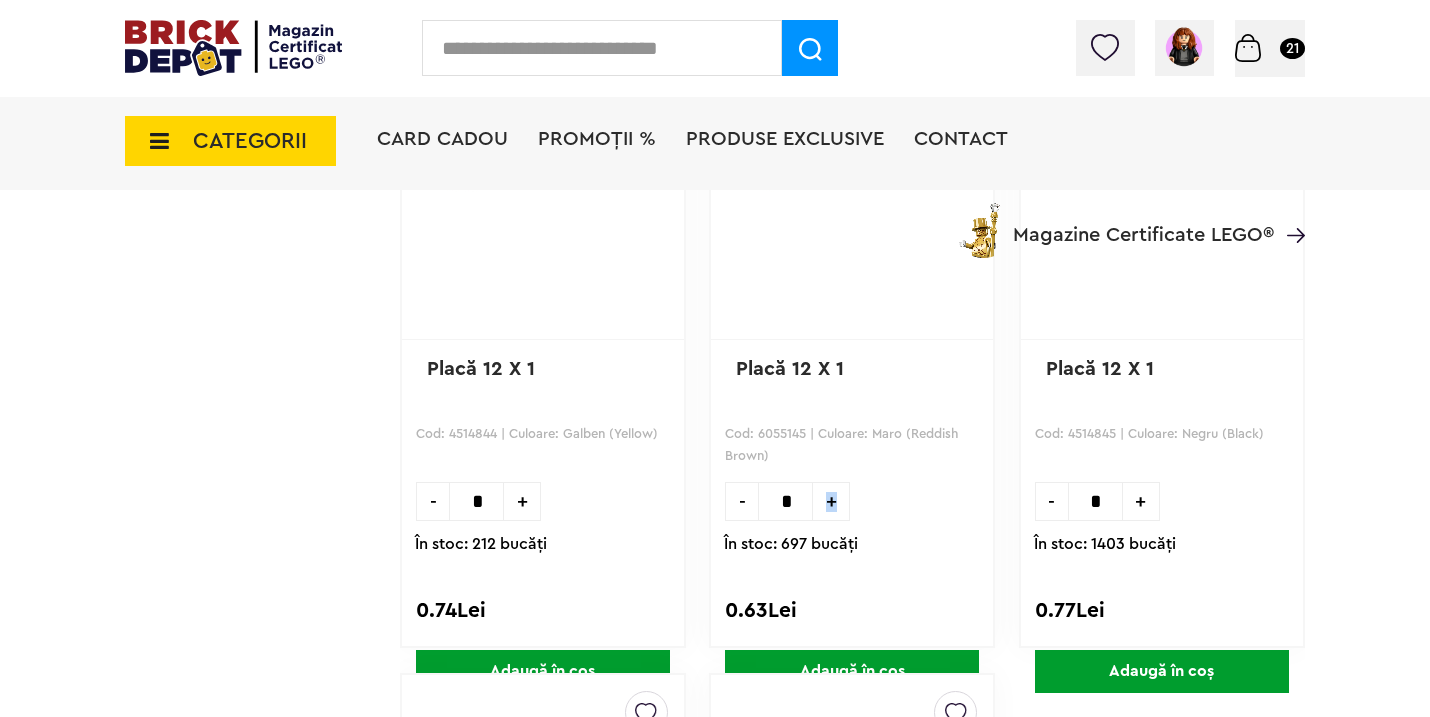 click on "+" at bounding box center [831, 501] 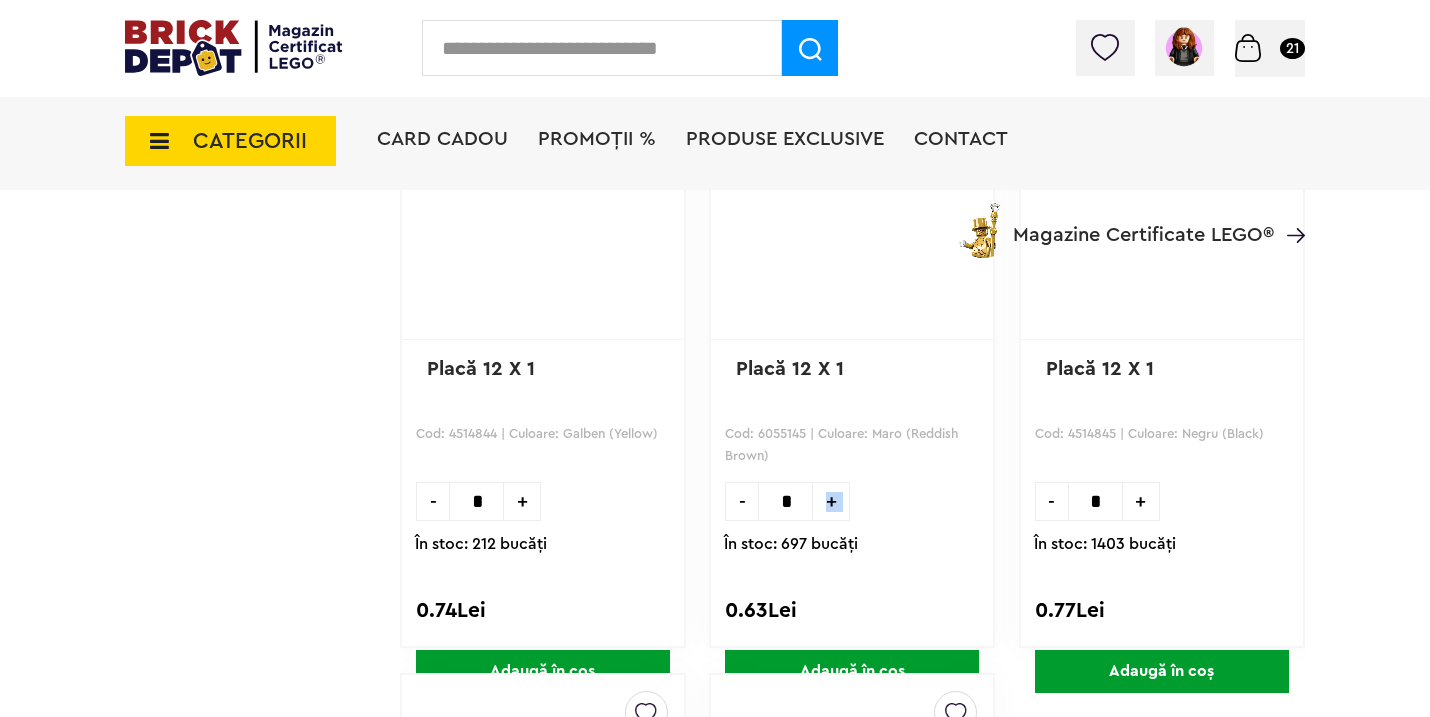 click on "+" at bounding box center (831, 501) 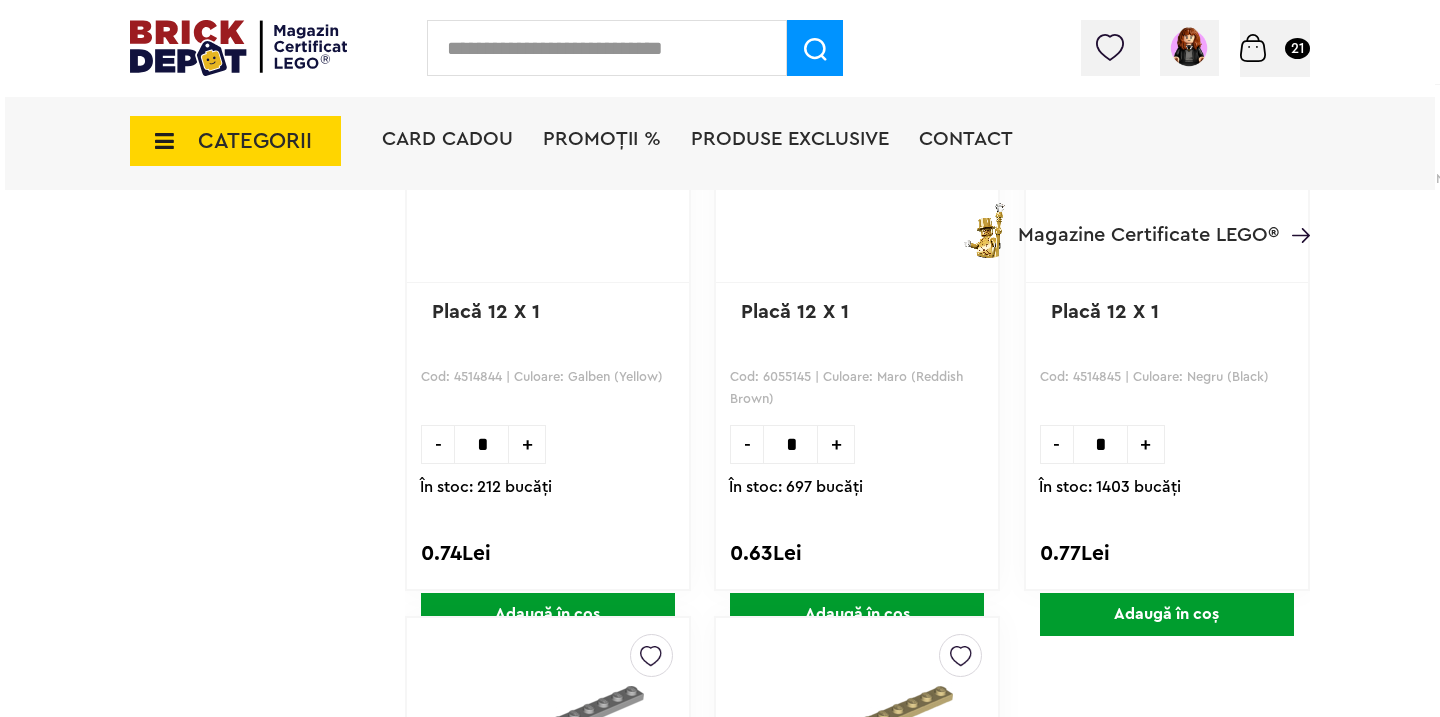 scroll, scrollTop: 1757, scrollLeft: 0, axis: vertical 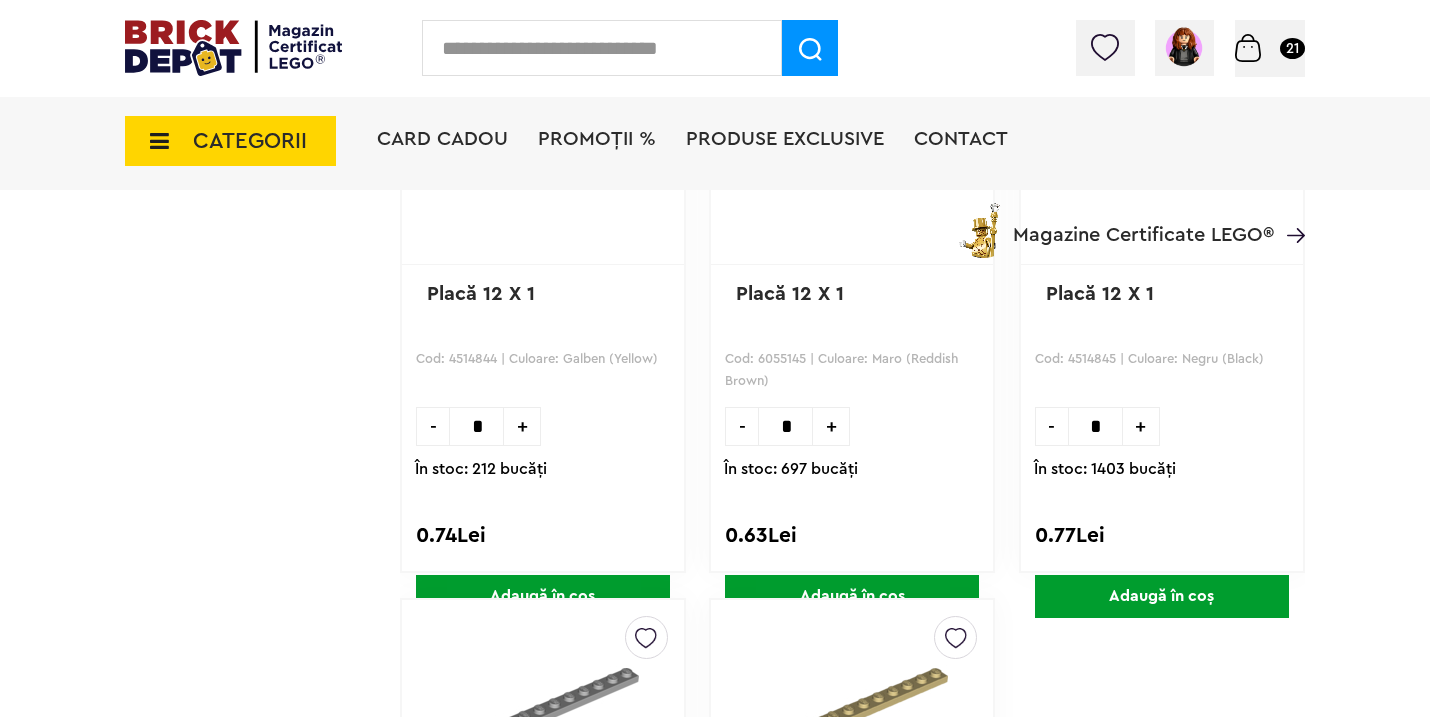 click on "Adaugă în coș" at bounding box center [852, 596] 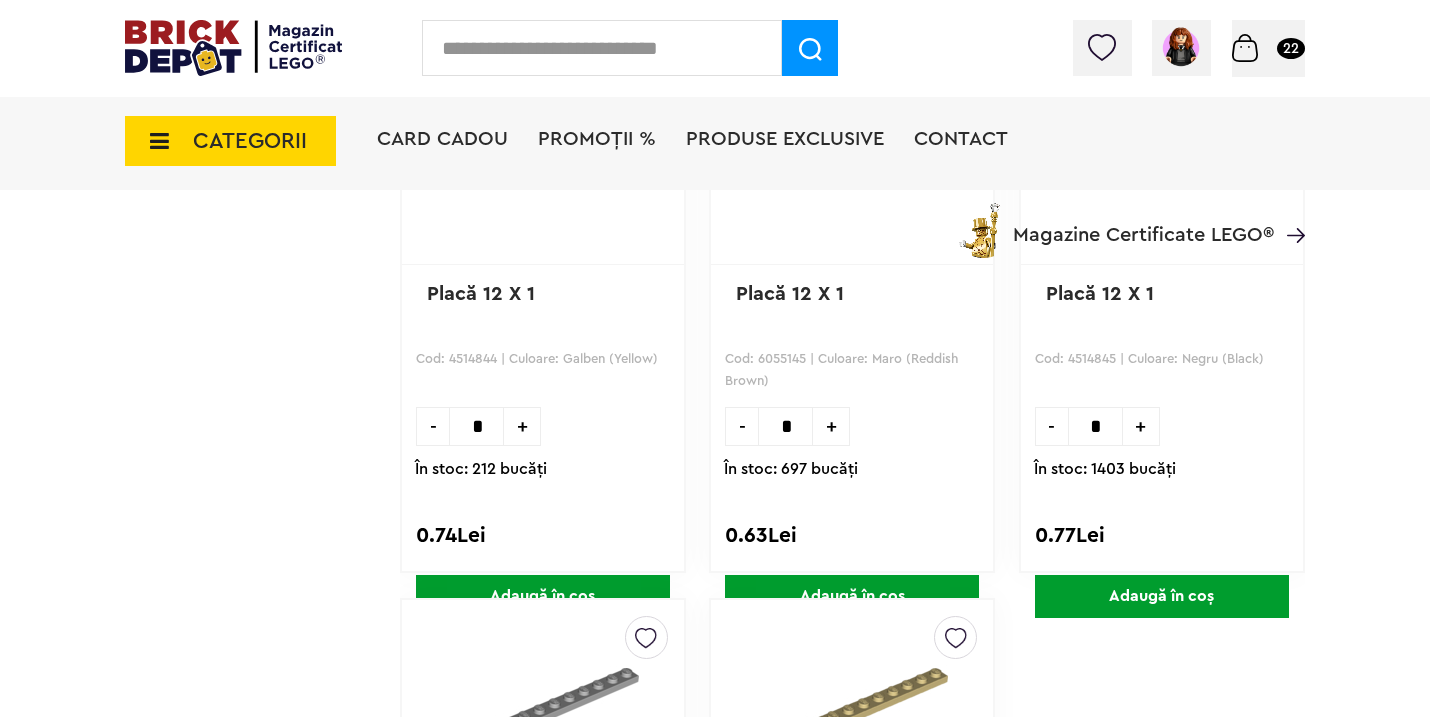 click at bounding box center [602, 48] 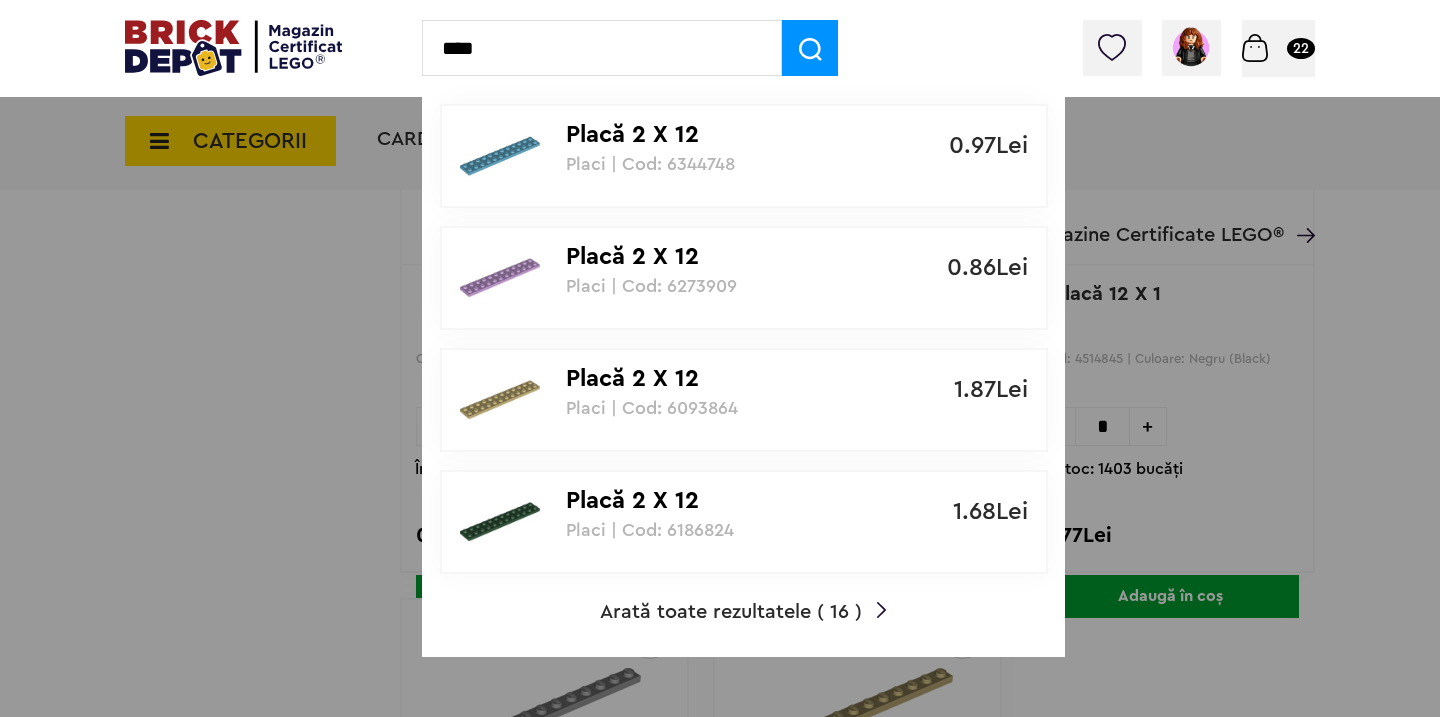 type on "****" 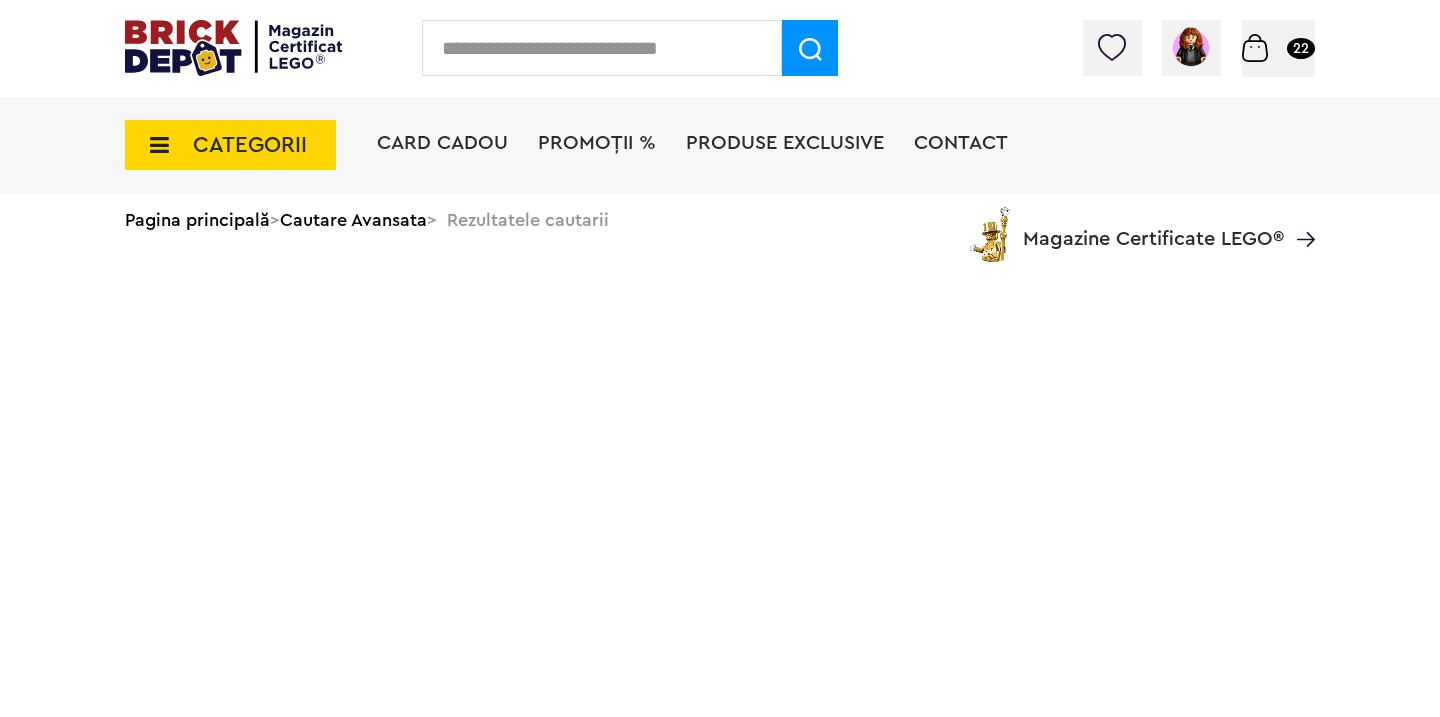 scroll, scrollTop: 0, scrollLeft: 0, axis: both 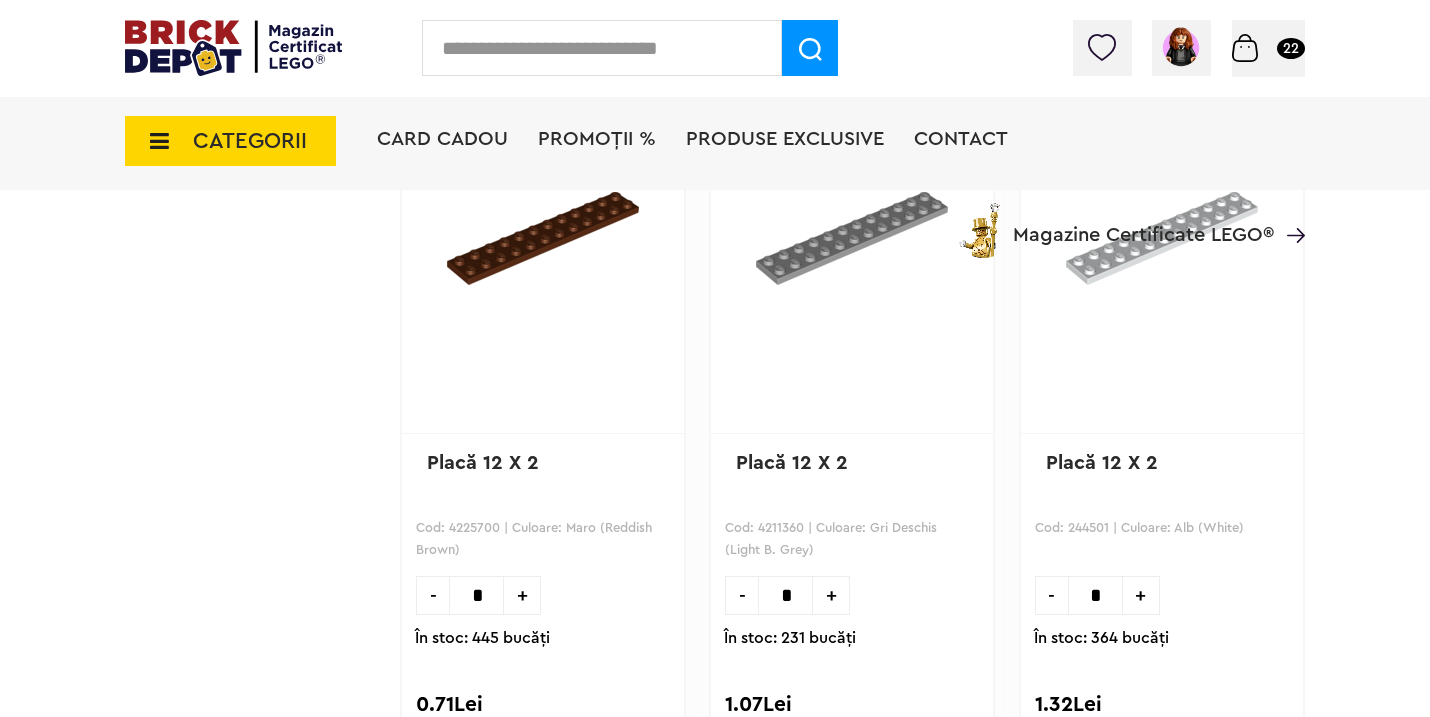 click on "+" at bounding box center [522, 595] 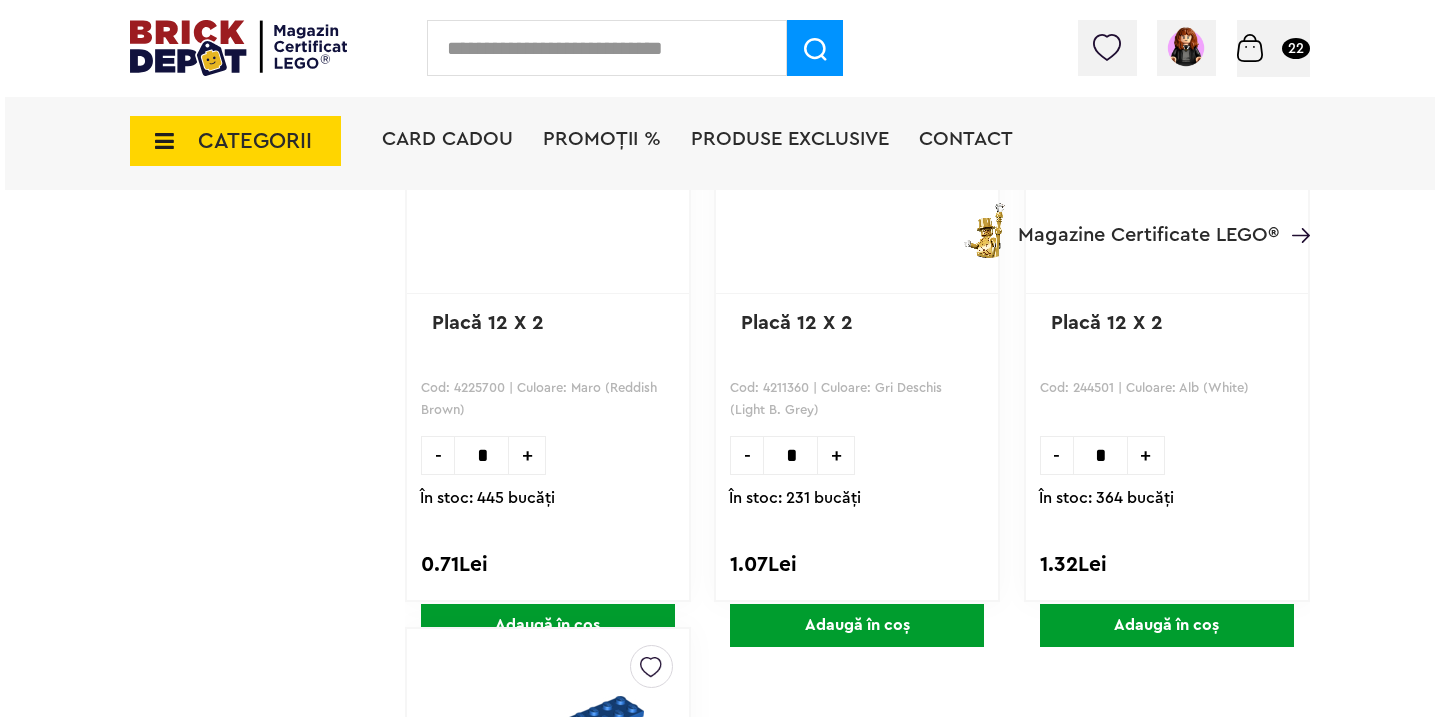 scroll, scrollTop: 3018, scrollLeft: 0, axis: vertical 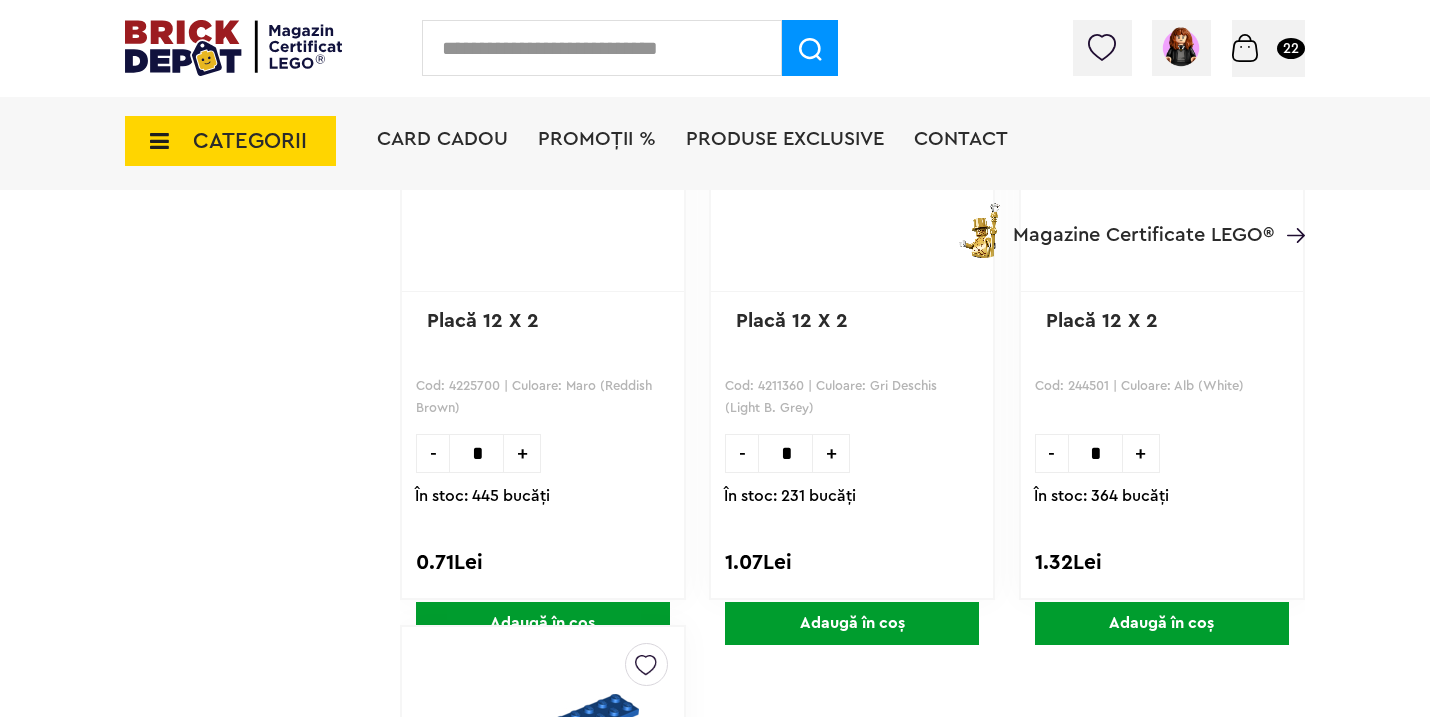 click on "Adaugă în coș" at bounding box center (543, 623) 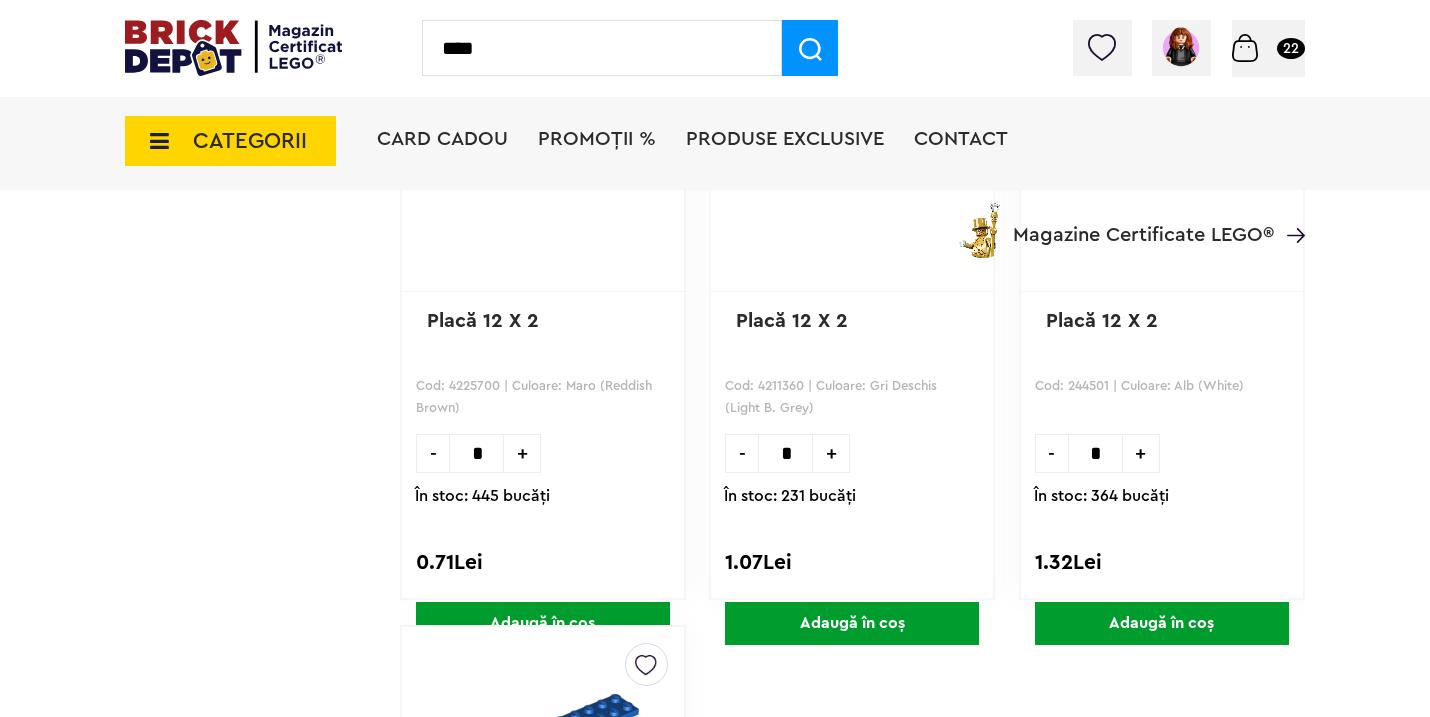 type on "****" 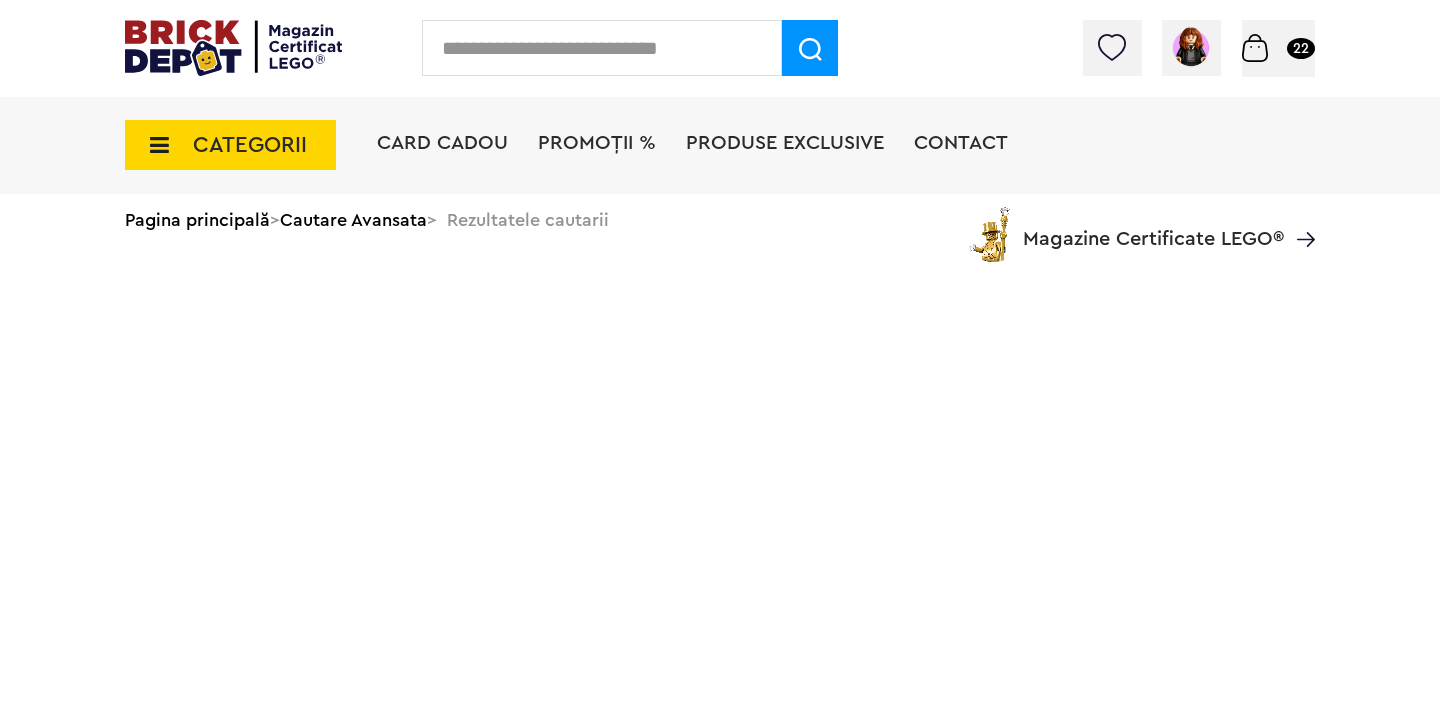 scroll, scrollTop: 0, scrollLeft: 0, axis: both 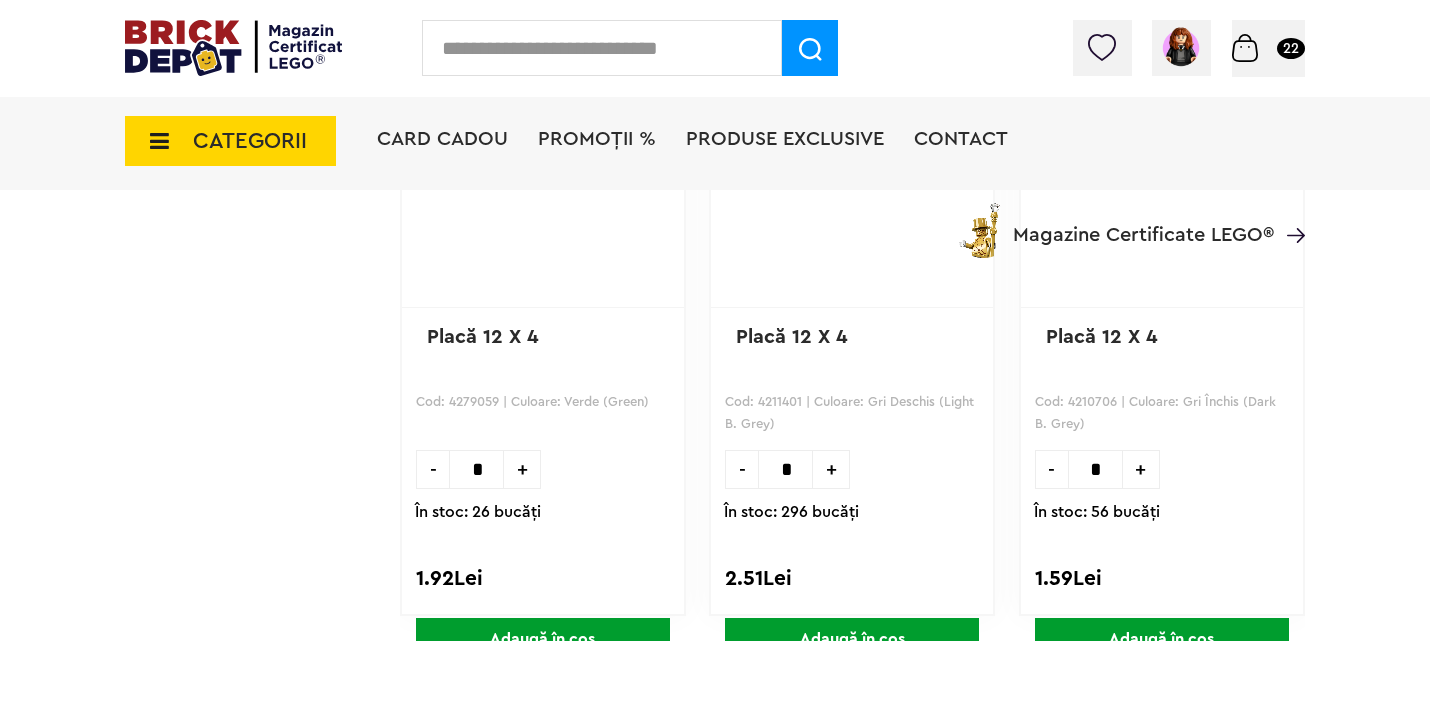 click on "+" at bounding box center (1141, 469) 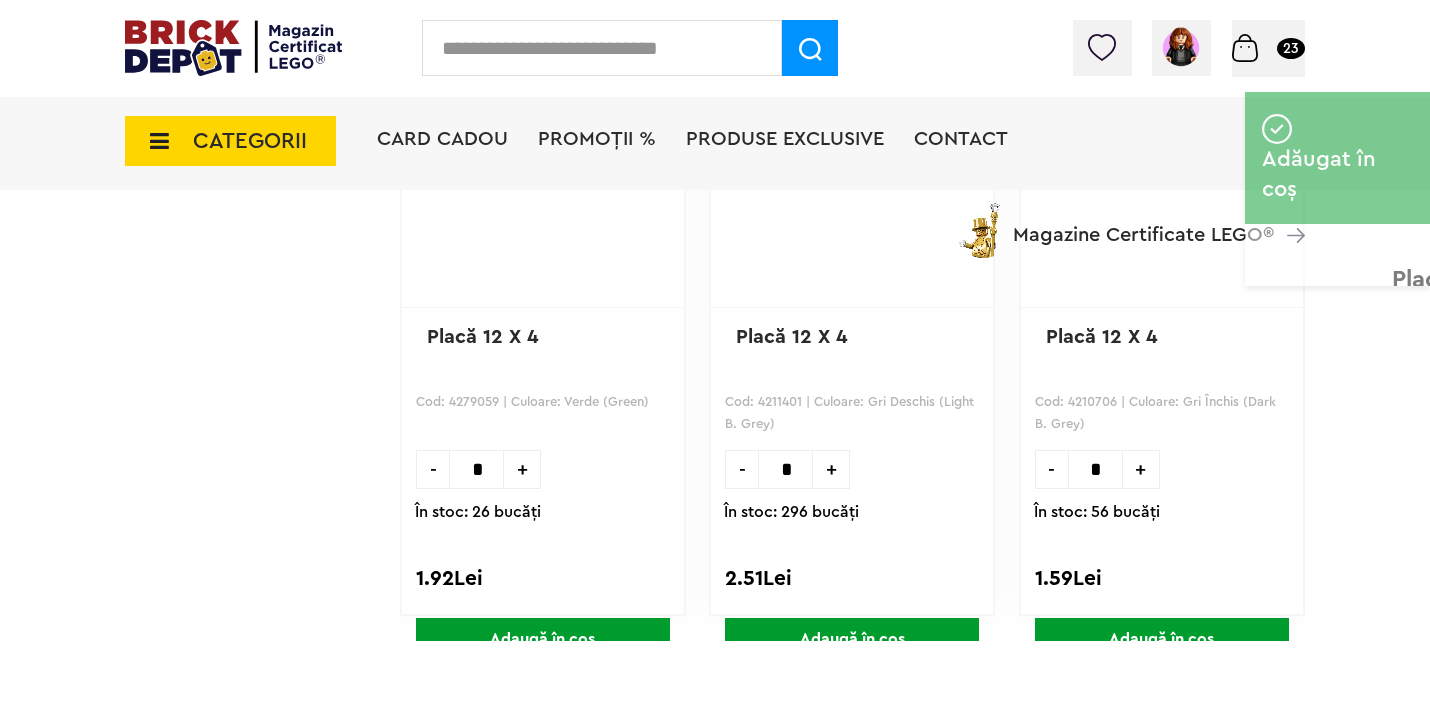 click at bounding box center (602, 48) 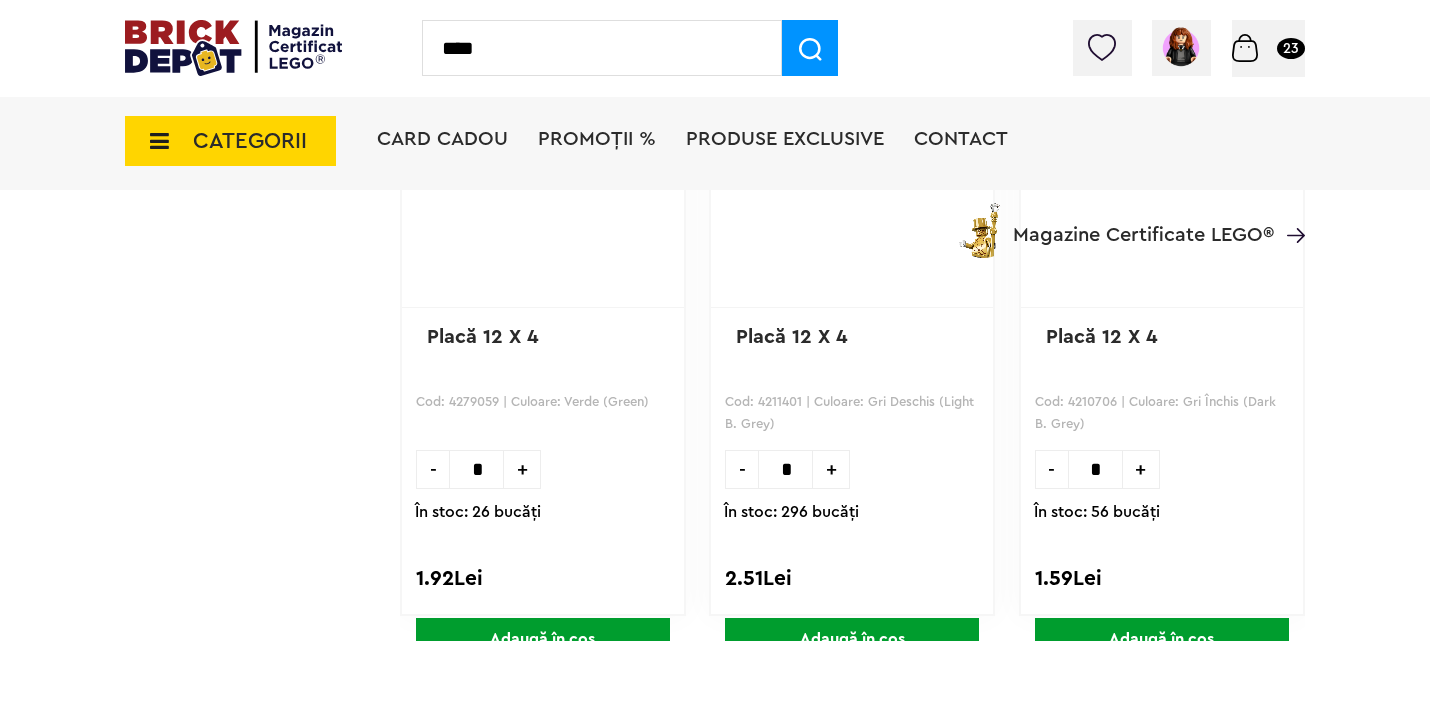 type on "****" 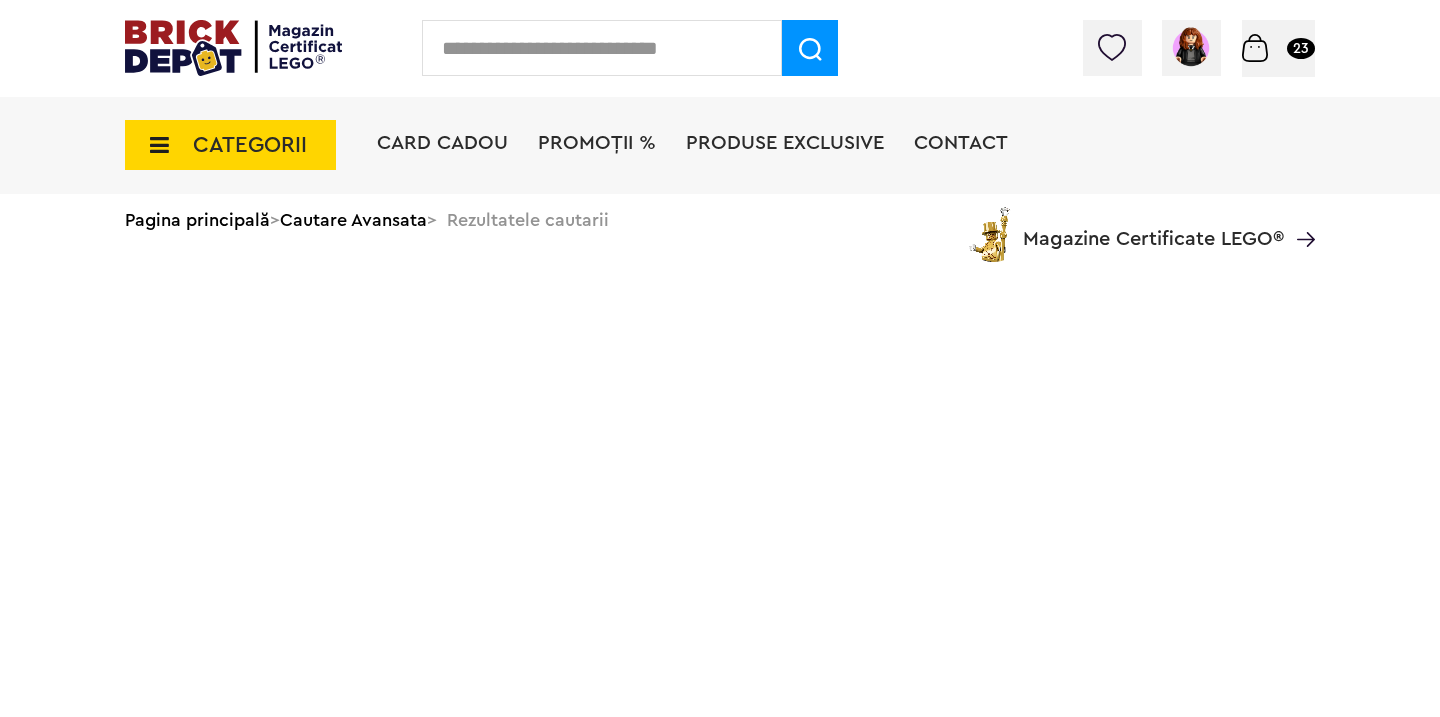 scroll, scrollTop: 0, scrollLeft: 0, axis: both 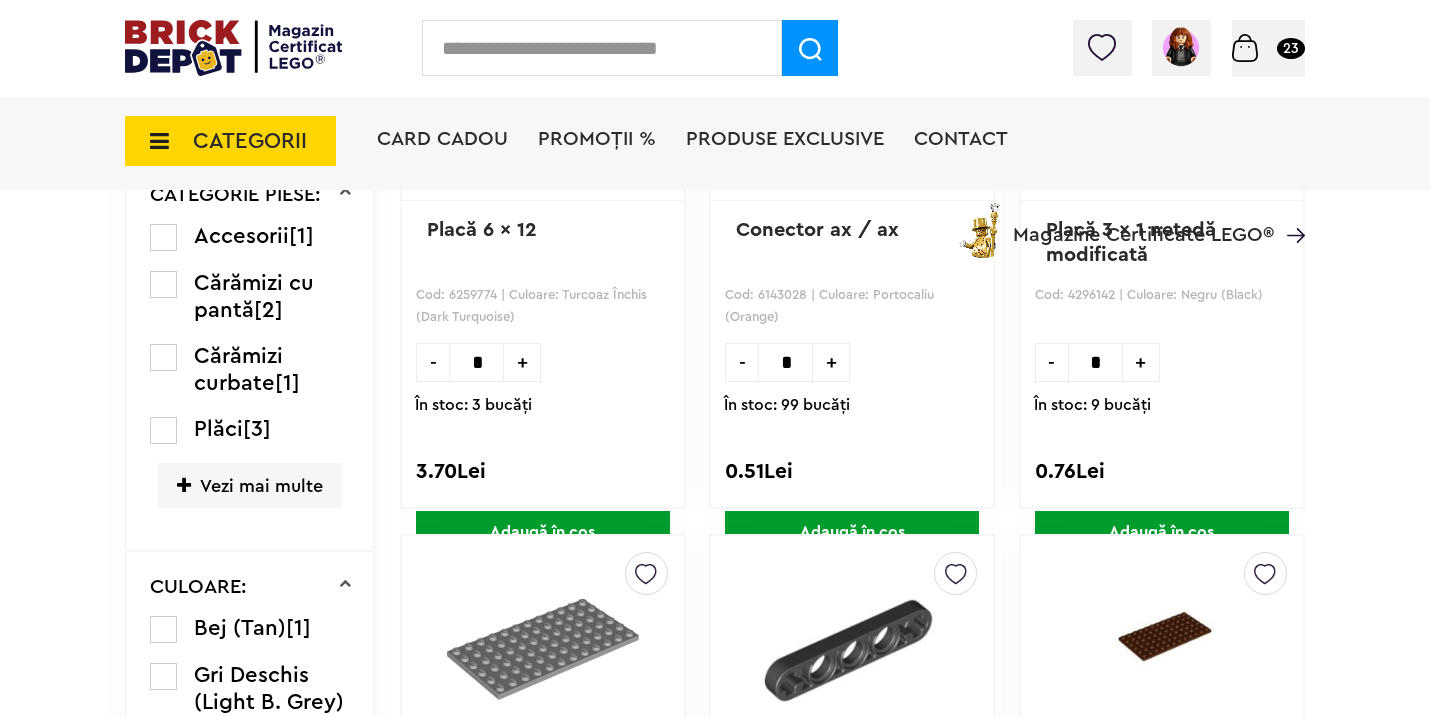 click on "+" at bounding box center [522, 362] 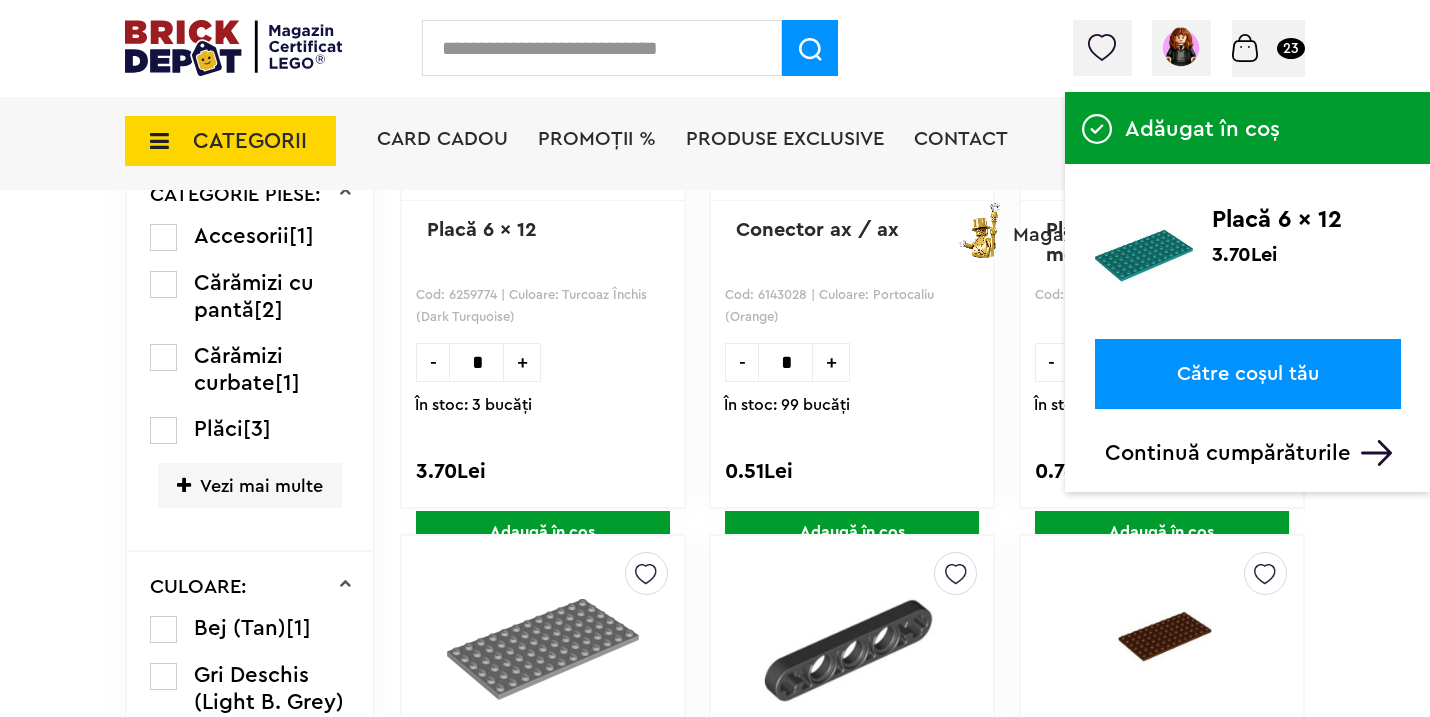 click at bounding box center (602, 48) 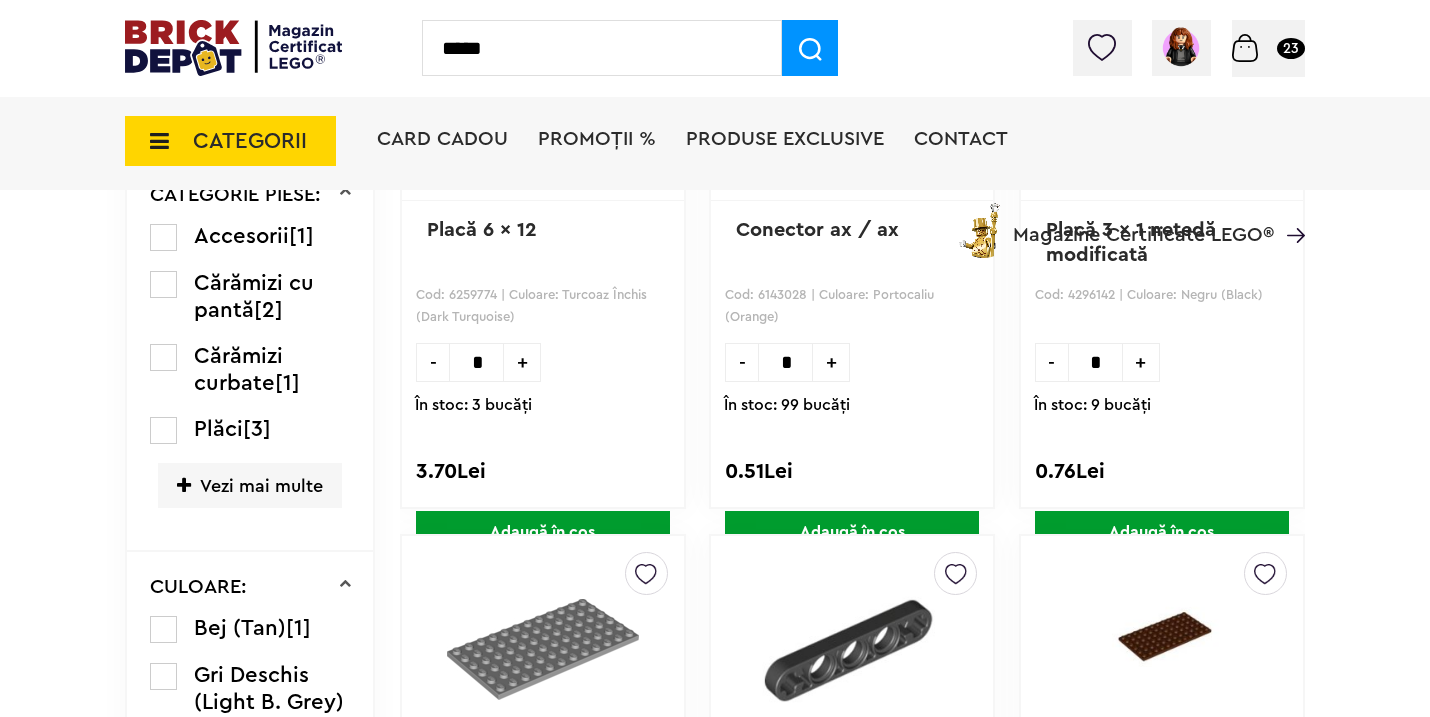 type on "*****" 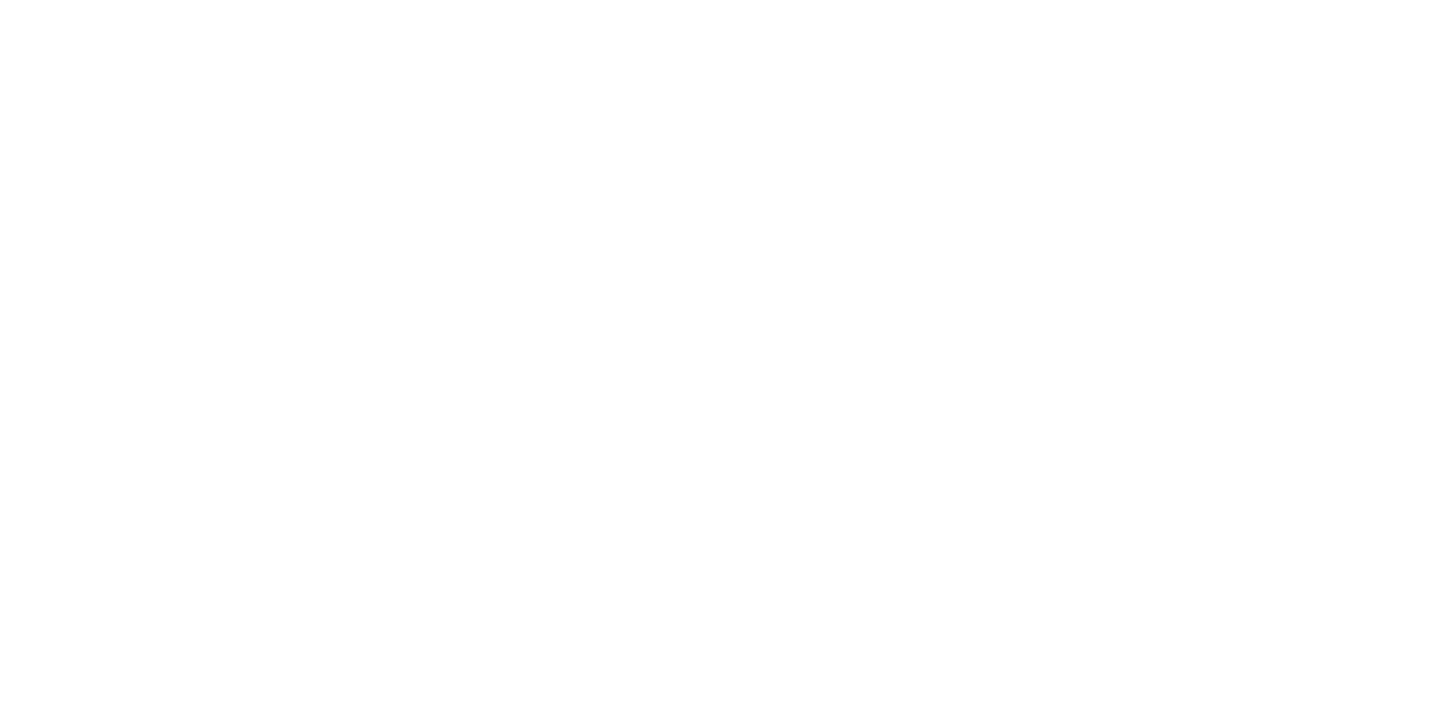 scroll, scrollTop: 0, scrollLeft: 0, axis: both 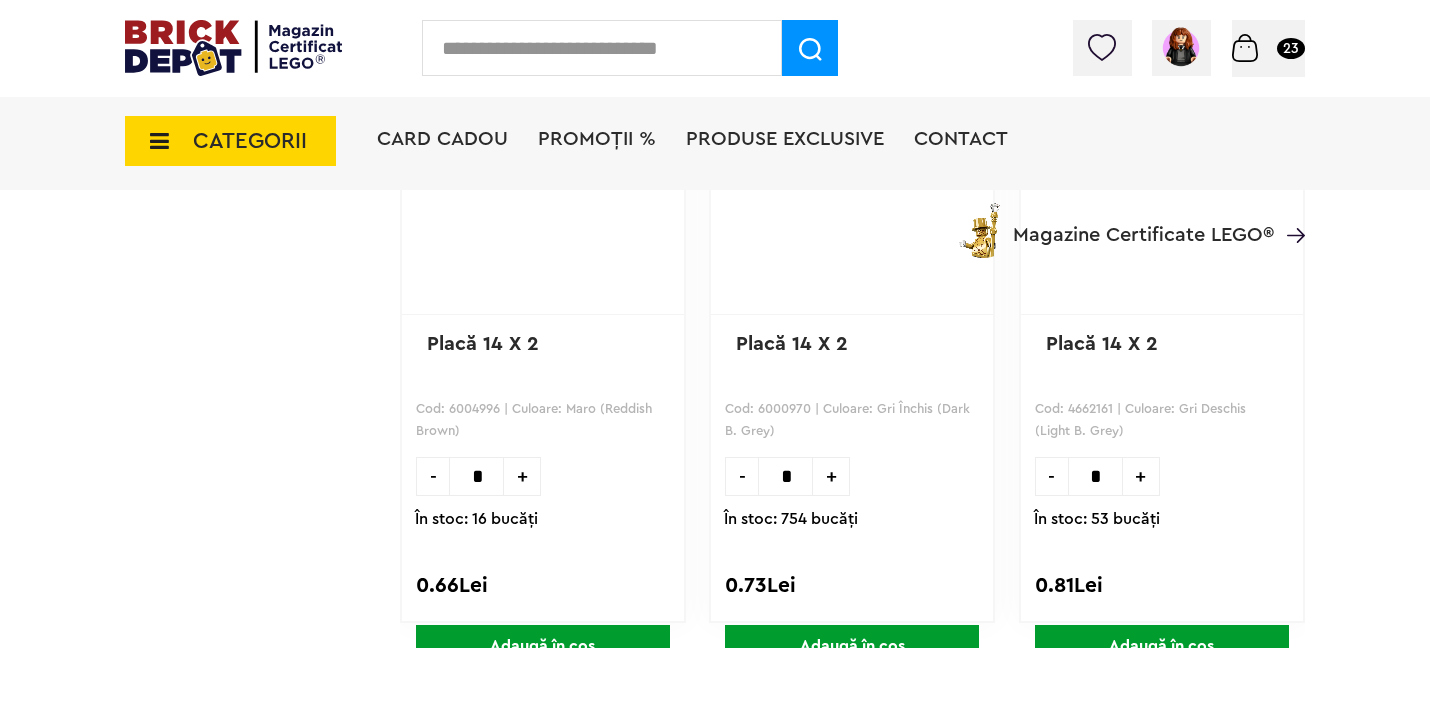 click on "*" at bounding box center [785, 476] 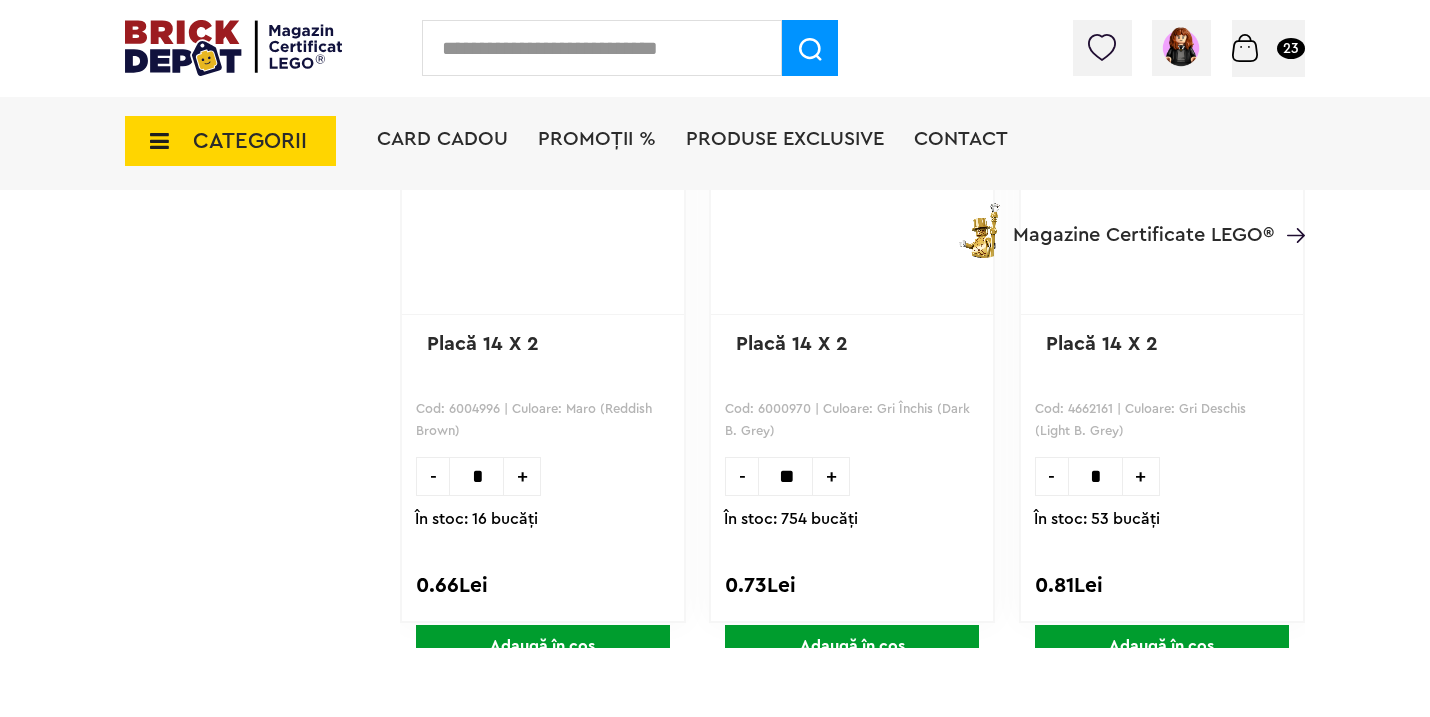 scroll, scrollTop: 0, scrollLeft: 4, axis: horizontal 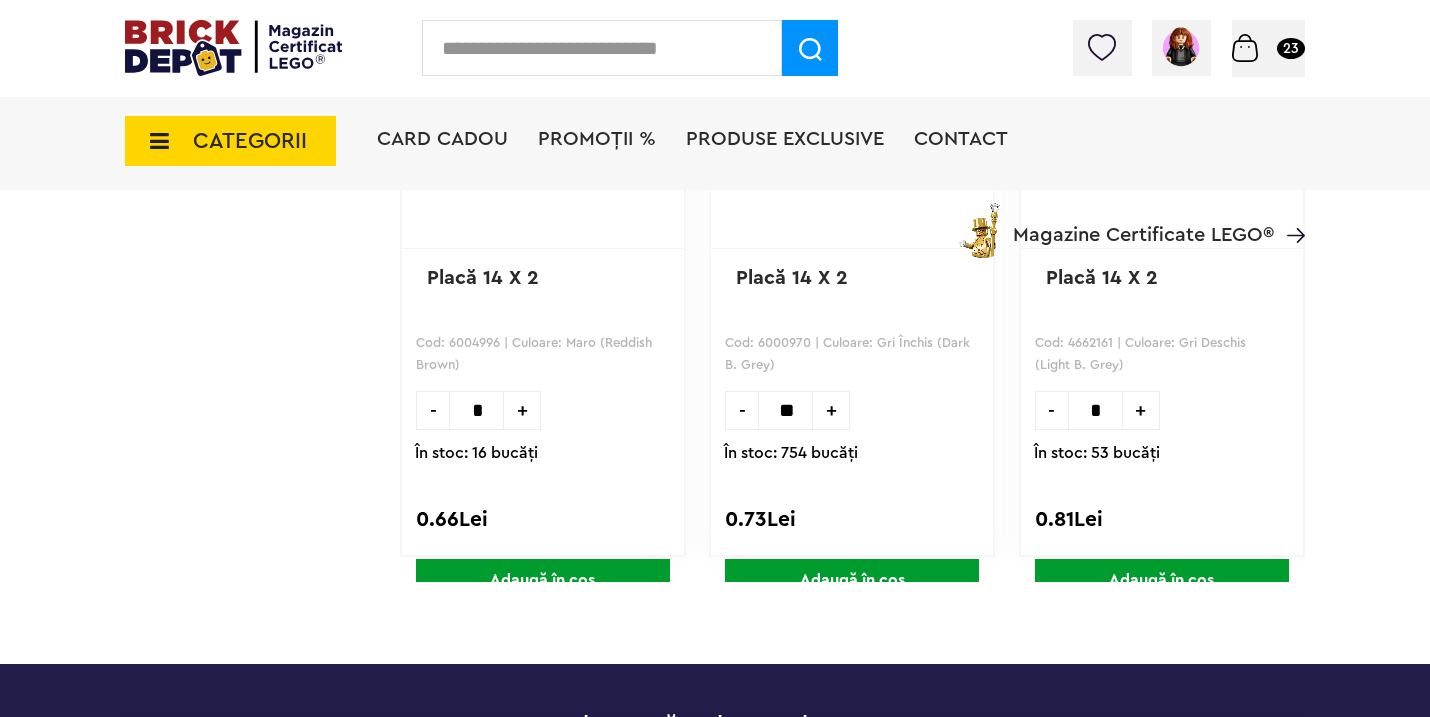 type on "**" 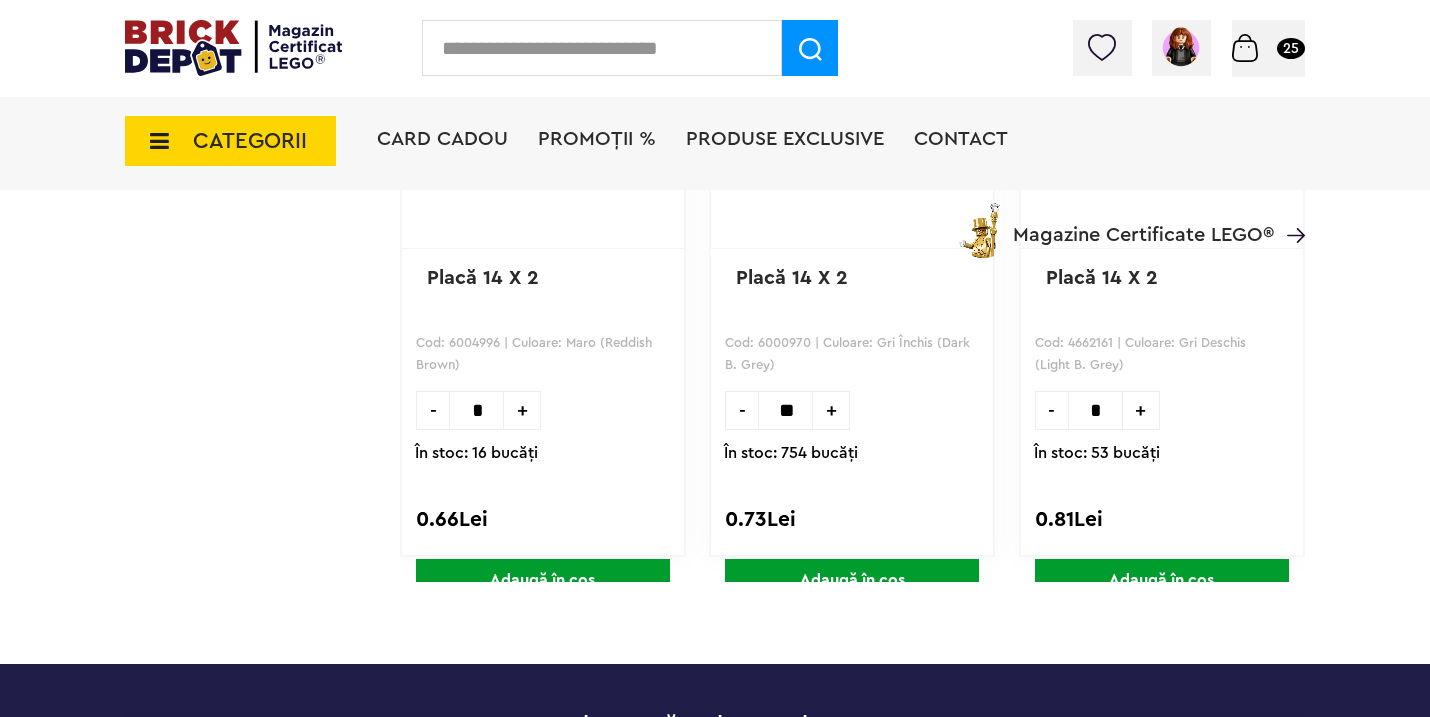 click at bounding box center (602, 48) 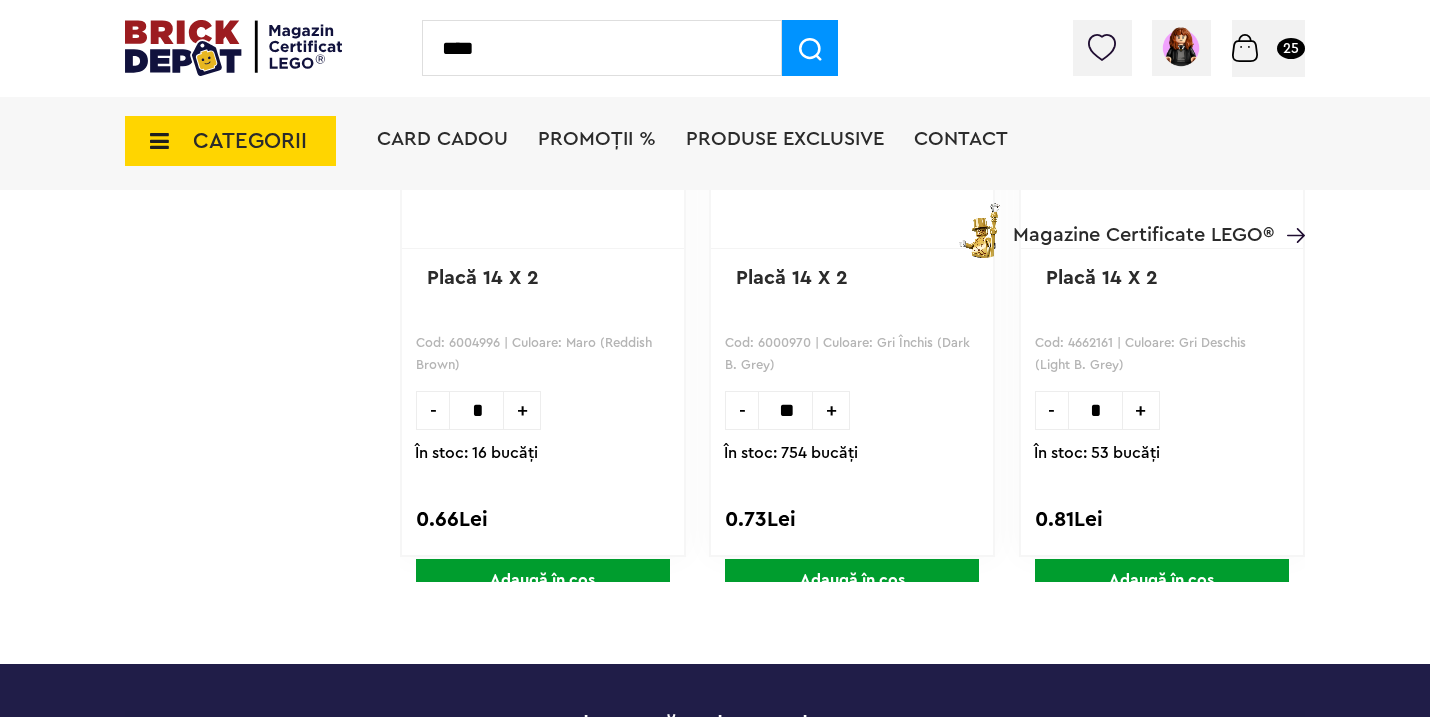 type on "****" 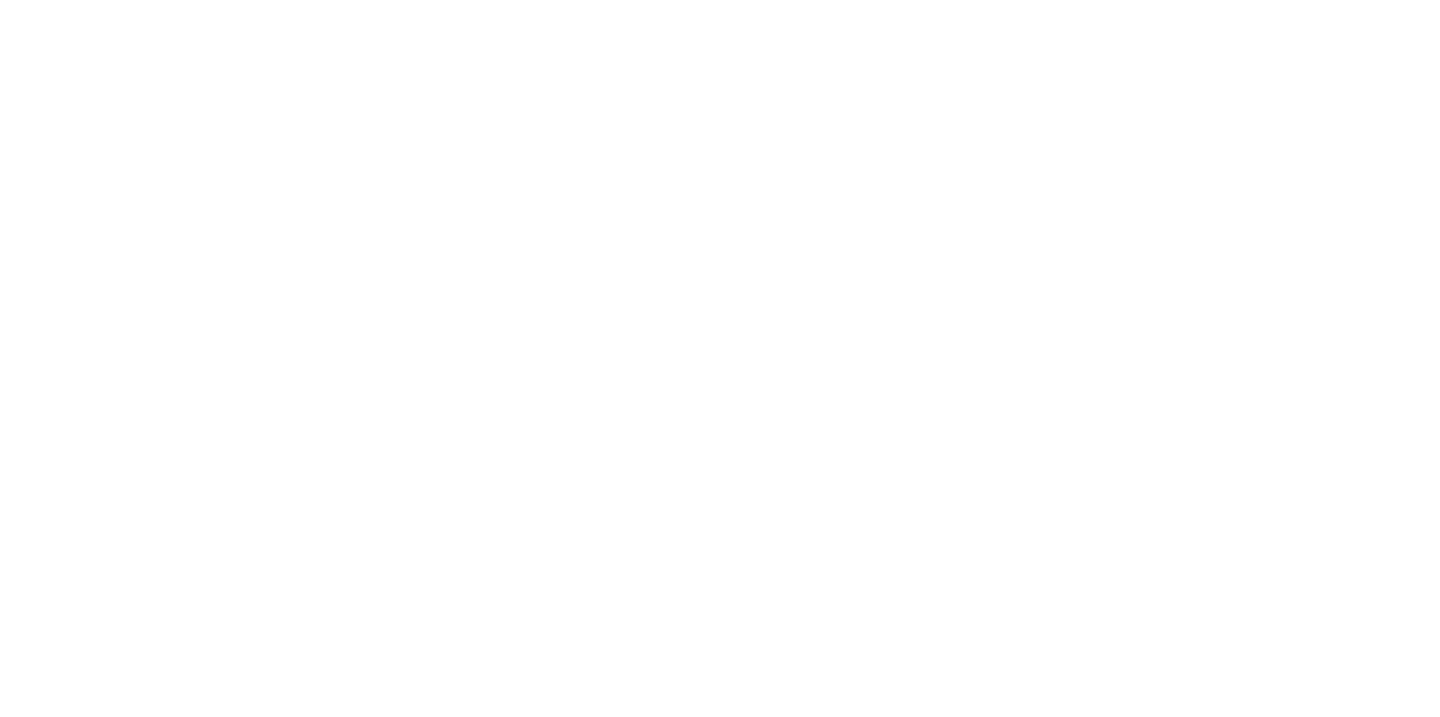 scroll, scrollTop: 0, scrollLeft: 0, axis: both 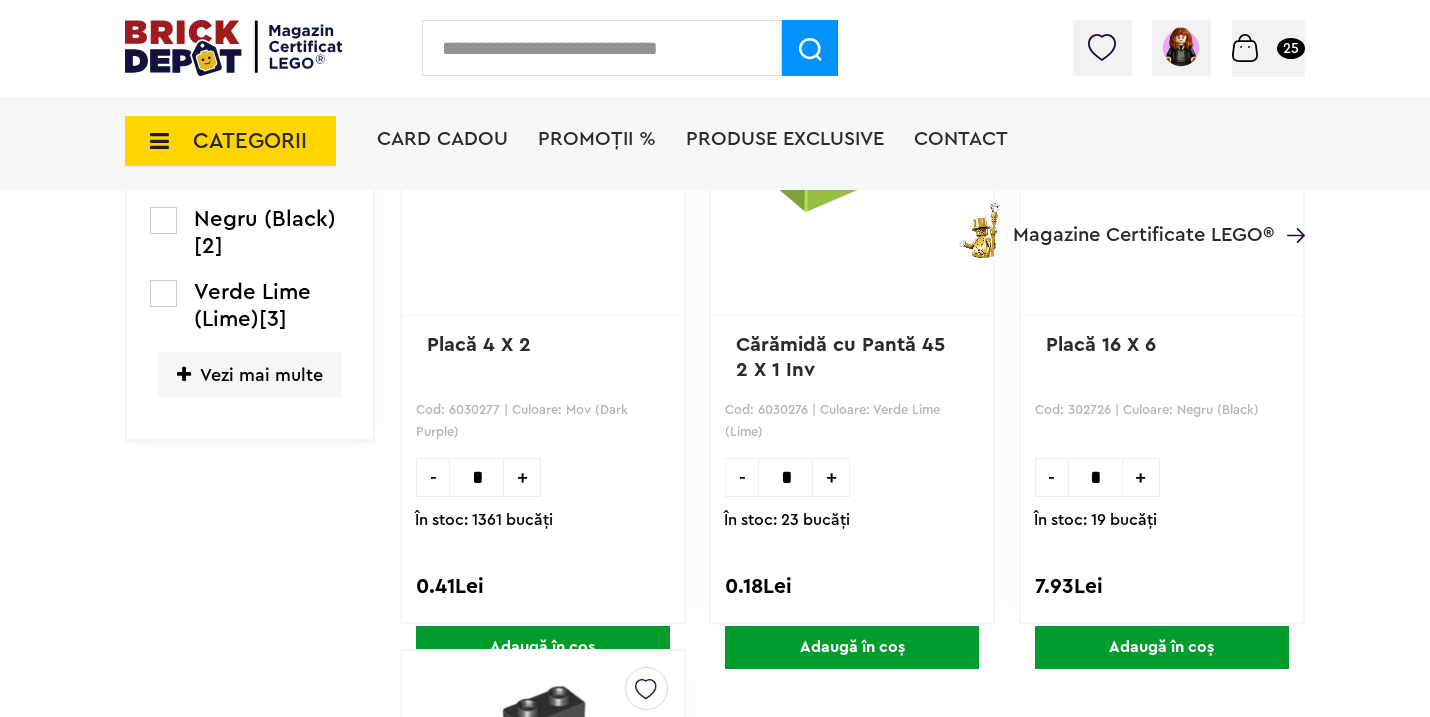 click on "+" at bounding box center (1141, 477) 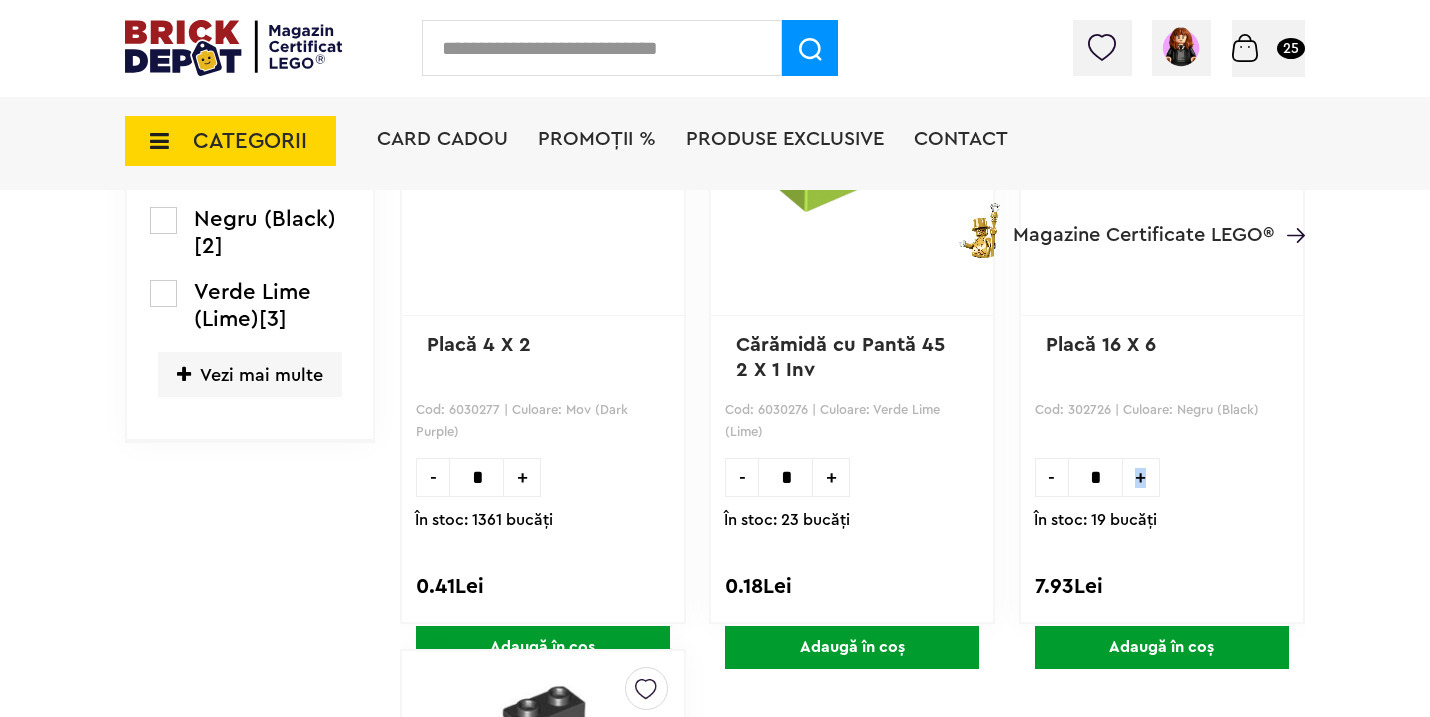 click on "+" at bounding box center [1141, 477] 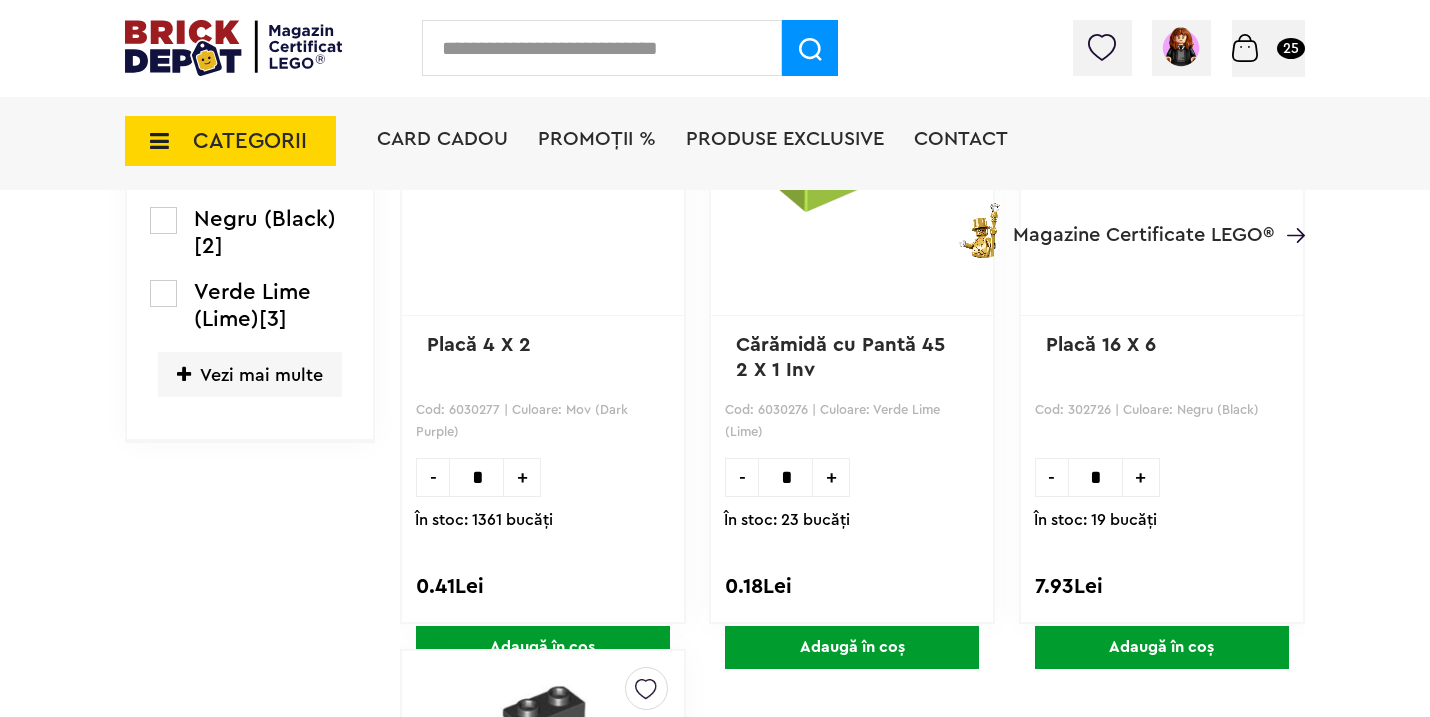 click on "Adaugă în coș" at bounding box center (1162, 647) 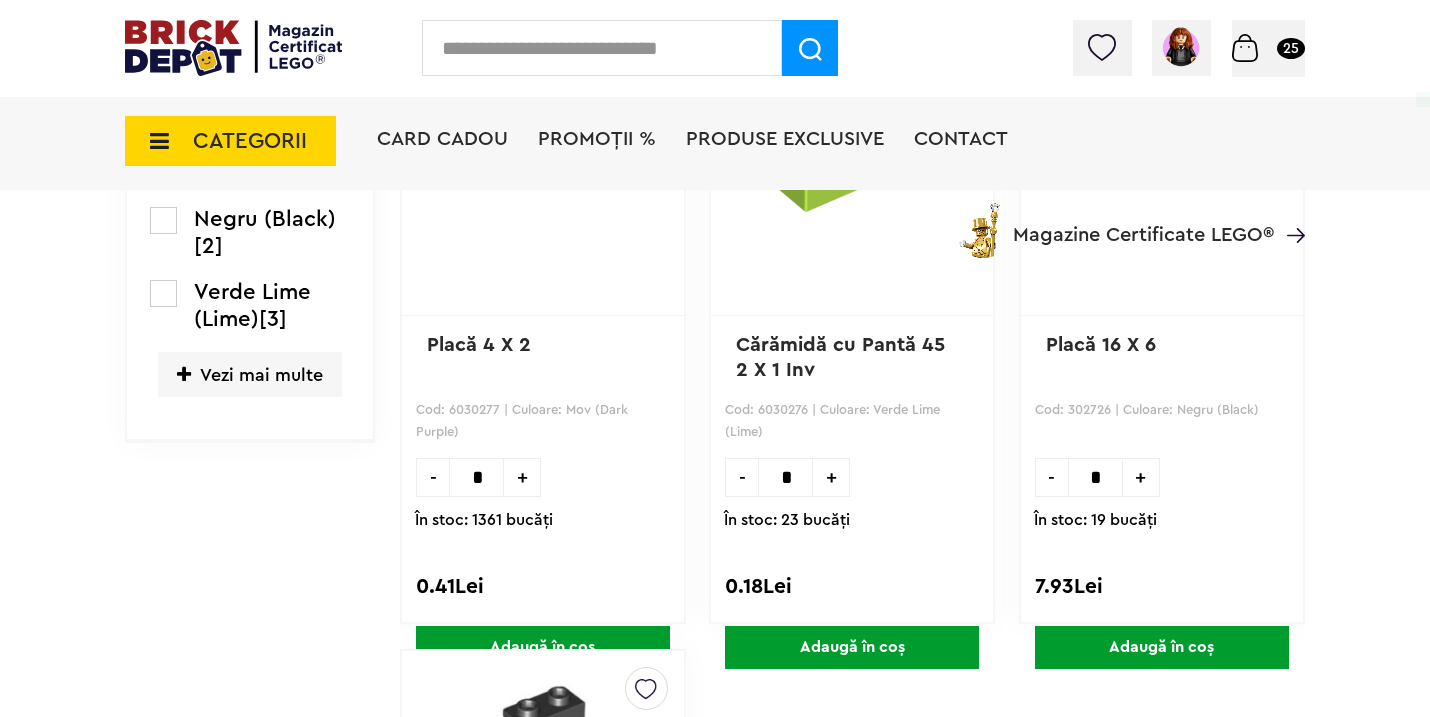 click at bounding box center [602, 48] 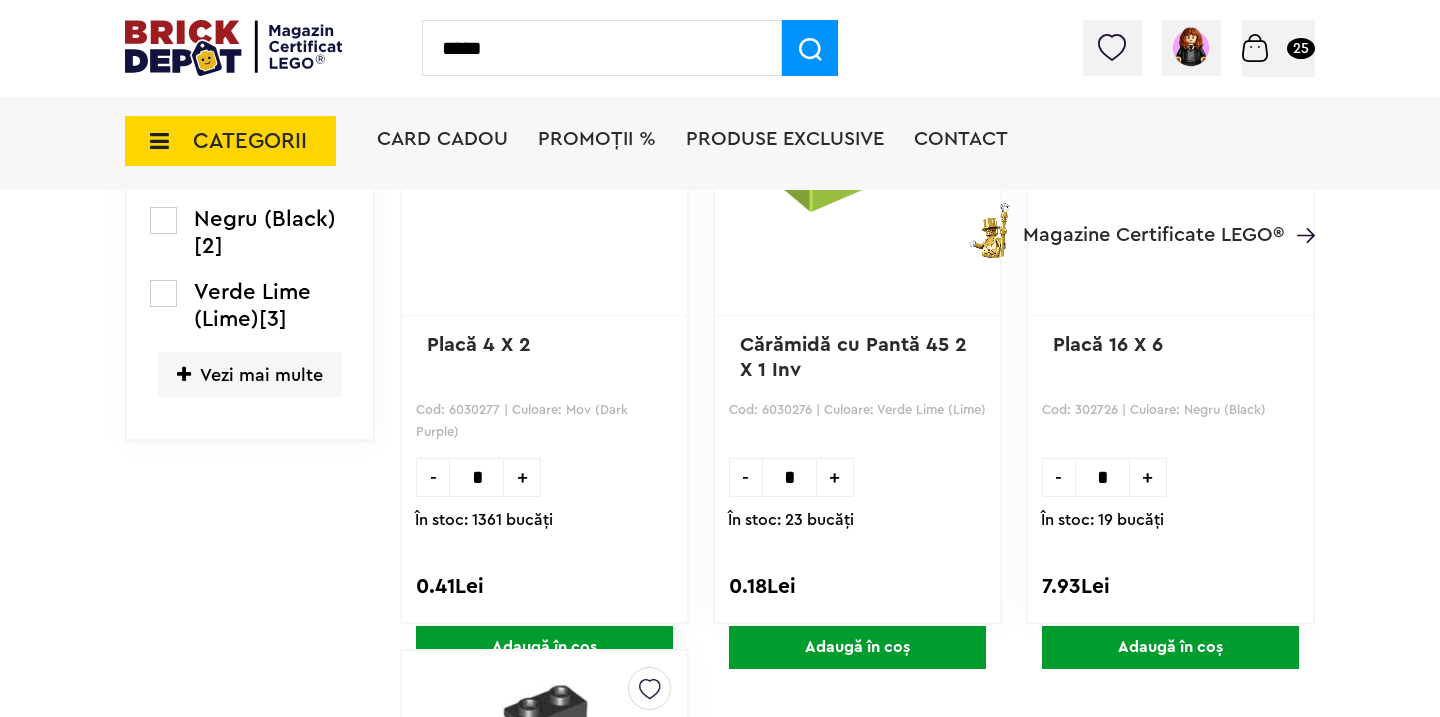 type on "*****" 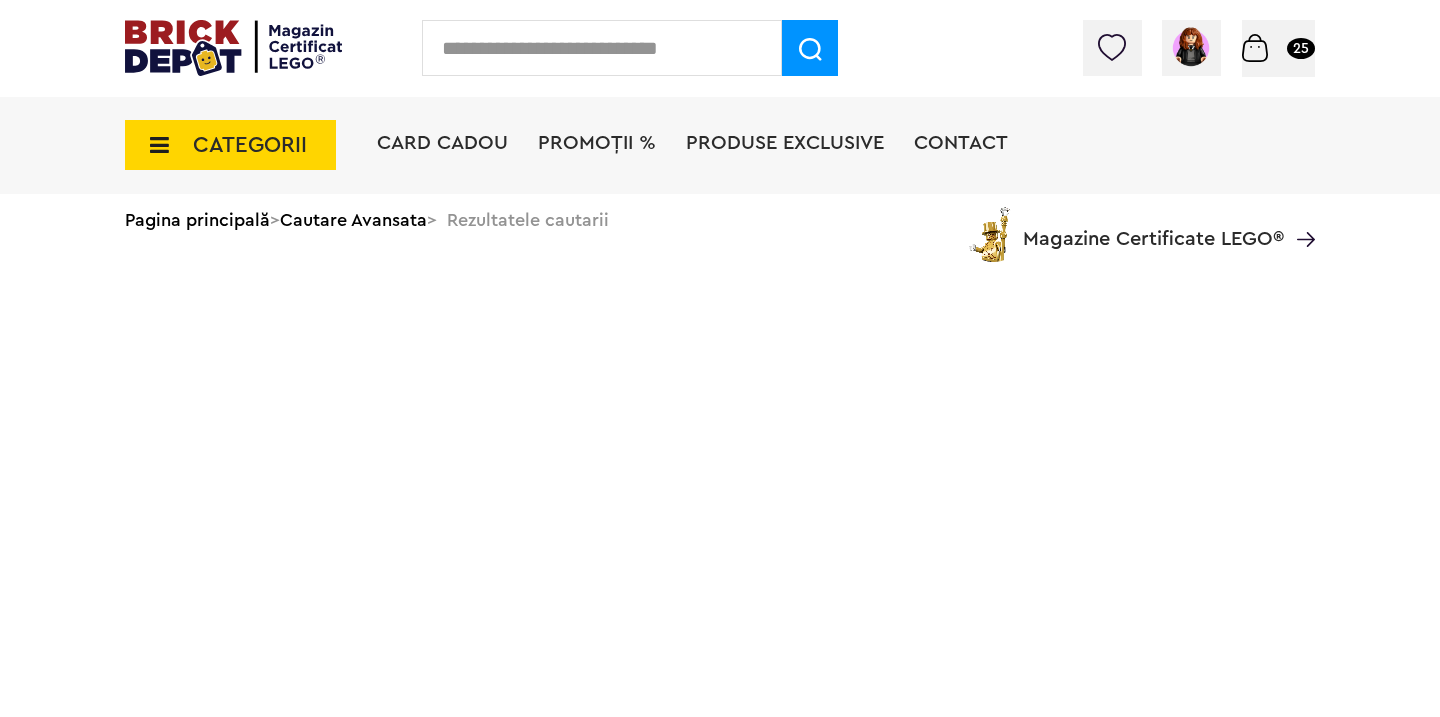 scroll, scrollTop: 0, scrollLeft: 0, axis: both 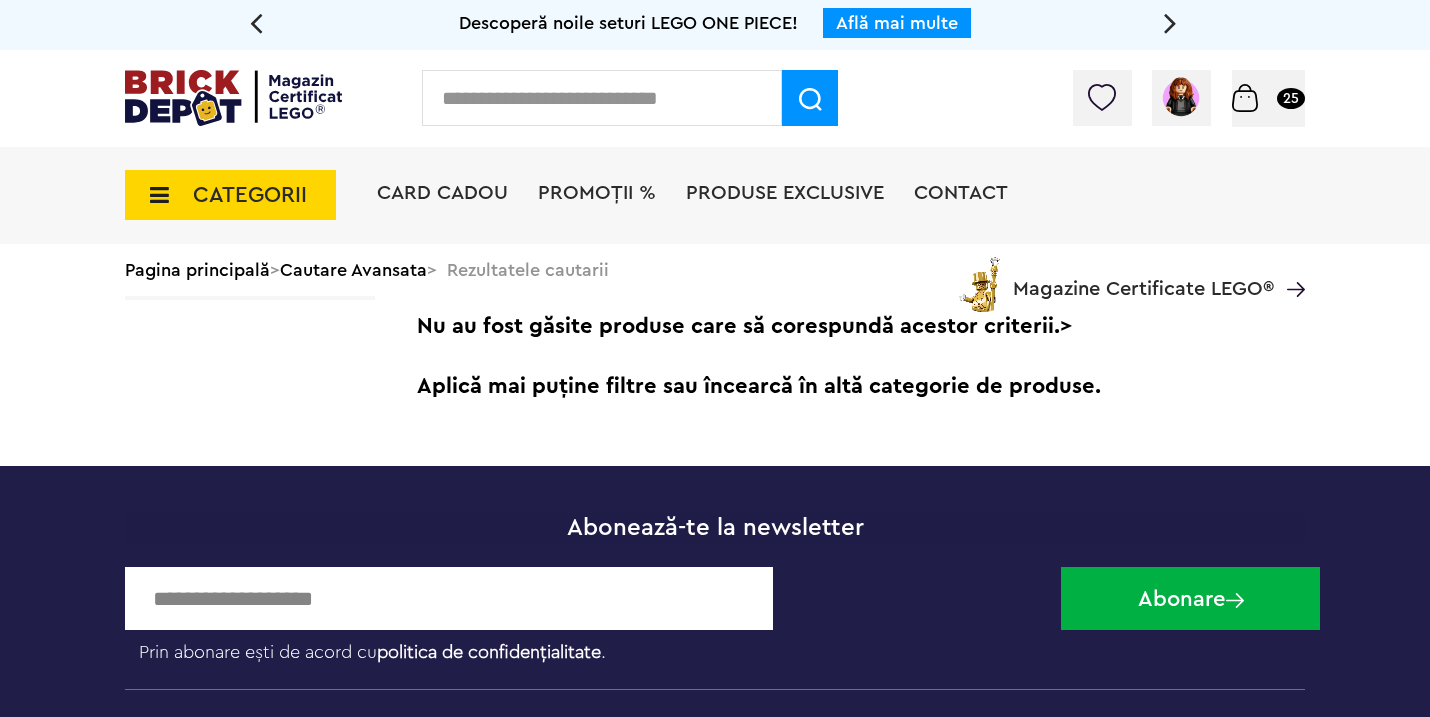 click at bounding box center [602, 98] 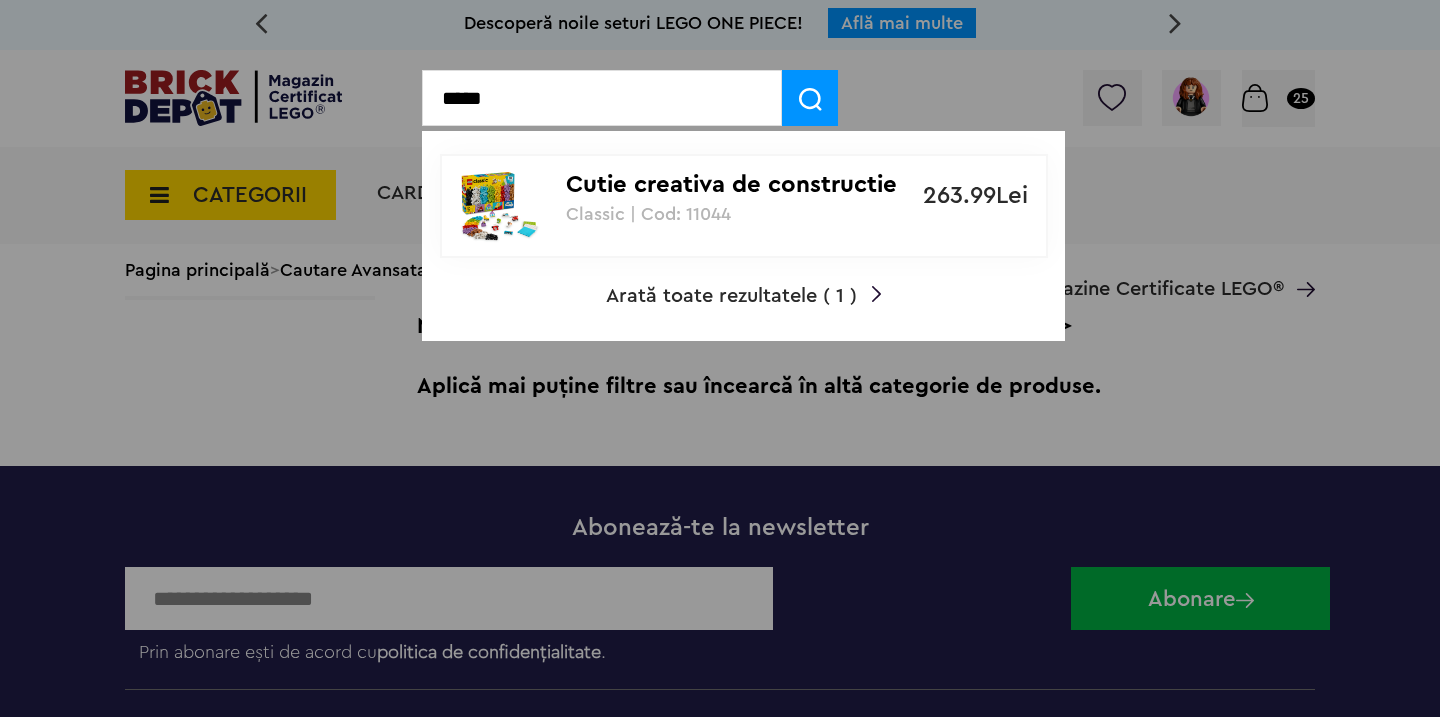 type on "*****" 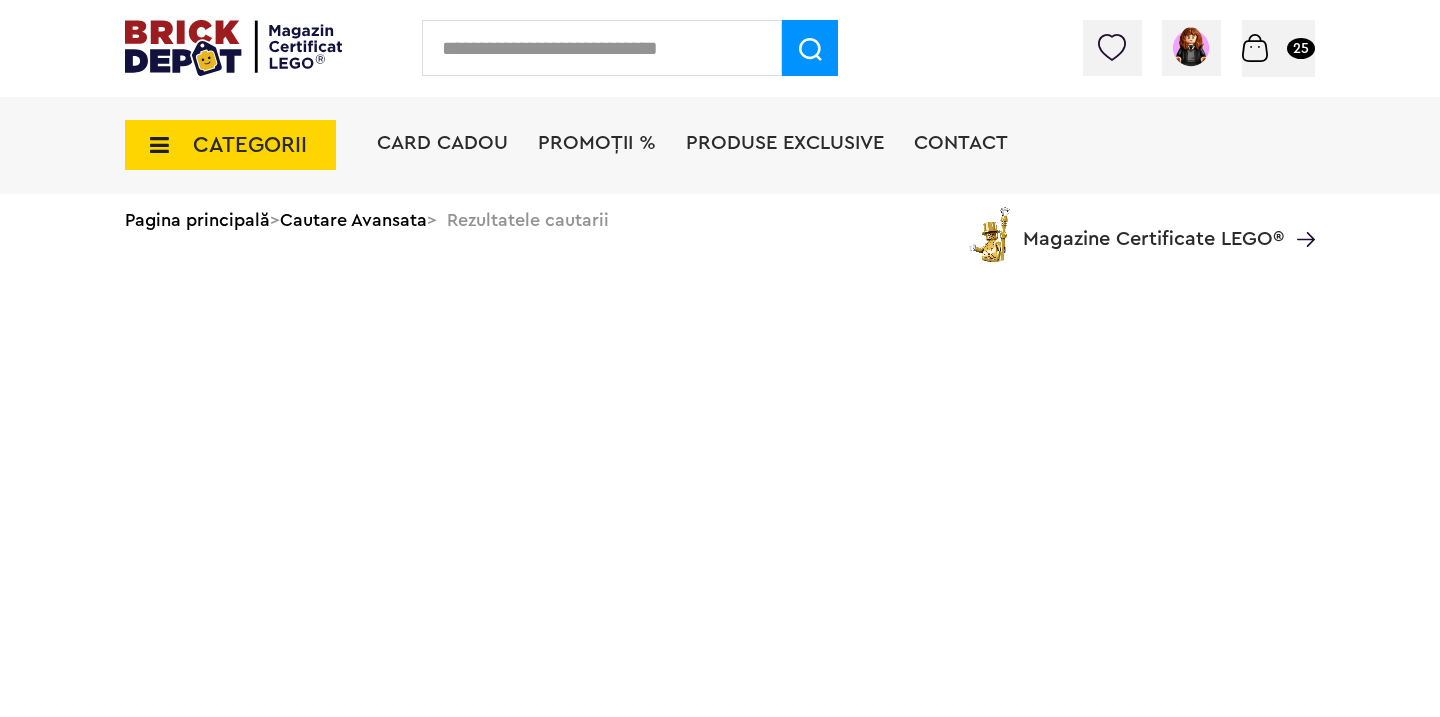 scroll, scrollTop: 0, scrollLeft: 0, axis: both 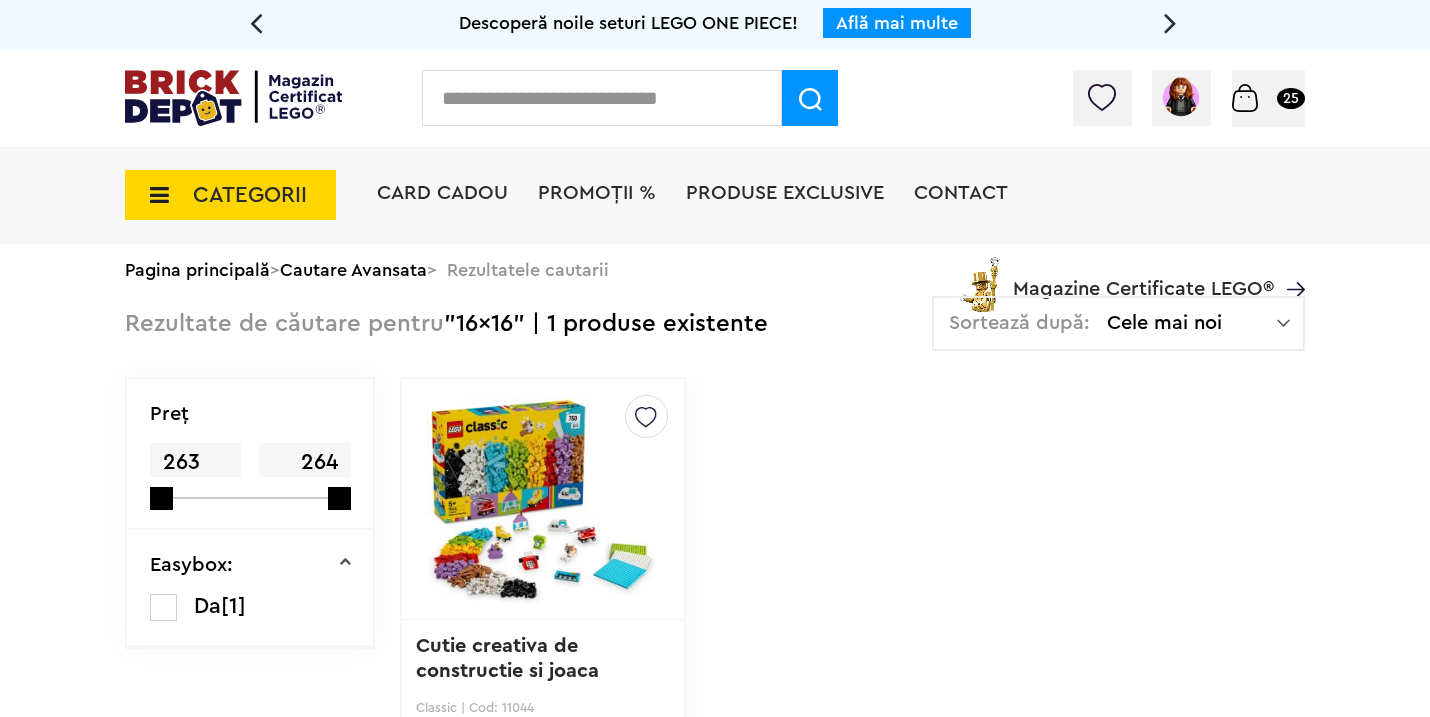 click at bounding box center [543, 499] 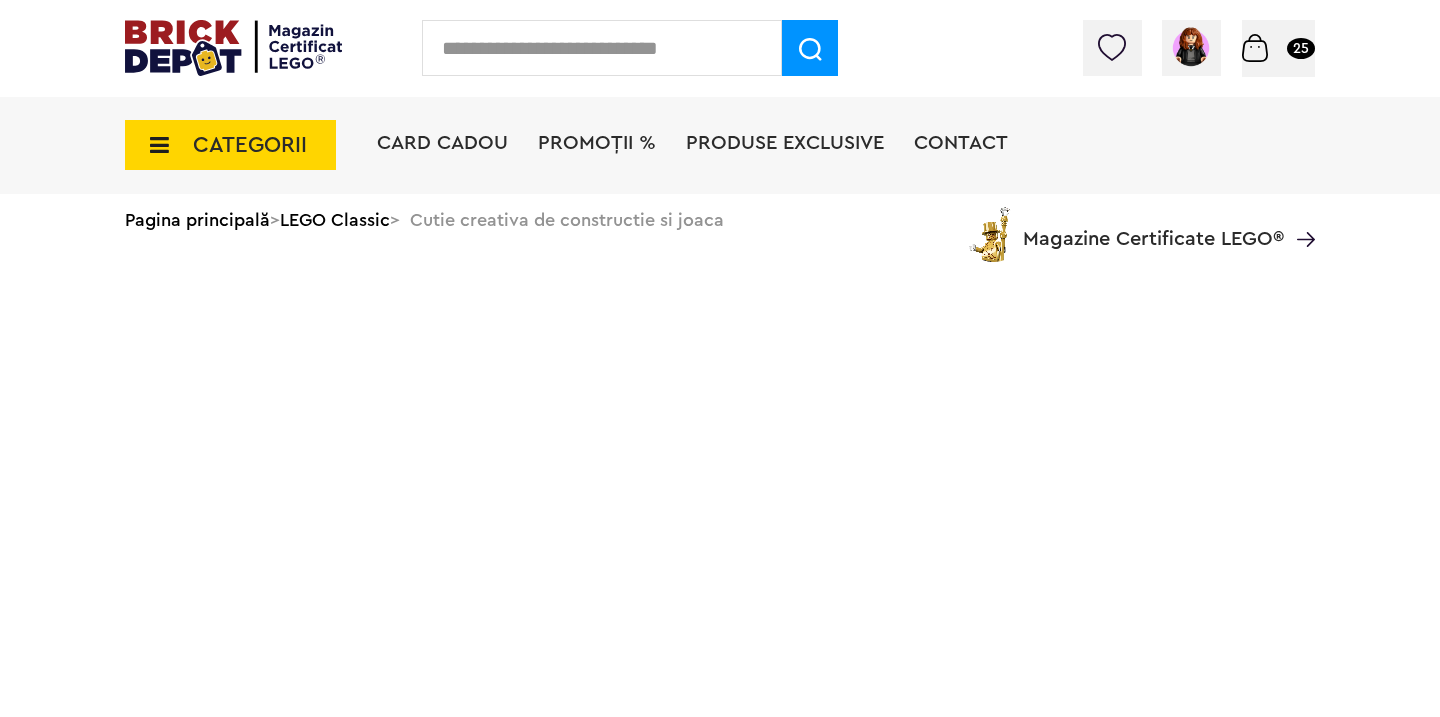 scroll, scrollTop: 0, scrollLeft: 0, axis: both 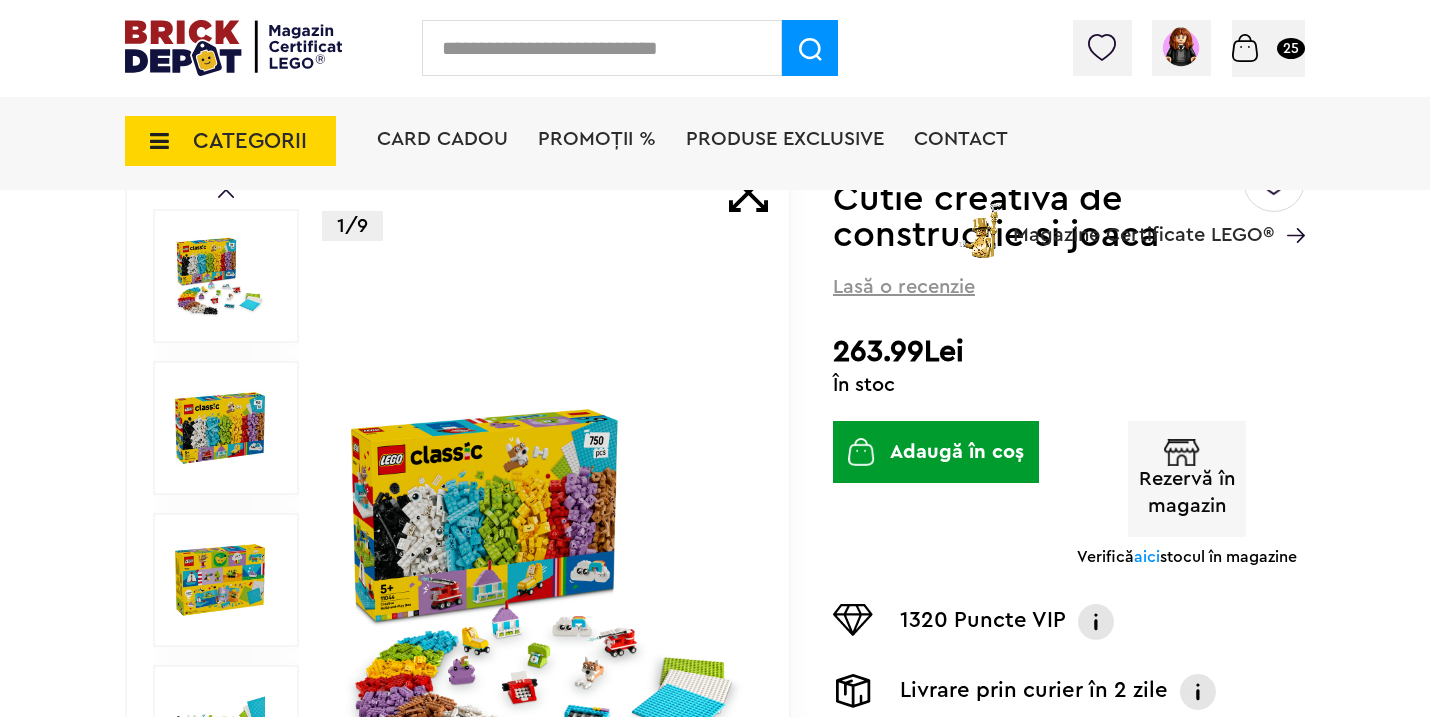 click at bounding box center [220, 428] 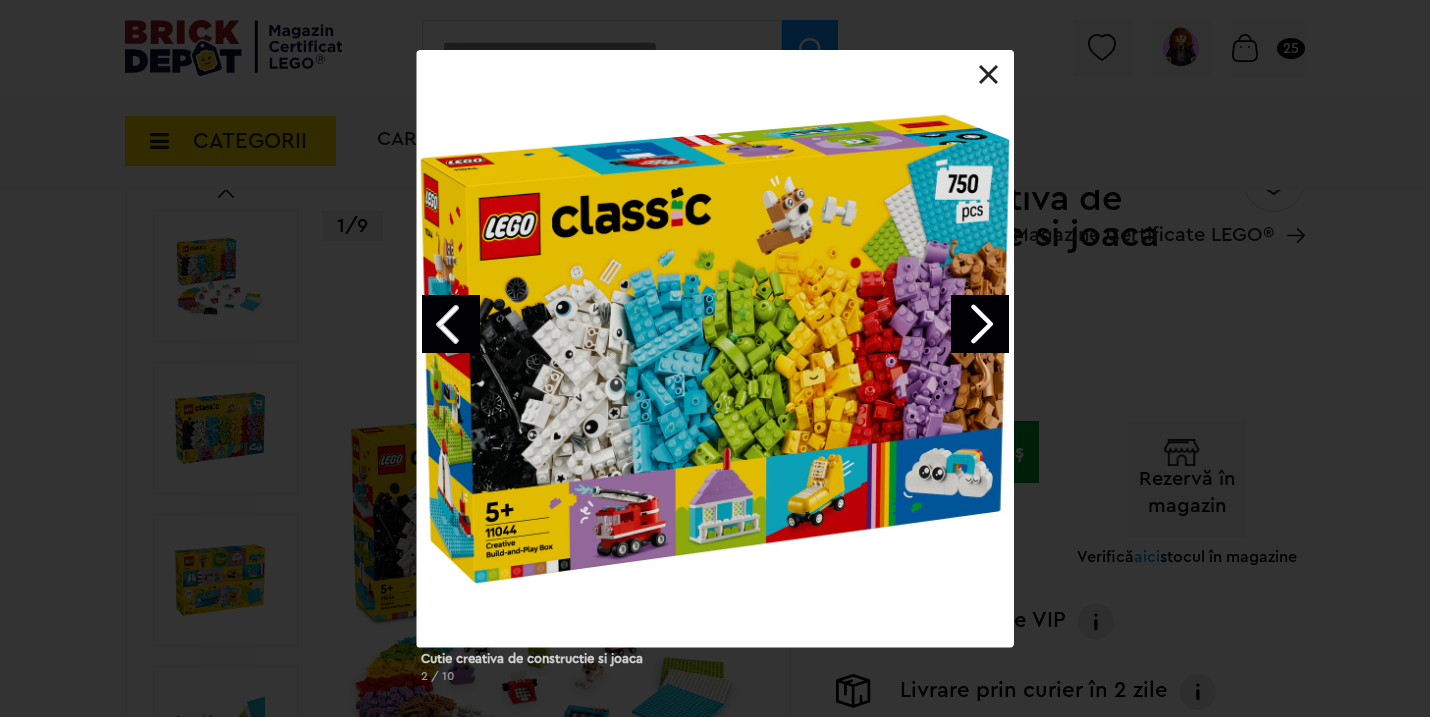 click at bounding box center [980, 324] 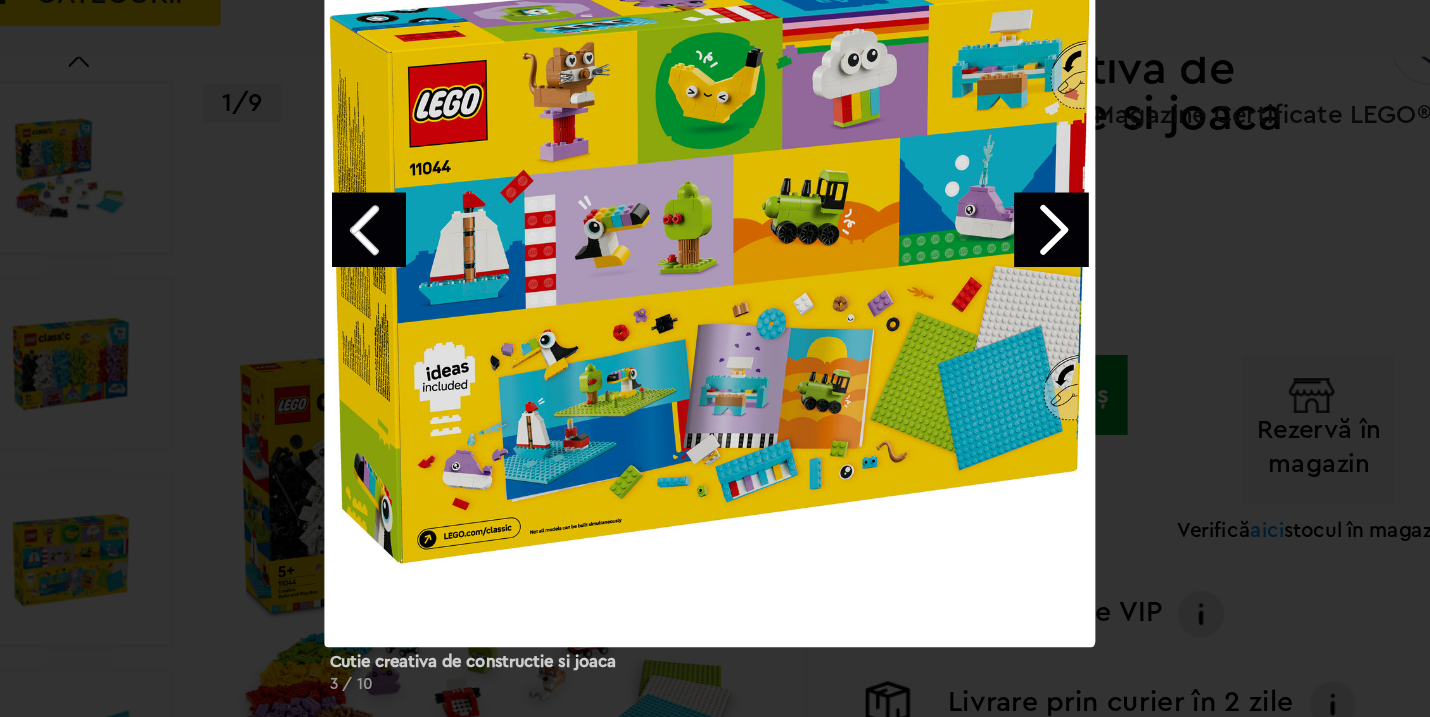 click at bounding box center (980, 324) 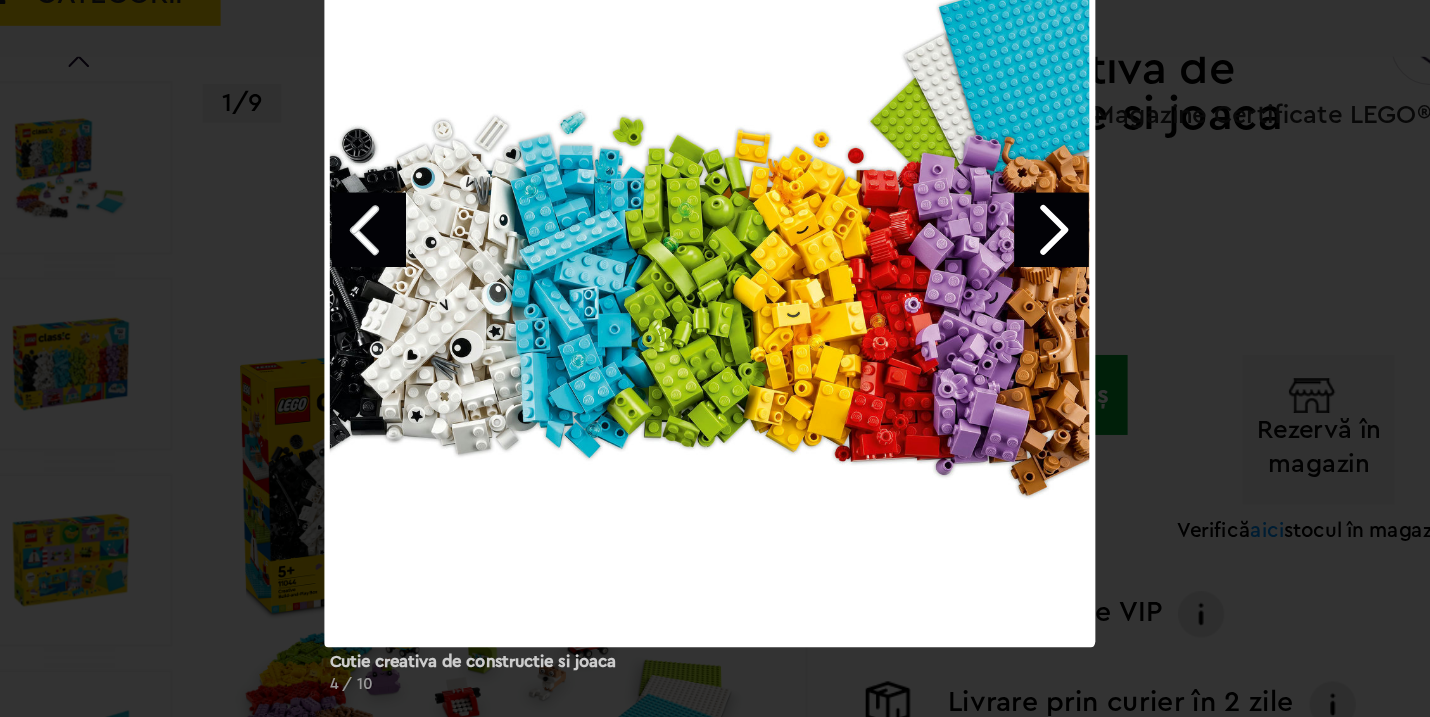 click at bounding box center [980, 324] 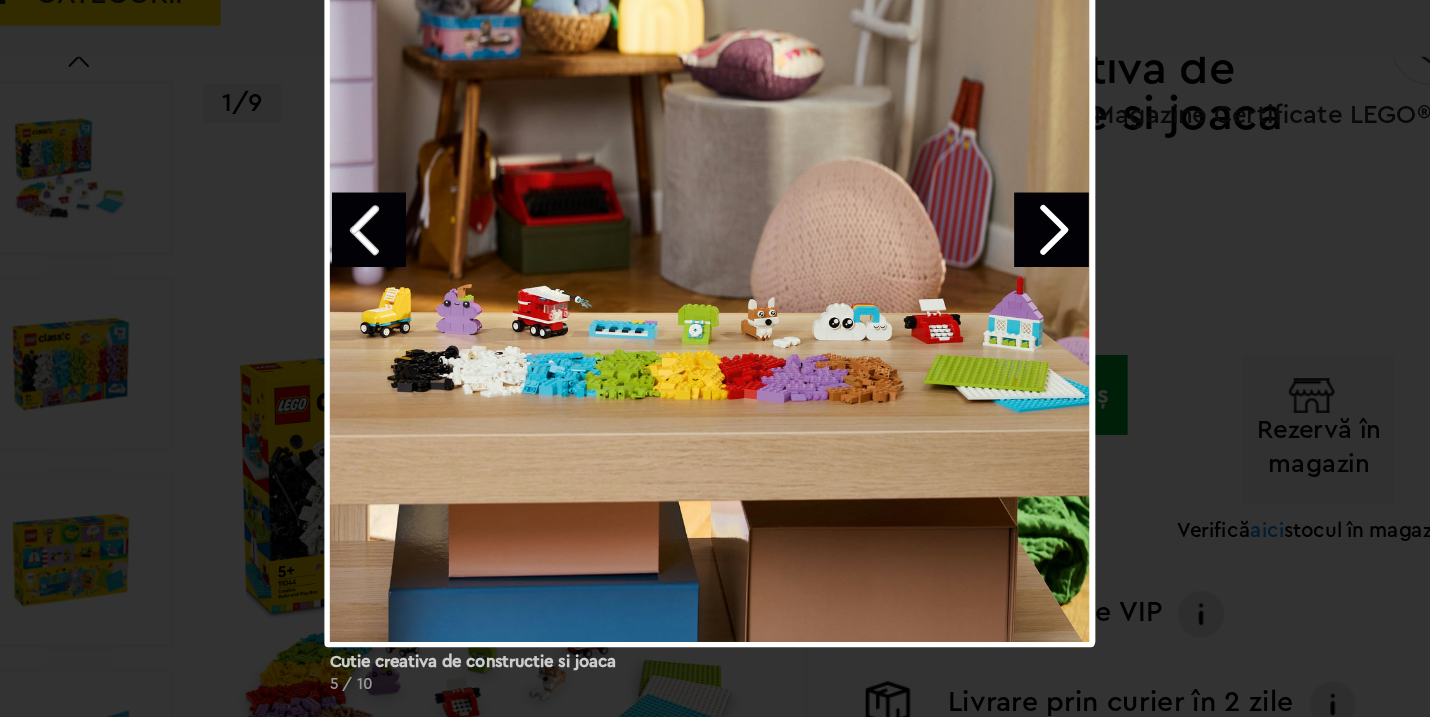 click at bounding box center [980, 324] 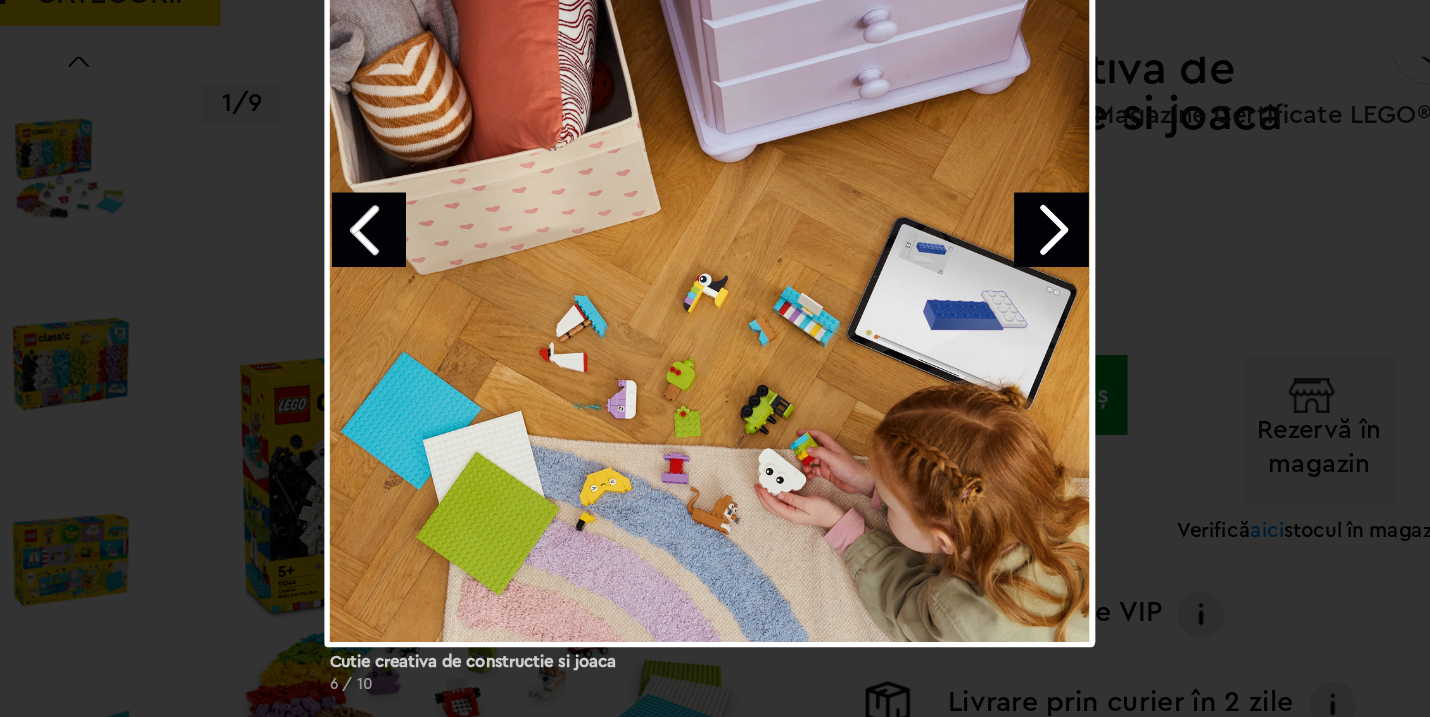 click at bounding box center [980, 324] 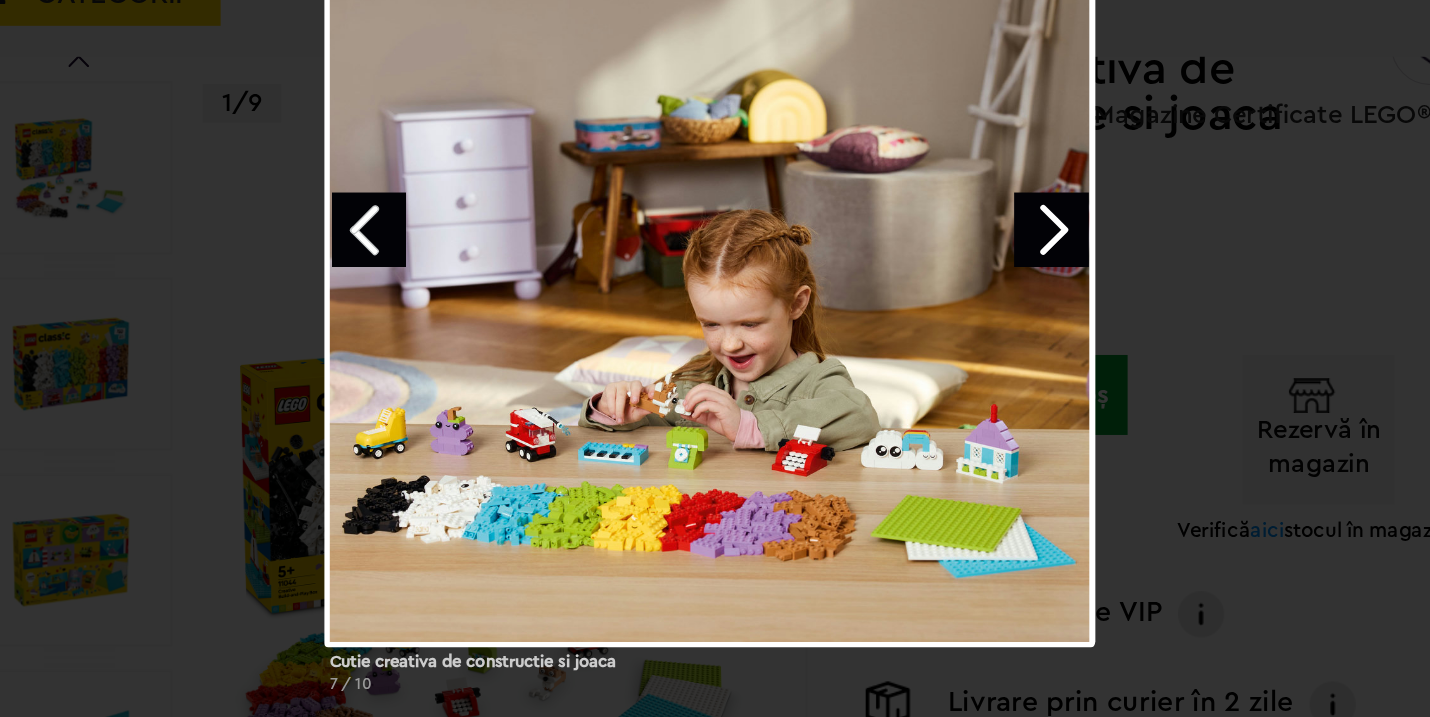 click on "Cutie creativa de constructie si joaca 7 / 10" at bounding box center (715, 374) 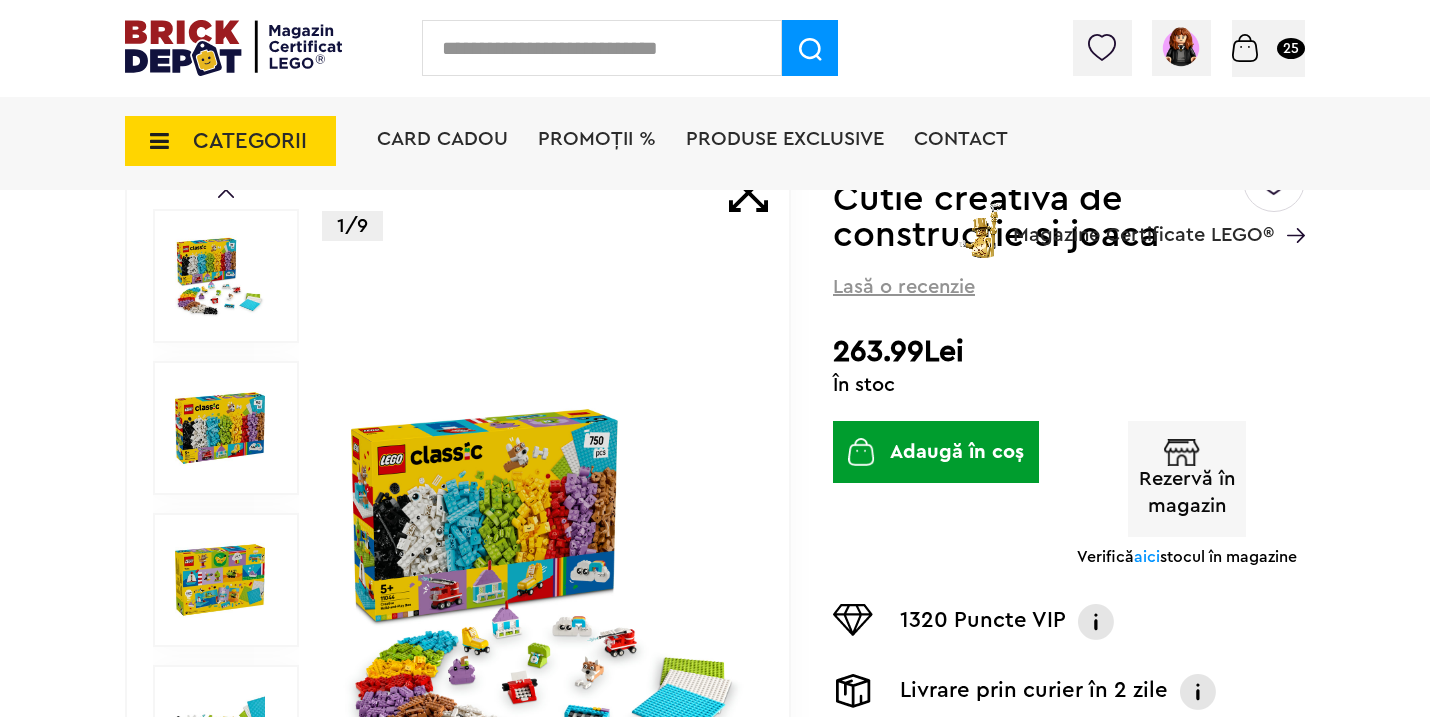 click on "CATEGORII" at bounding box center (250, 141) 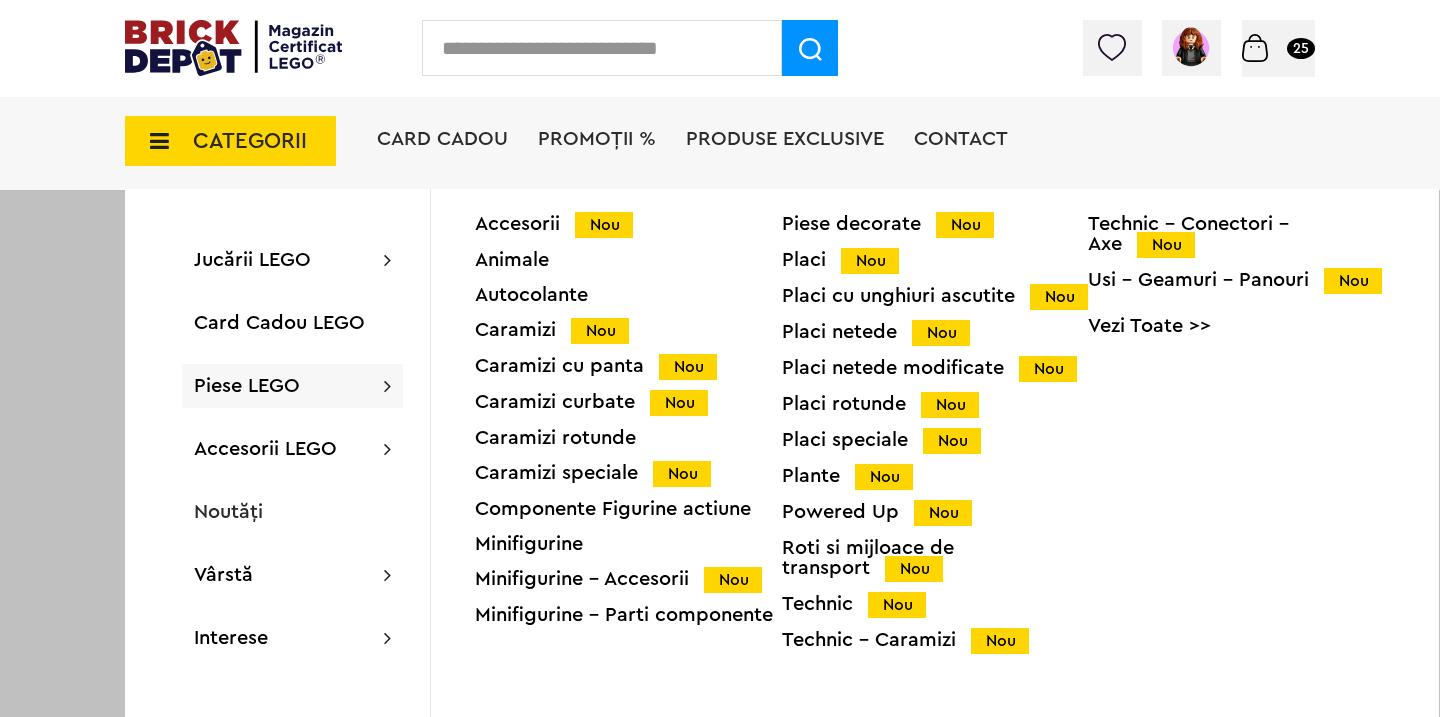 click on "Accesorii Nou" at bounding box center [628, 224] 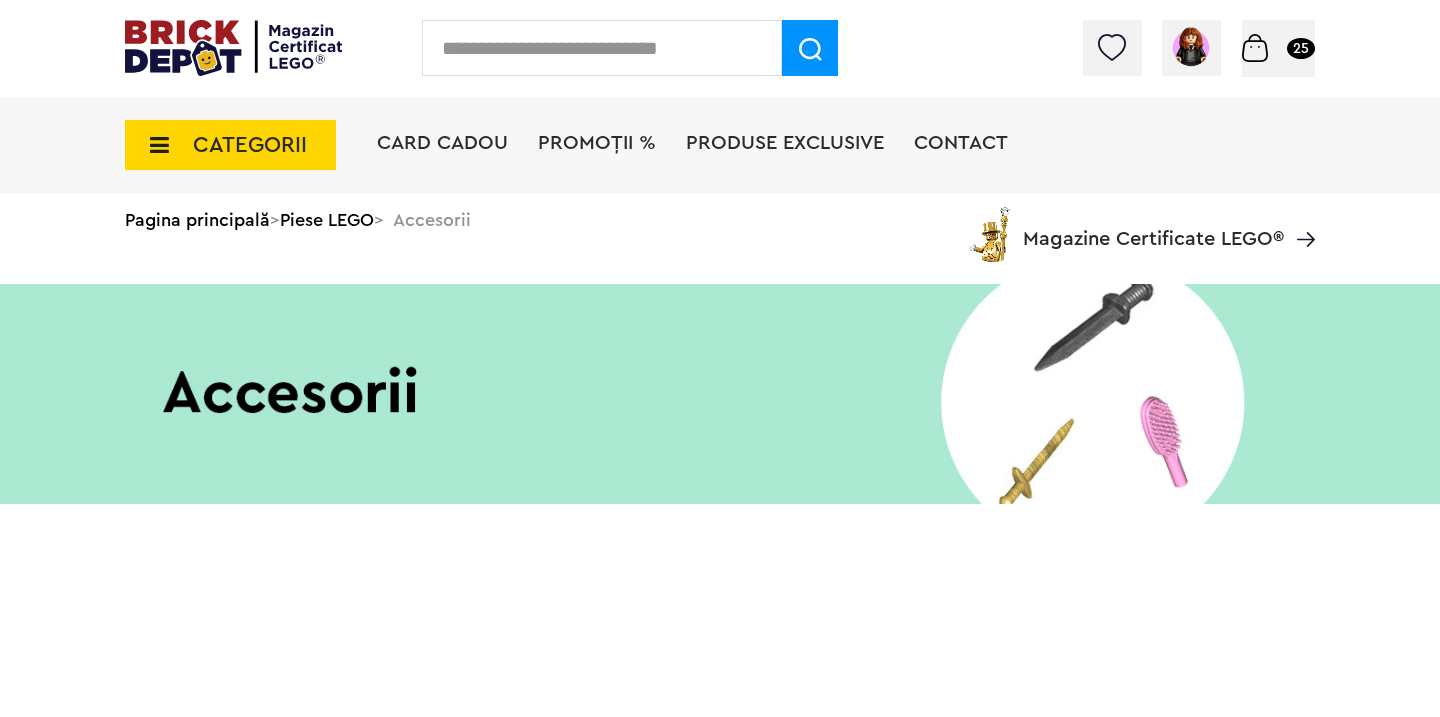 scroll, scrollTop: 0, scrollLeft: 0, axis: both 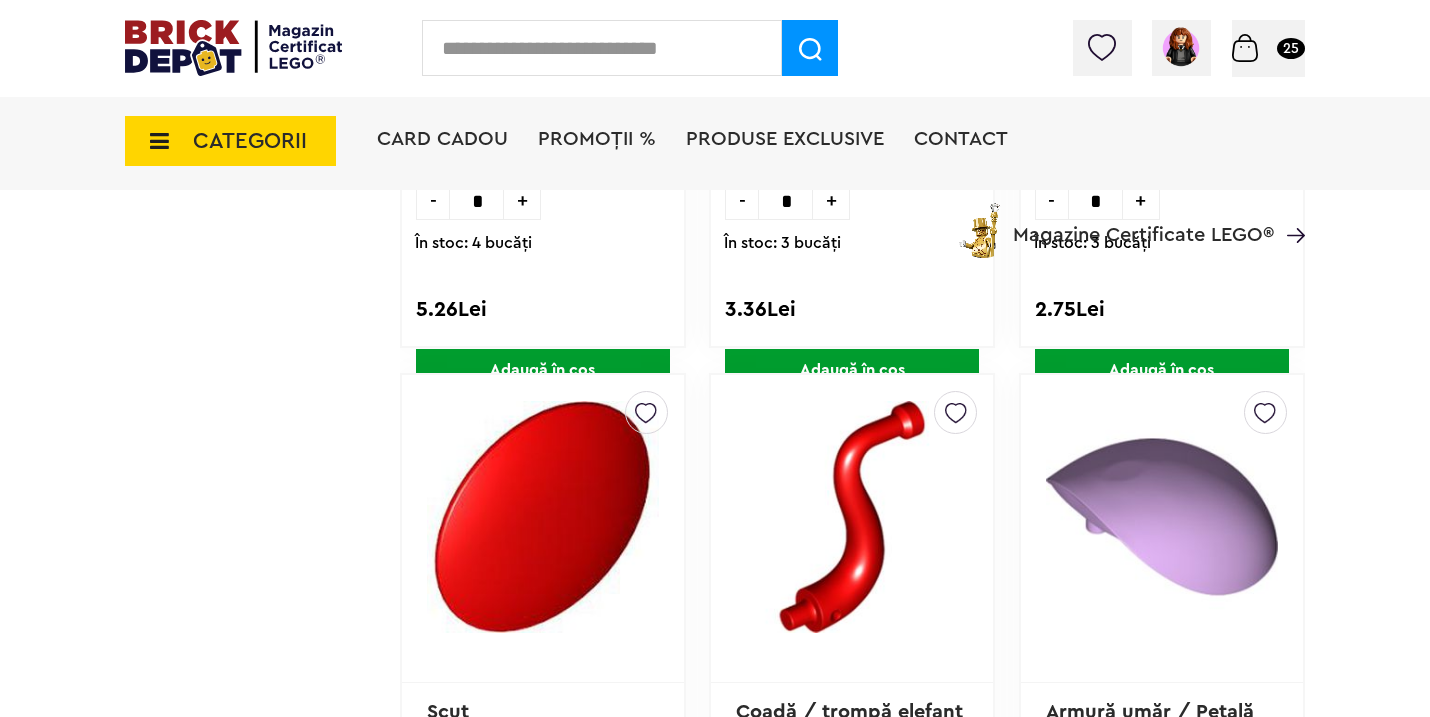 click on "CATEGORII" at bounding box center [250, 141] 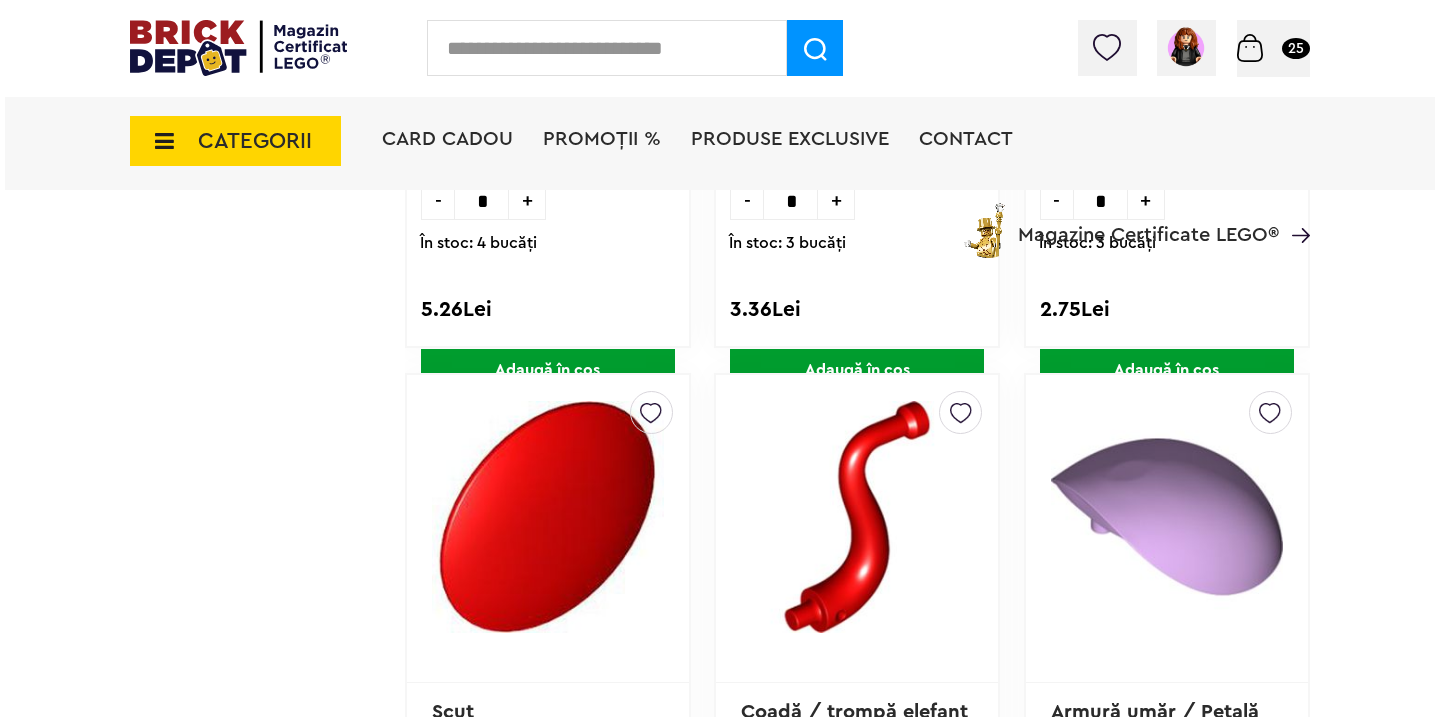 scroll, scrollTop: 4881, scrollLeft: 0, axis: vertical 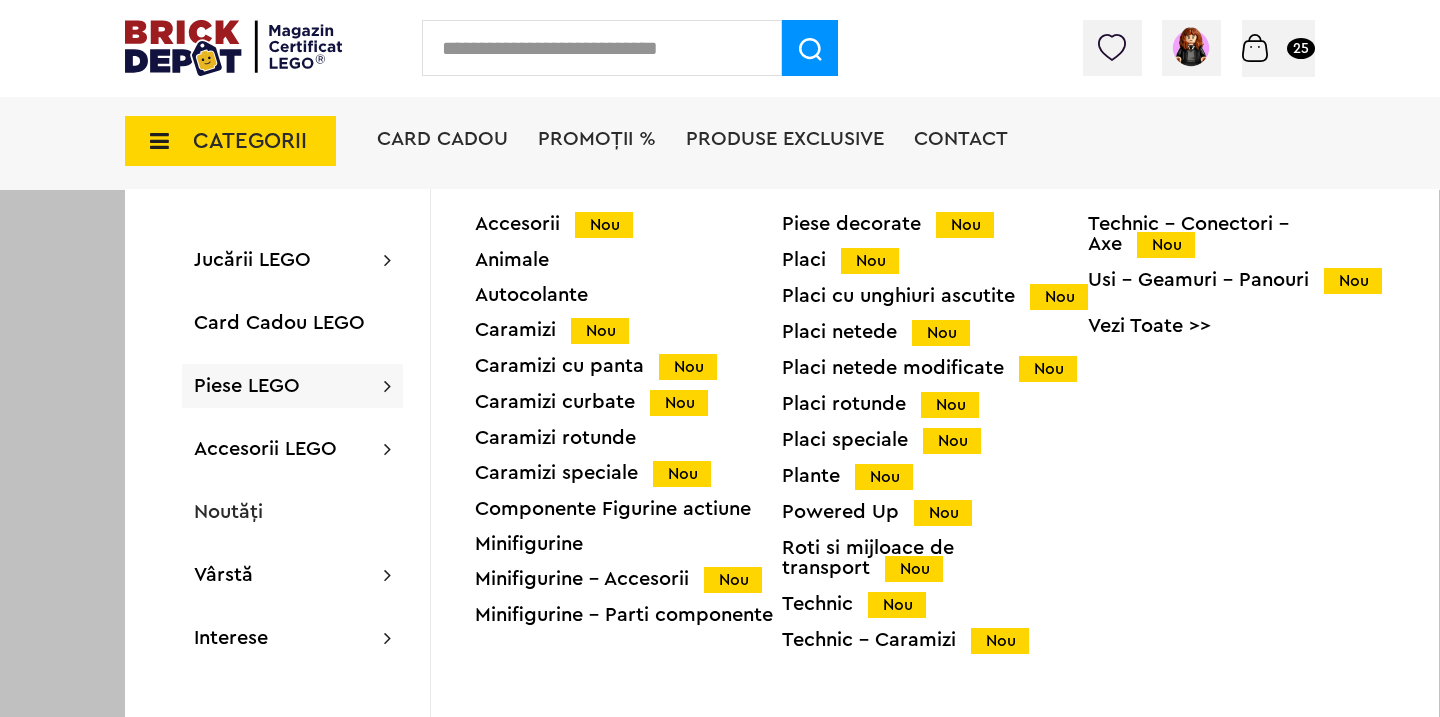 click on "Caramizi Nou" at bounding box center (628, 330) 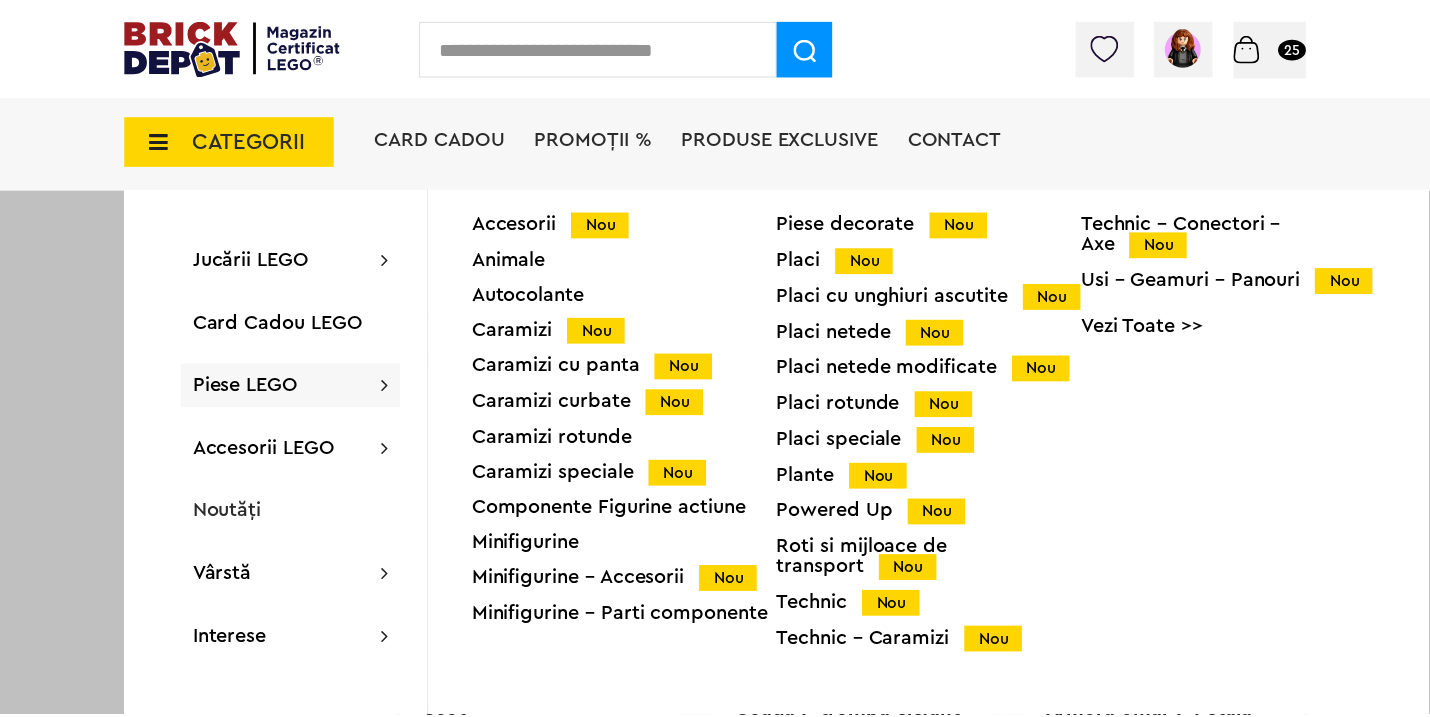 scroll, scrollTop: 4879, scrollLeft: 0, axis: vertical 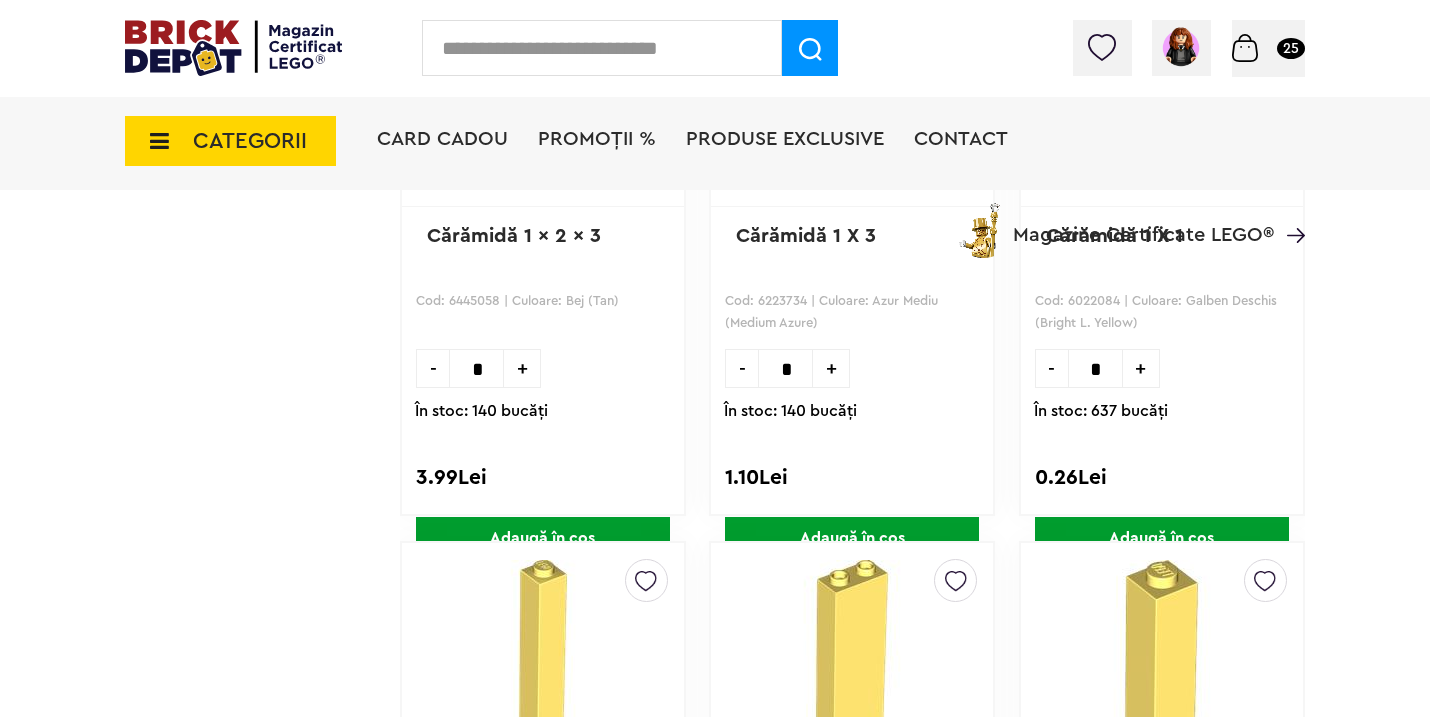 click on "CATEGORII" at bounding box center (250, 141) 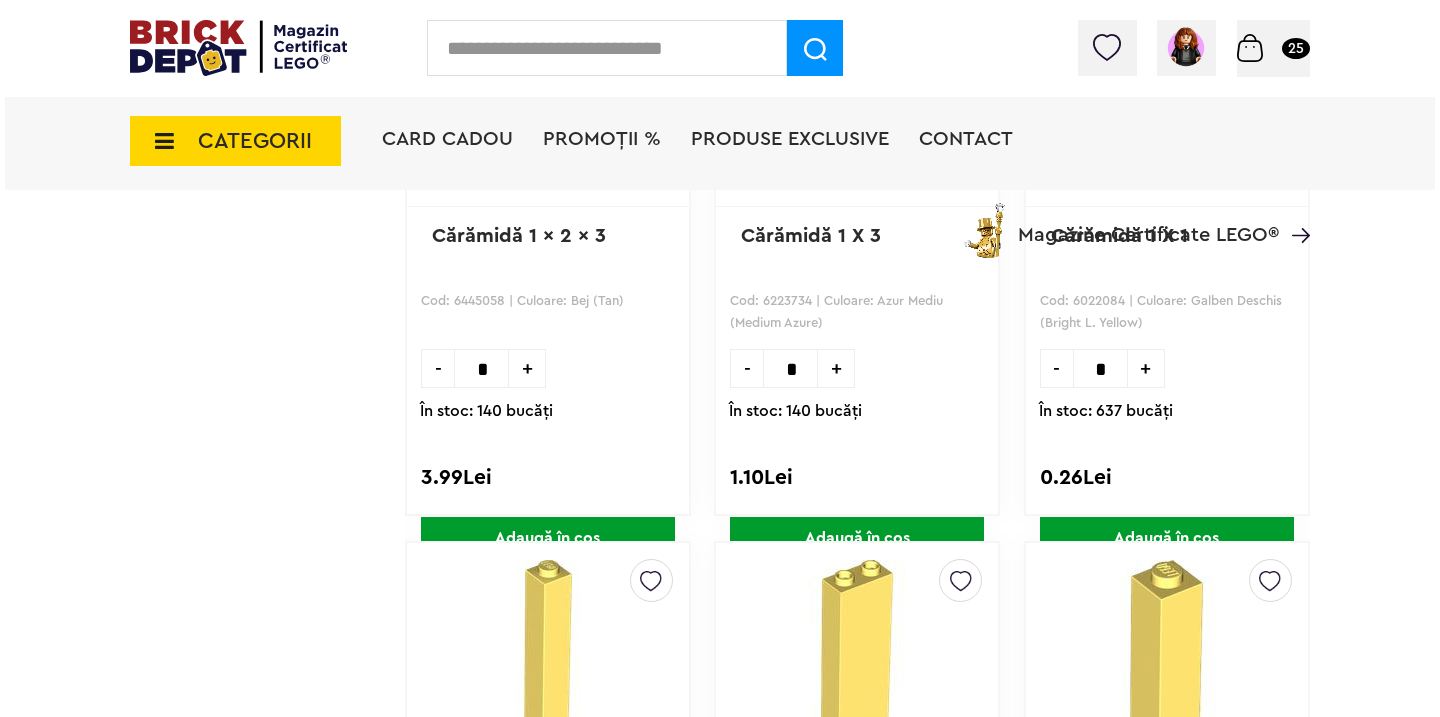 scroll, scrollTop: 4069, scrollLeft: 0, axis: vertical 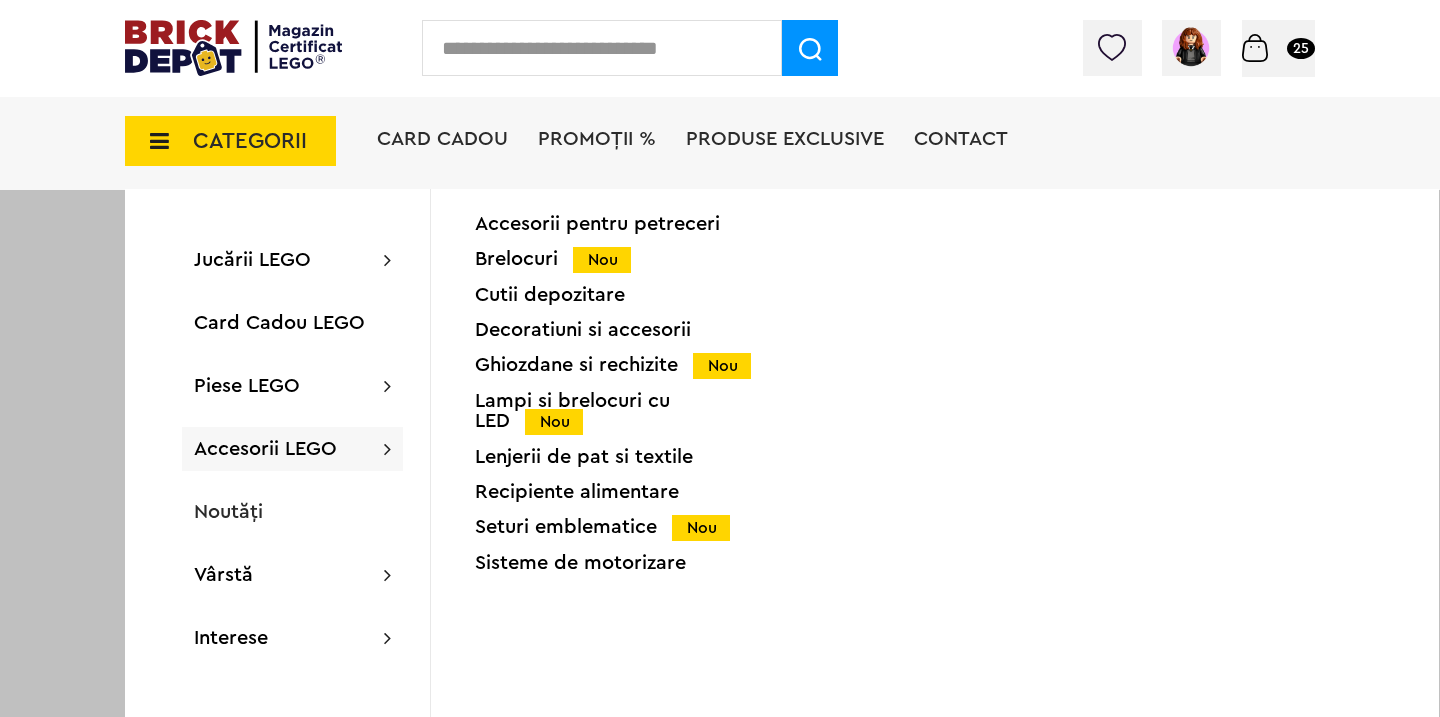 click at bounding box center (720, 358) 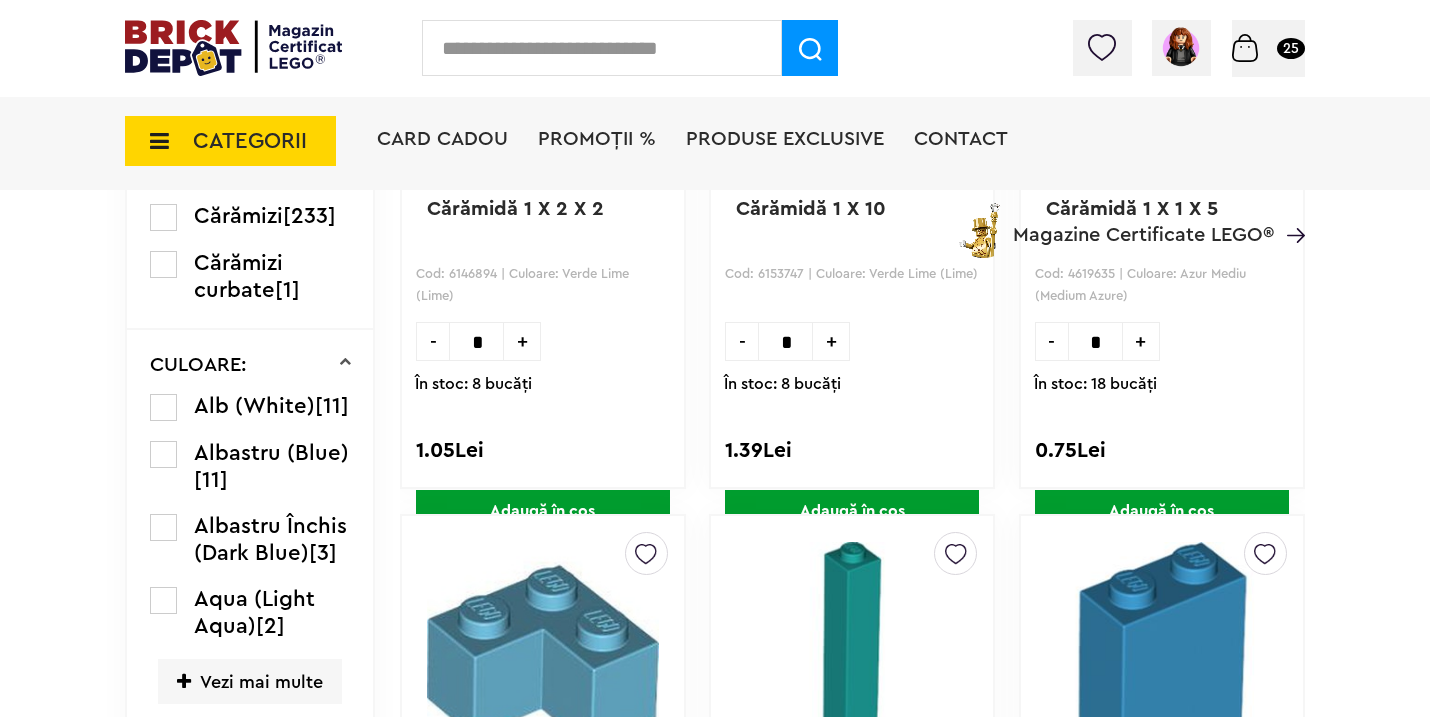 scroll, scrollTop: 902, scrollLeft: 0, axis: vertical 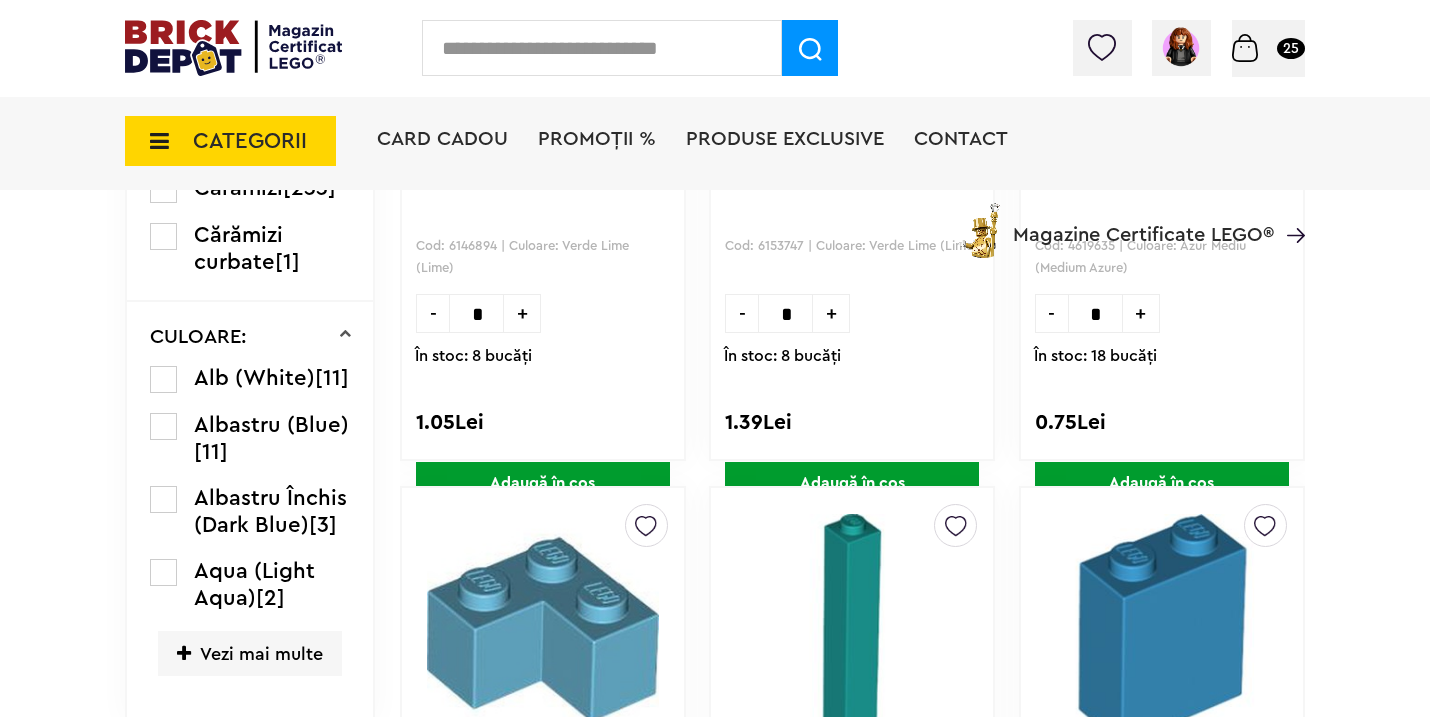 click on "Vezi mai multe" at bounding box center [250, 653] 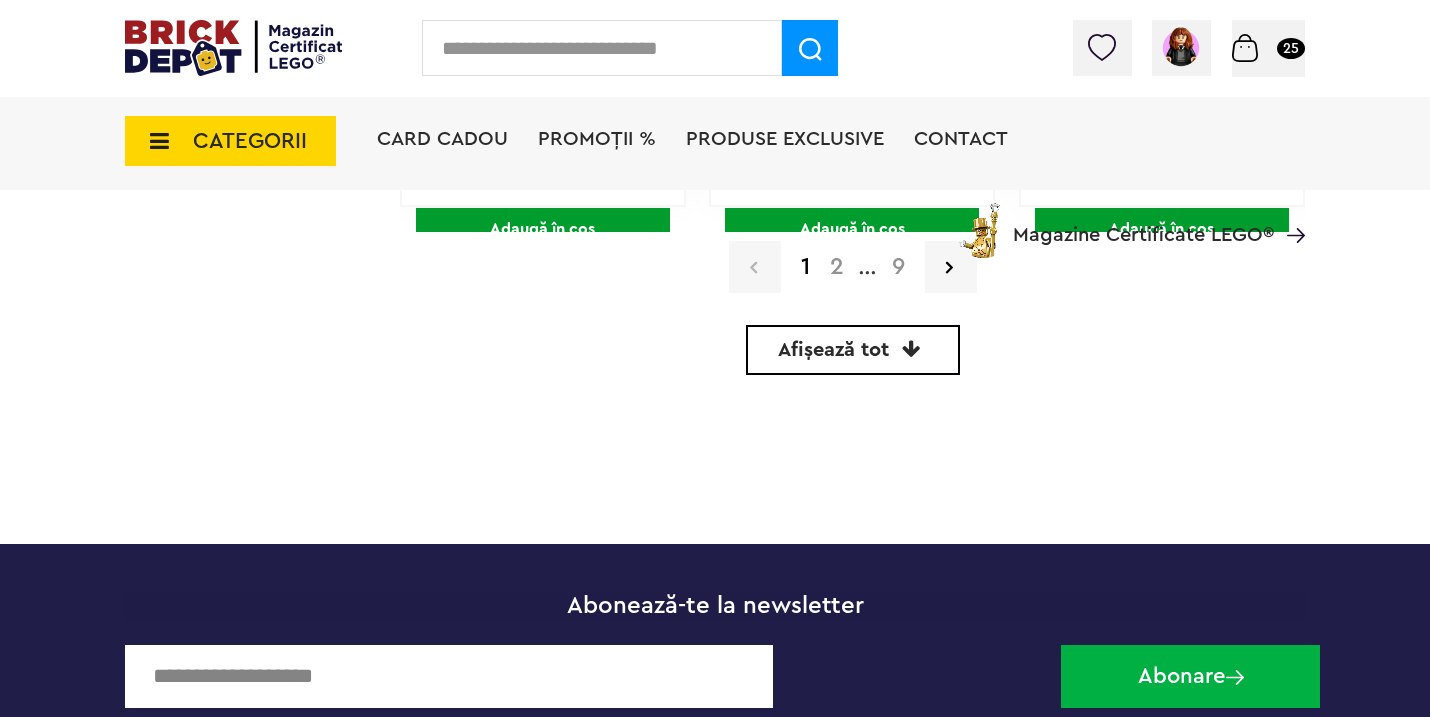 scroll, scrollTop: 6321, scrollLeft: 0, axis: vertical 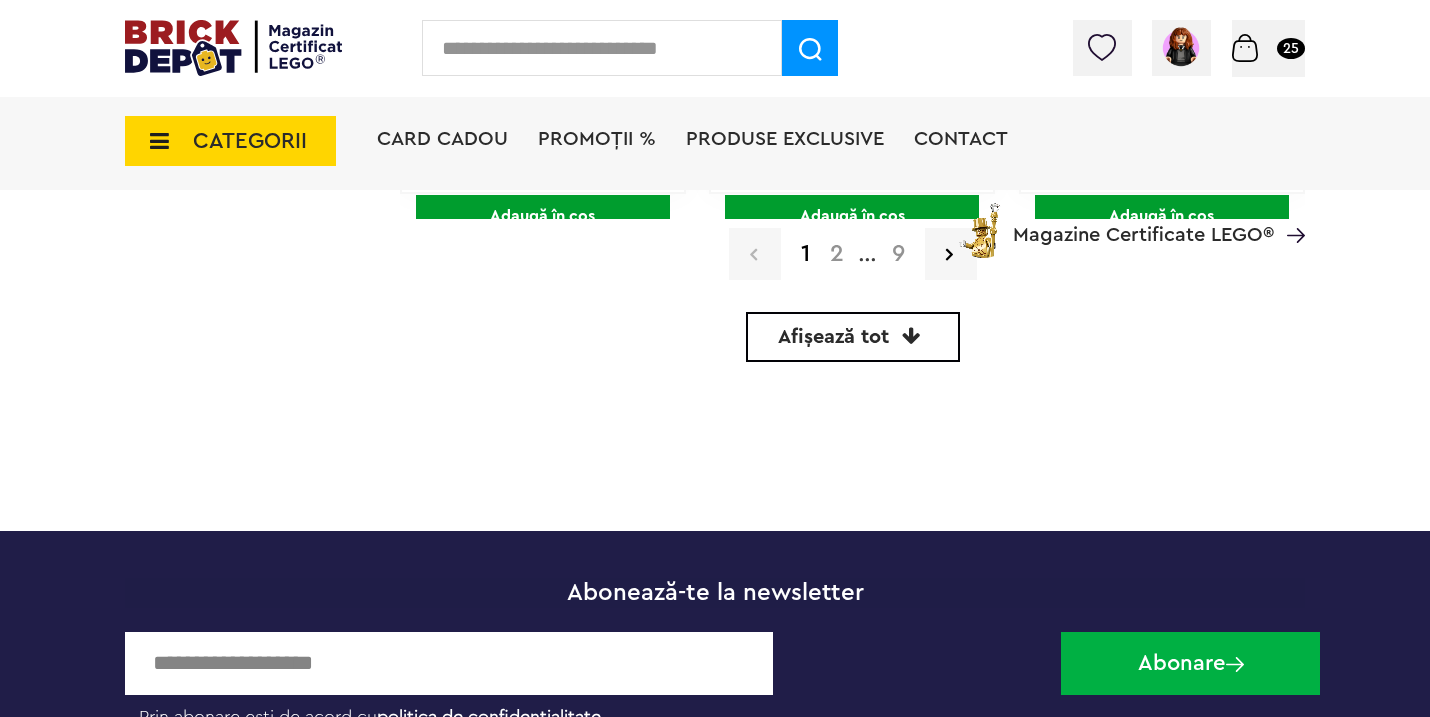 click on "Afișează tot" at bounding box center [833, 337] 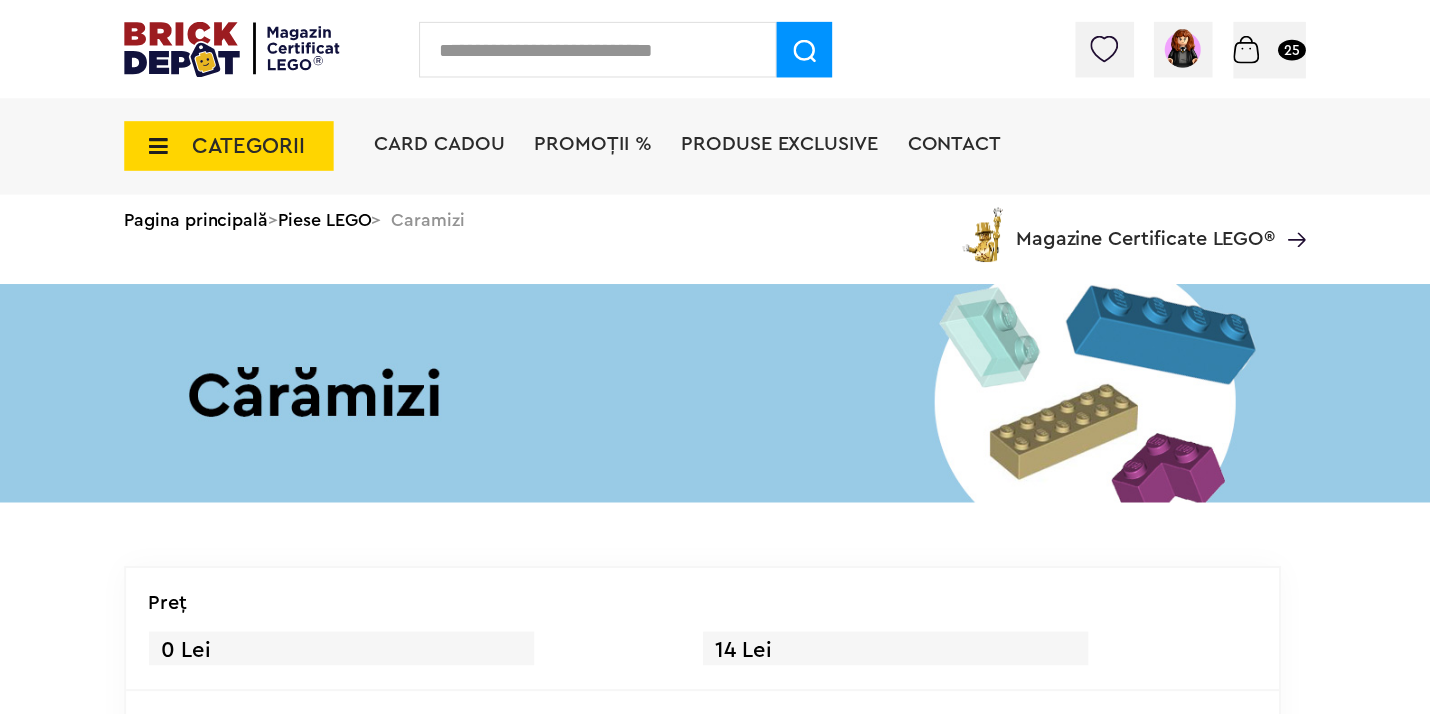 scroll, scrollTop: 0, scrollLeft: 0, axis: both 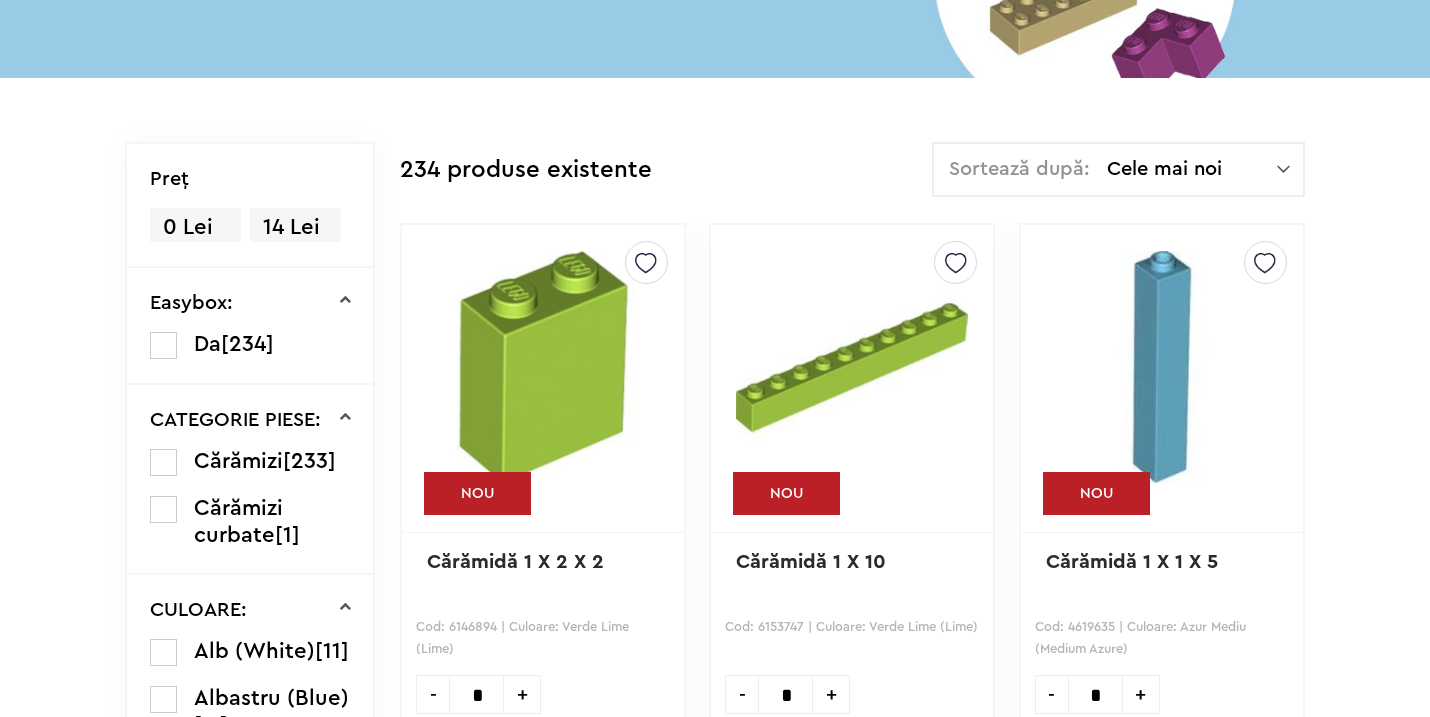 click on "CATEGORIE PIESE: Cărămizi  [233] Cărămizi curbate  [1]" at bounding box center [250, 480] 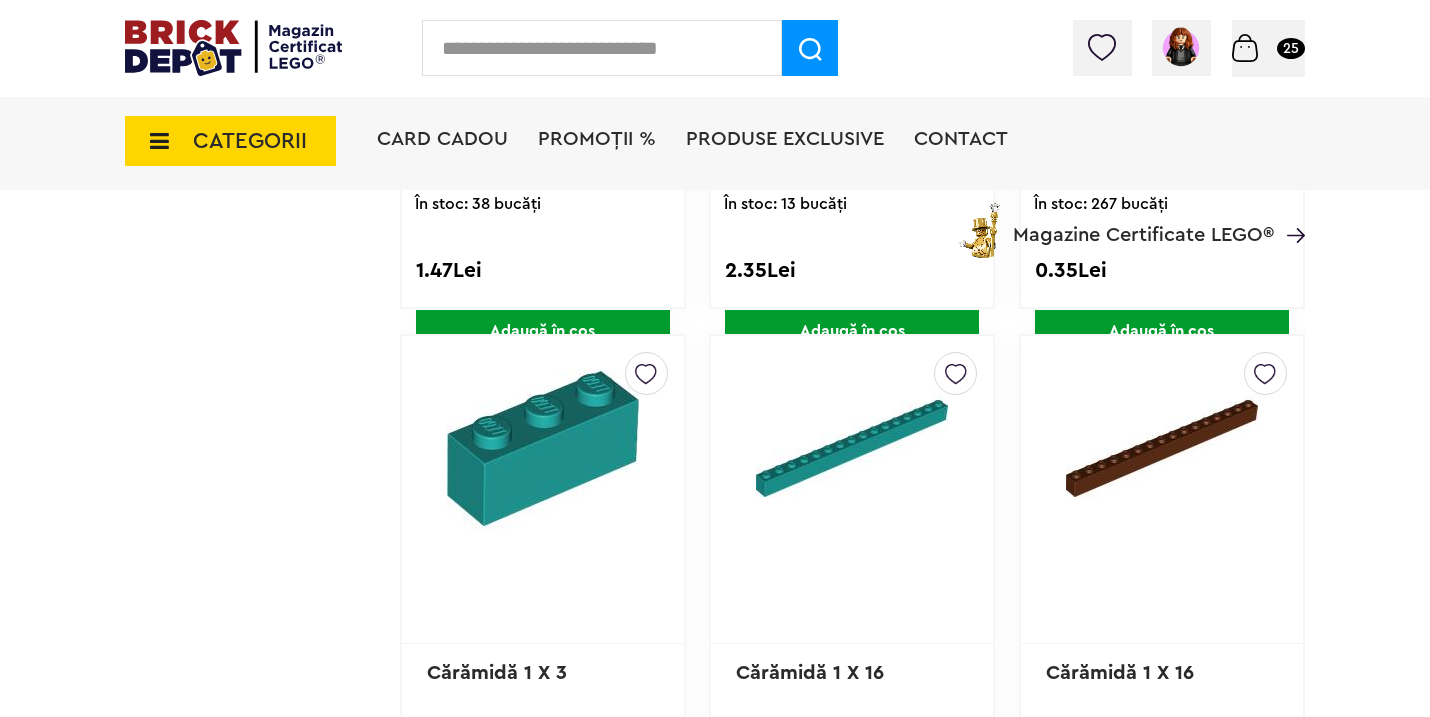 scroll, scrollTop: 19, scrollLeft: 0, axis: vertical 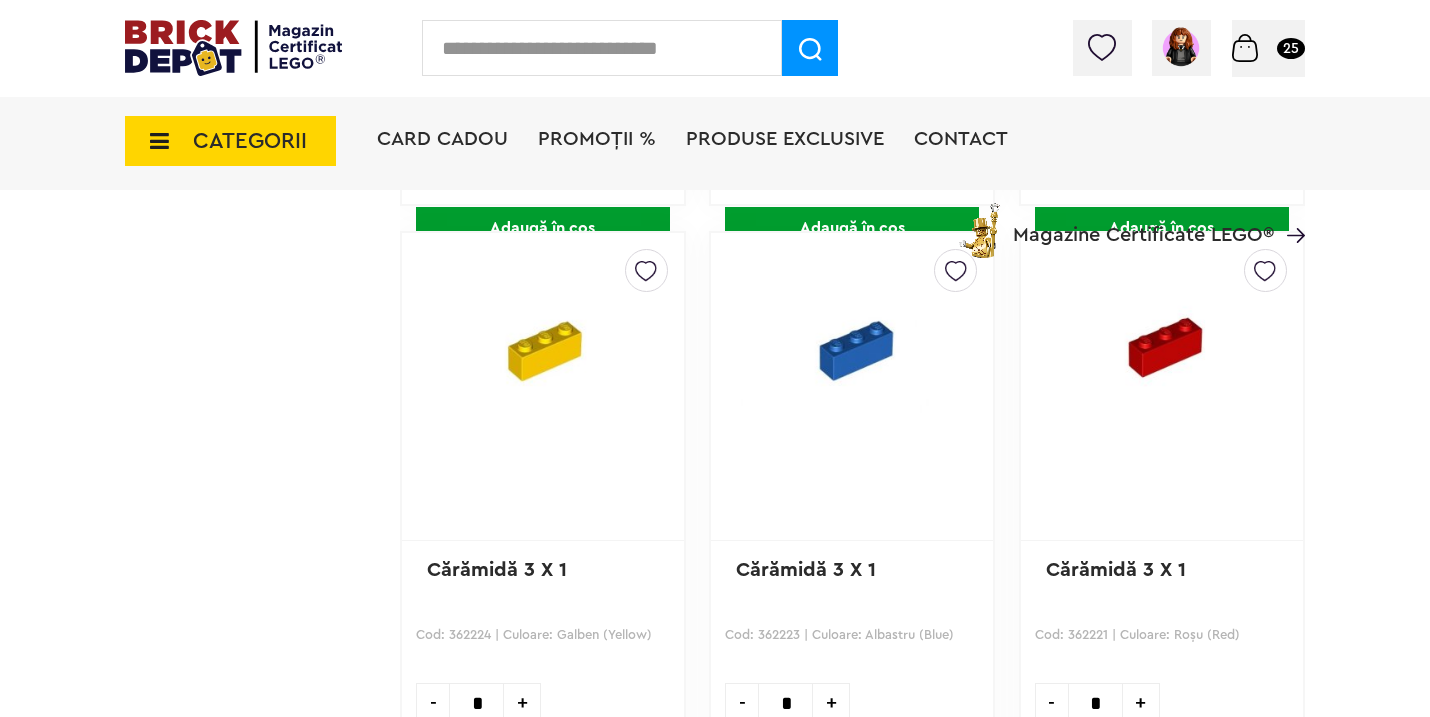 click on "CATEGORII" at bounding box center (230, 141) 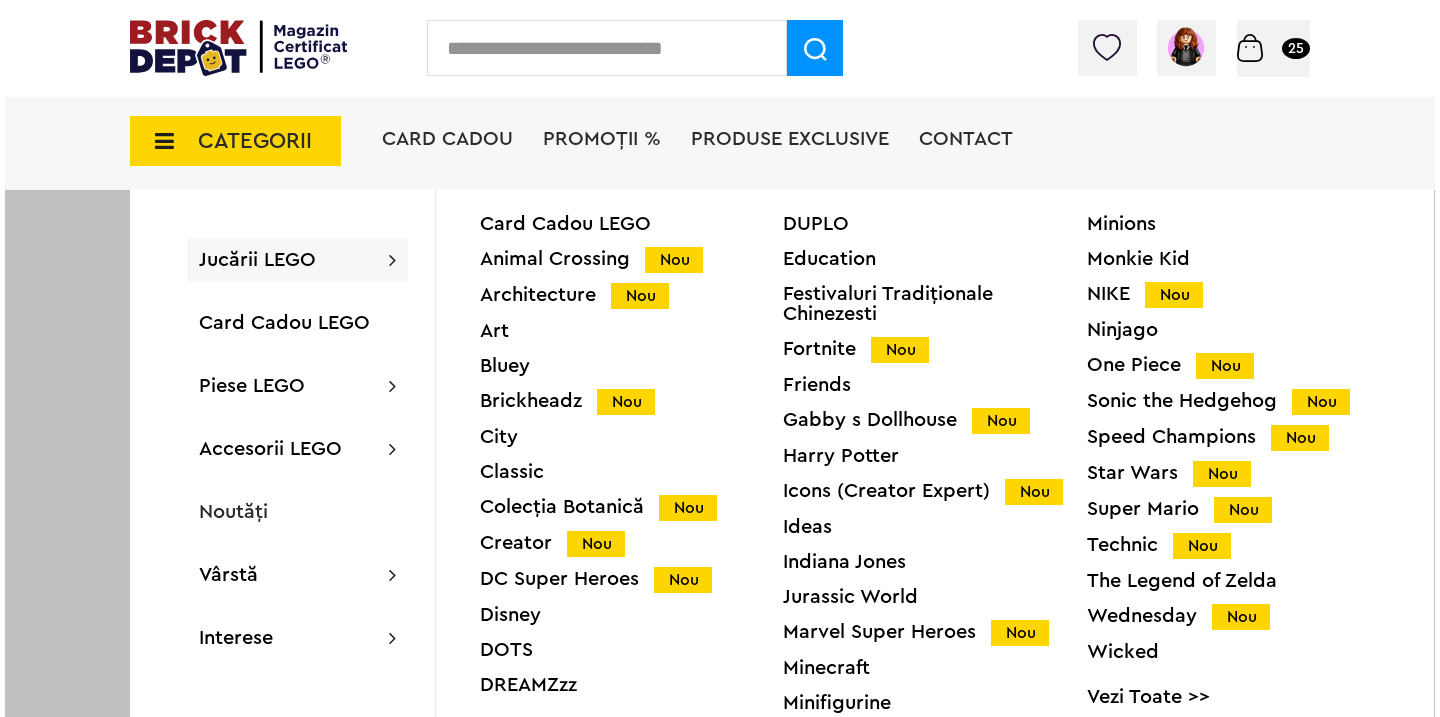 scroll, scrollTop: 41712, scrollLeft: 0, axis: vertical 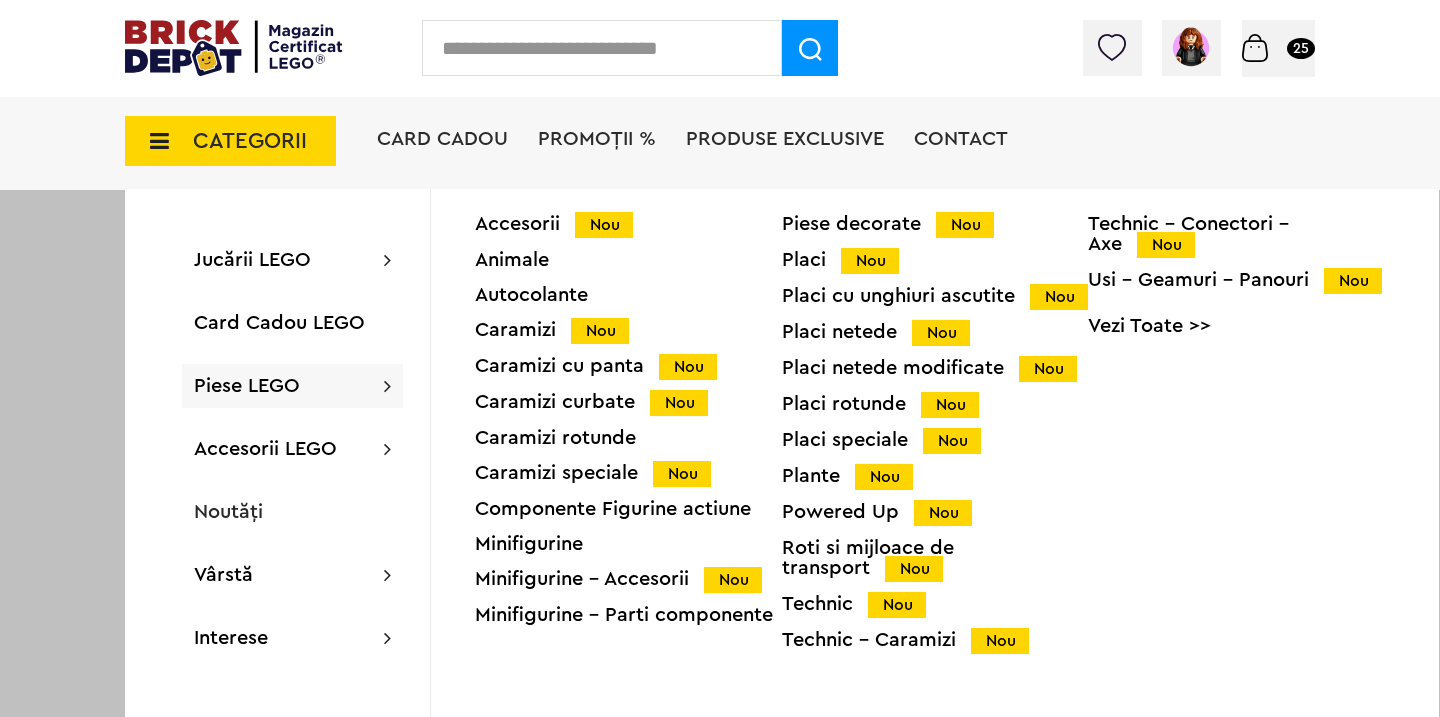 click on "Caramizi cu panta Nou" at bounding box center [628, 366] 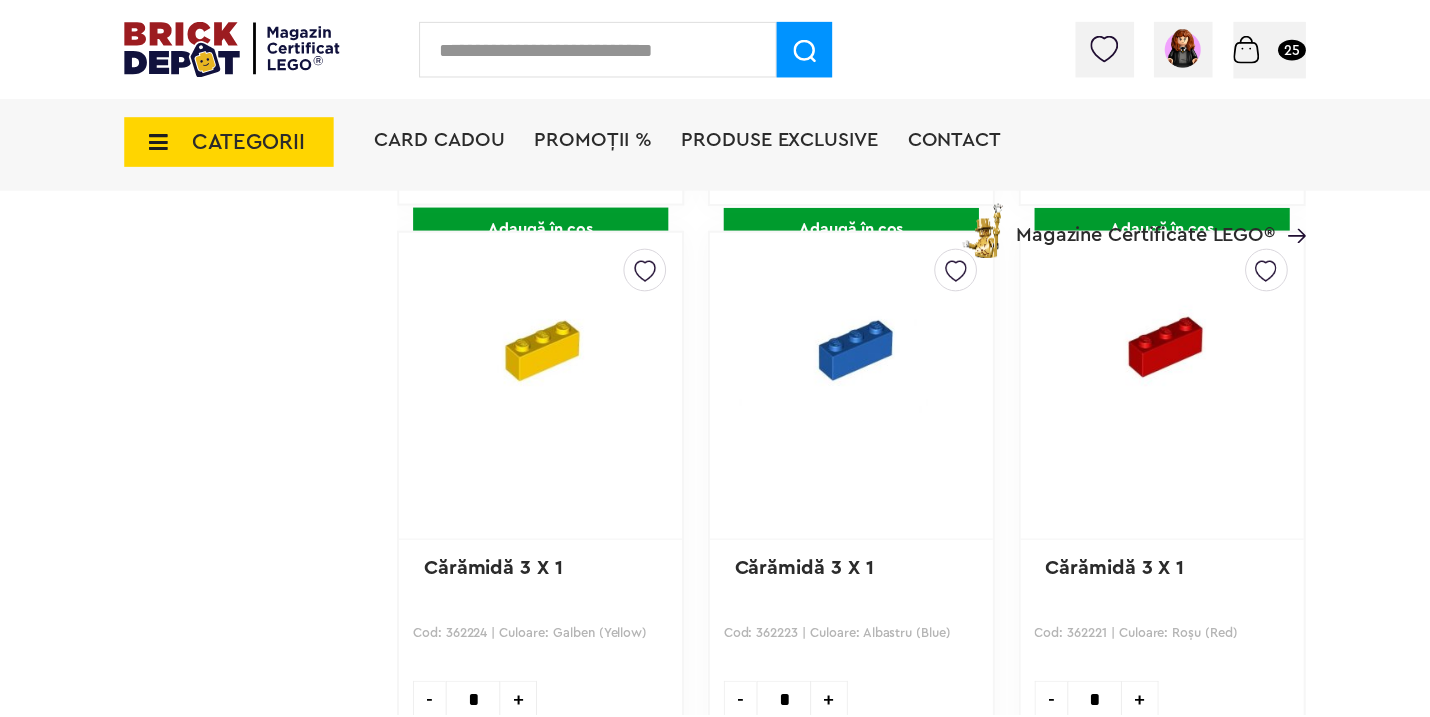 scroll, scrollTop: 41710, scrollLeft: 0, axis: vertical 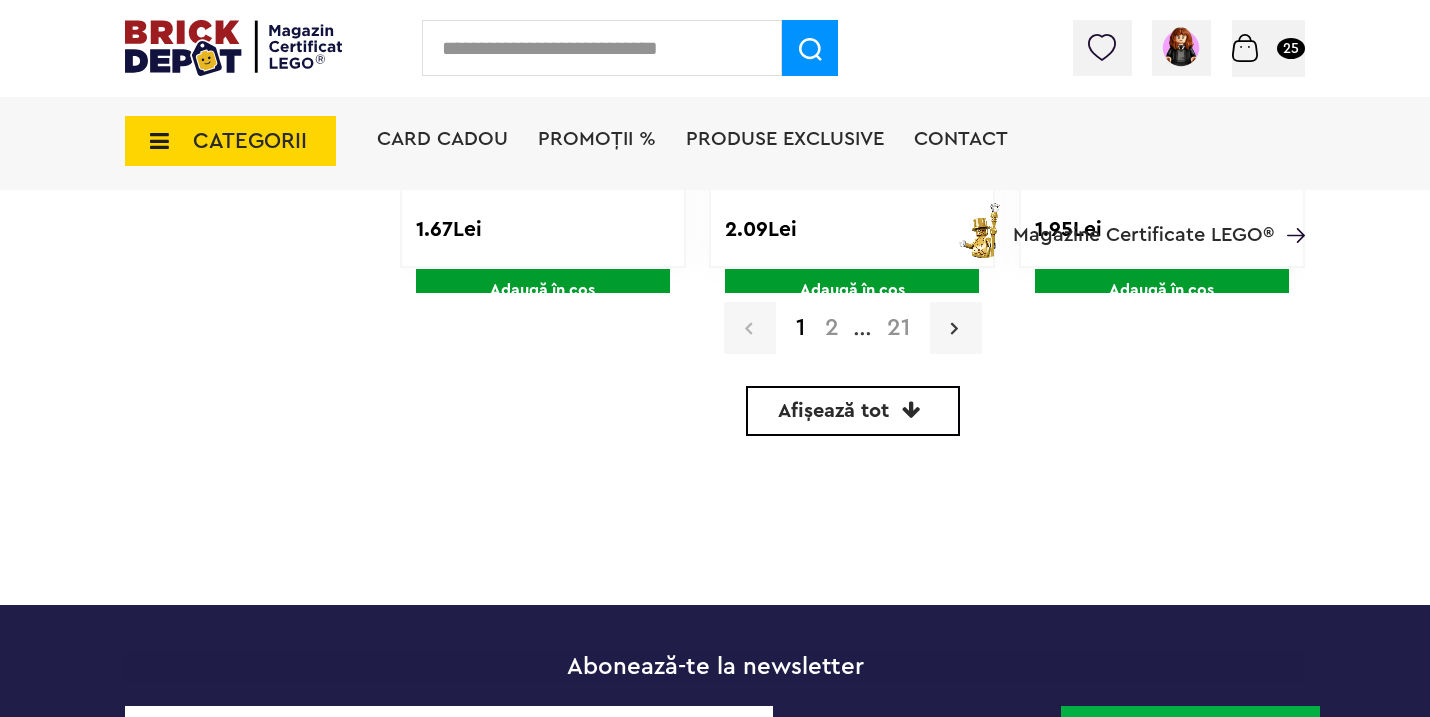 click at bounding box center [954, 328] 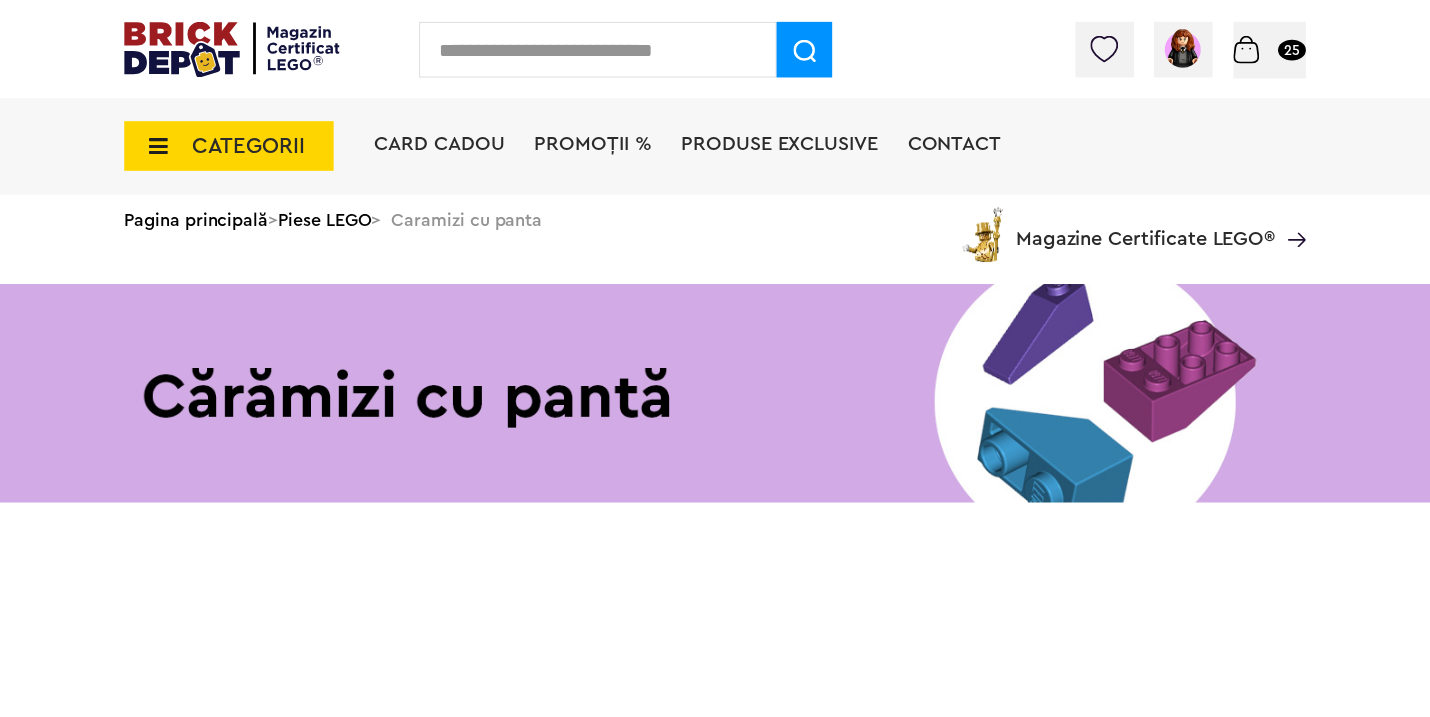 scroll, scrollTop: 0, scrollLeft: 0, axis: both 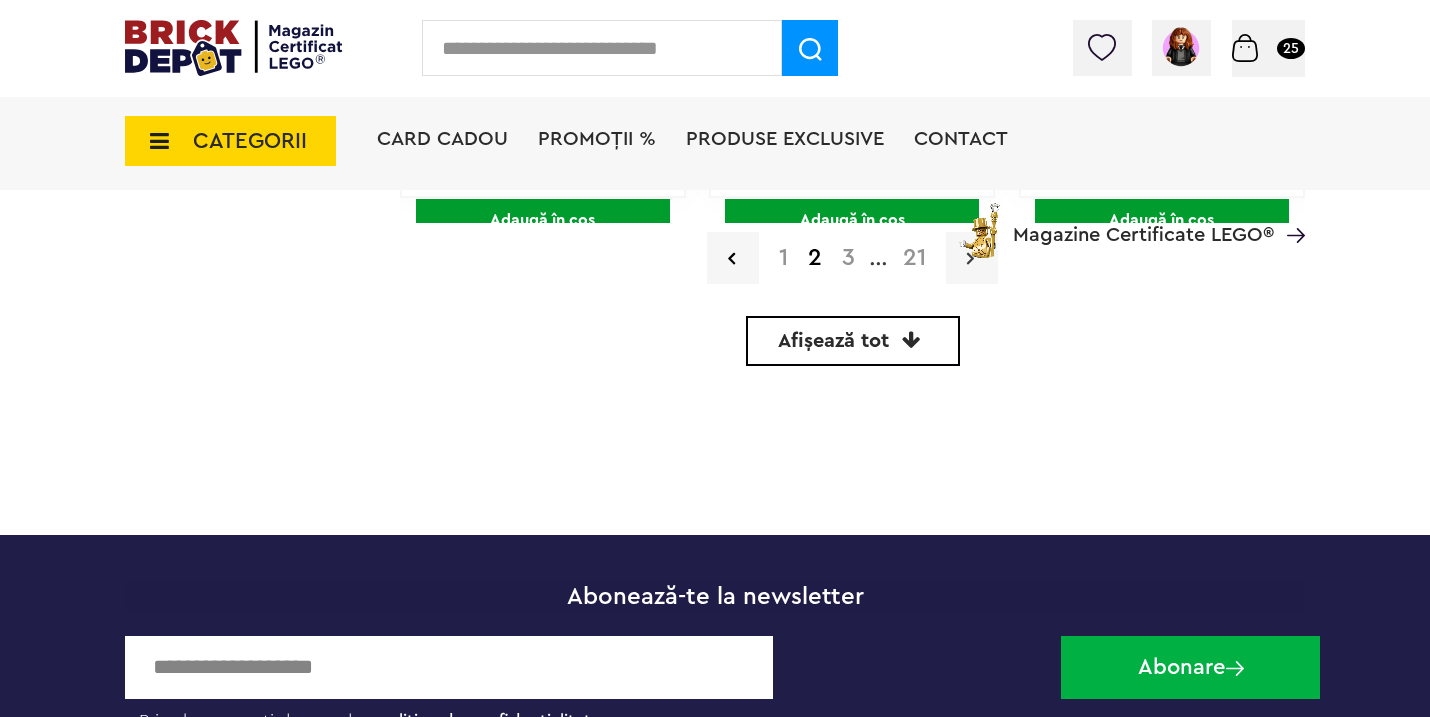 click at bounding box center [972, 258] 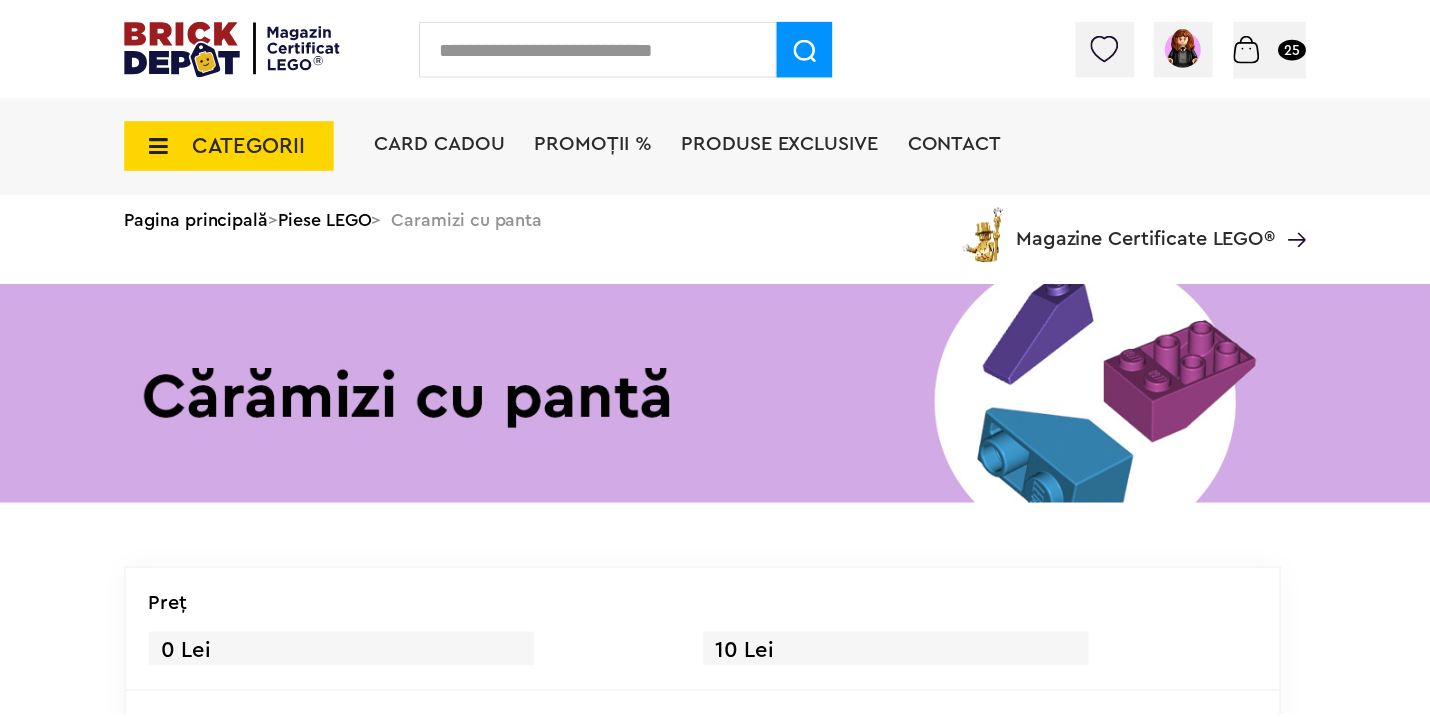 scroll, scrollTop: 0, scrollLeft: 0, axis: both 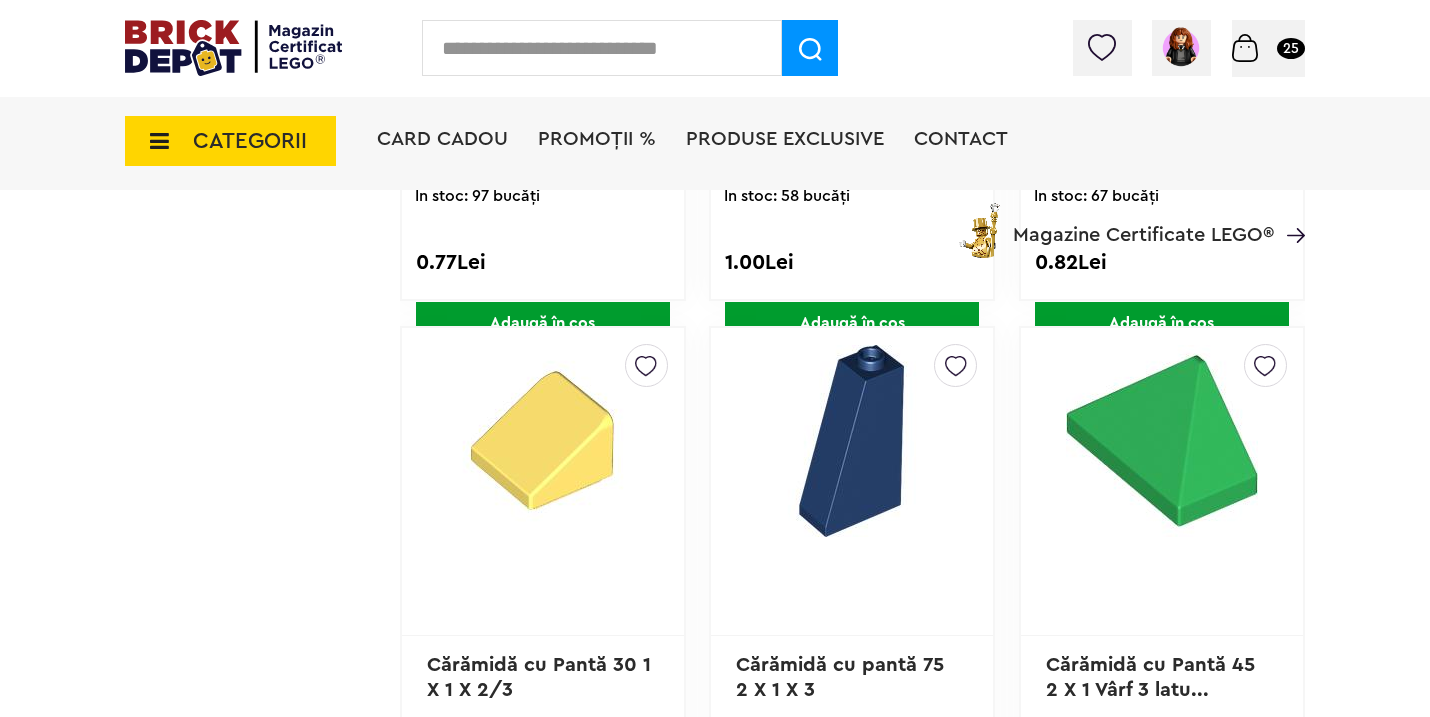 click on "CATEGORII" at bounding box center (230, 141) 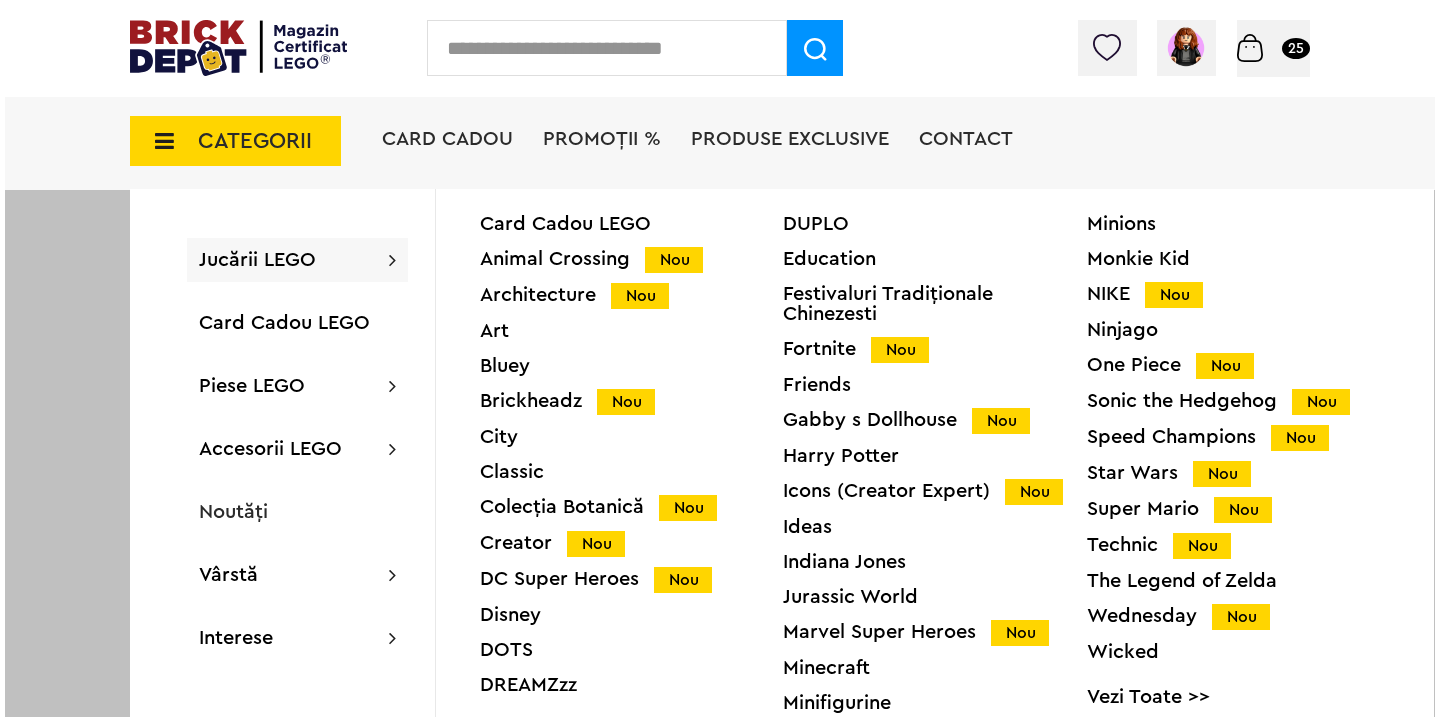 scroll, scrollTop: 4928, scrollLeft: 0, axis: vertical 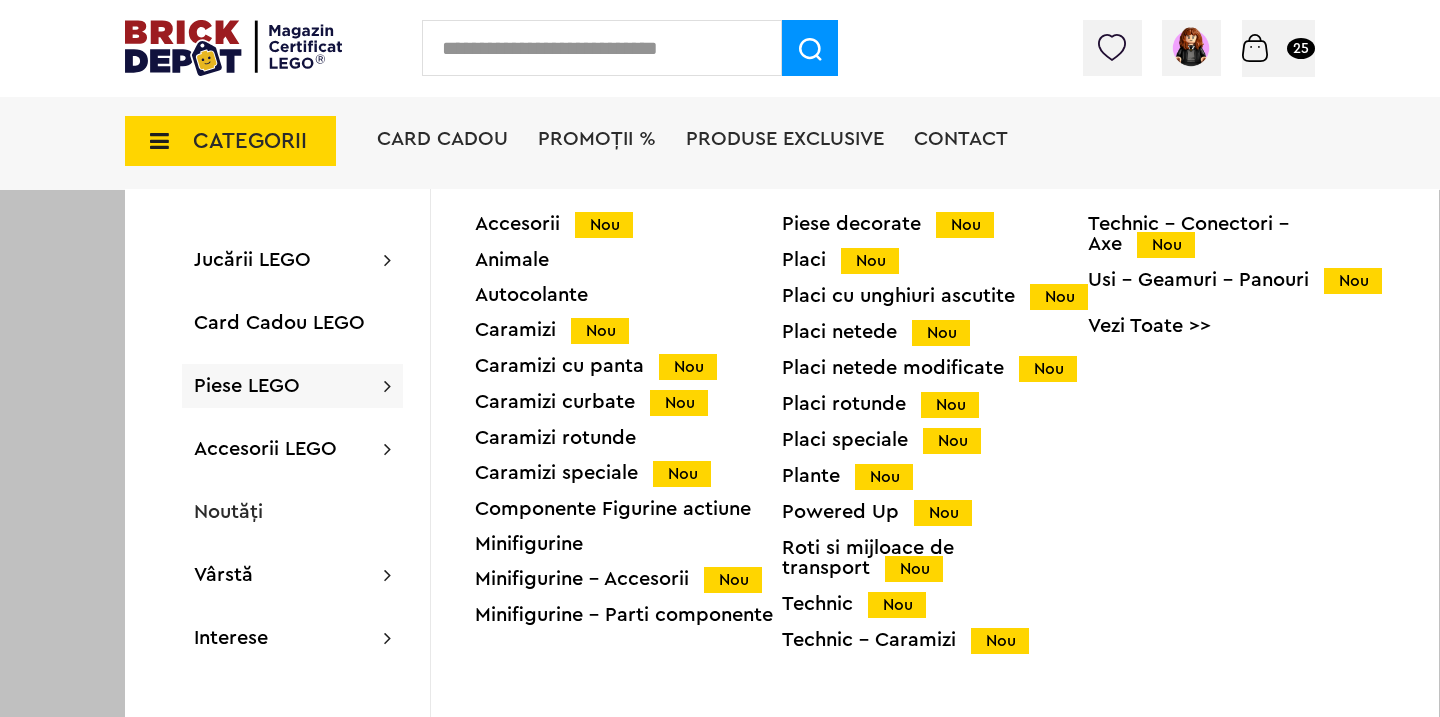 click on "Caramizi curbate Nou" at bounding box center [628, 402] 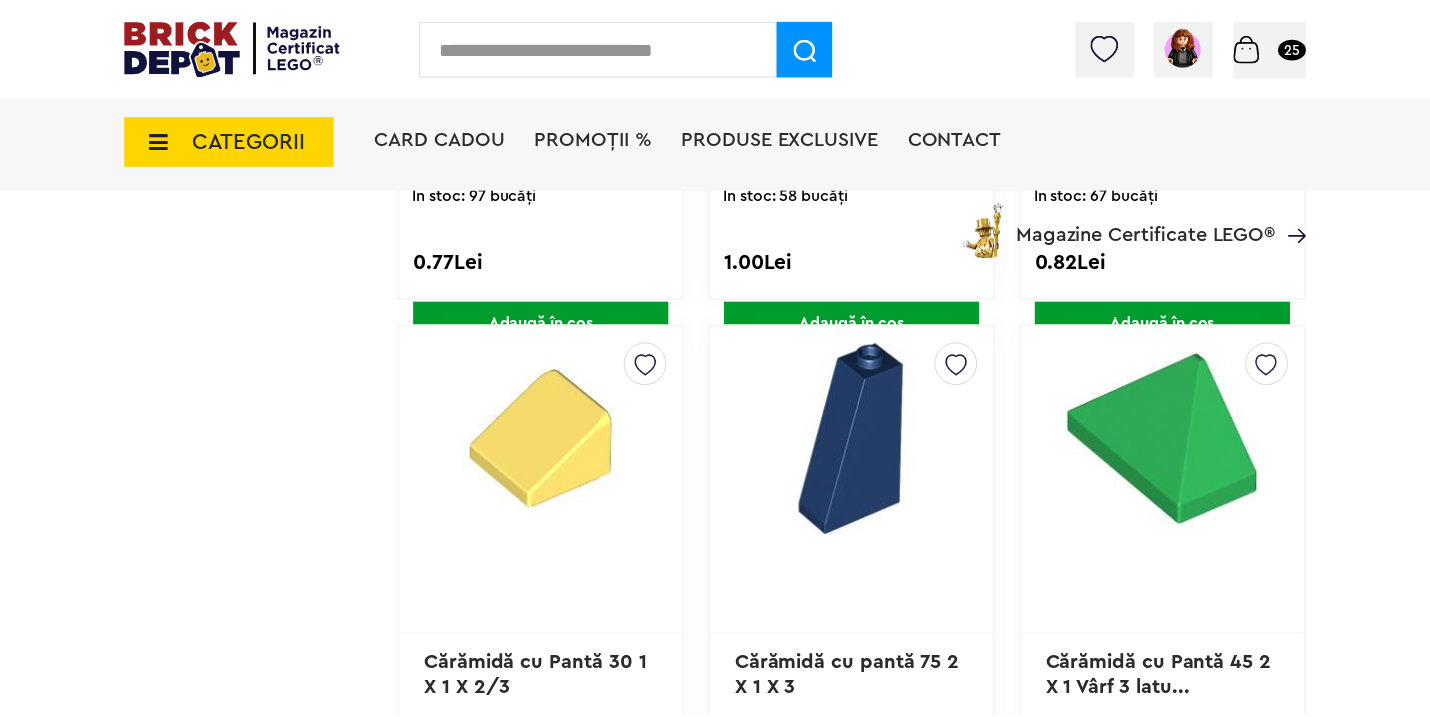 scroll, scrollTop: 4926, scrollLeft: 0, axis: vertical 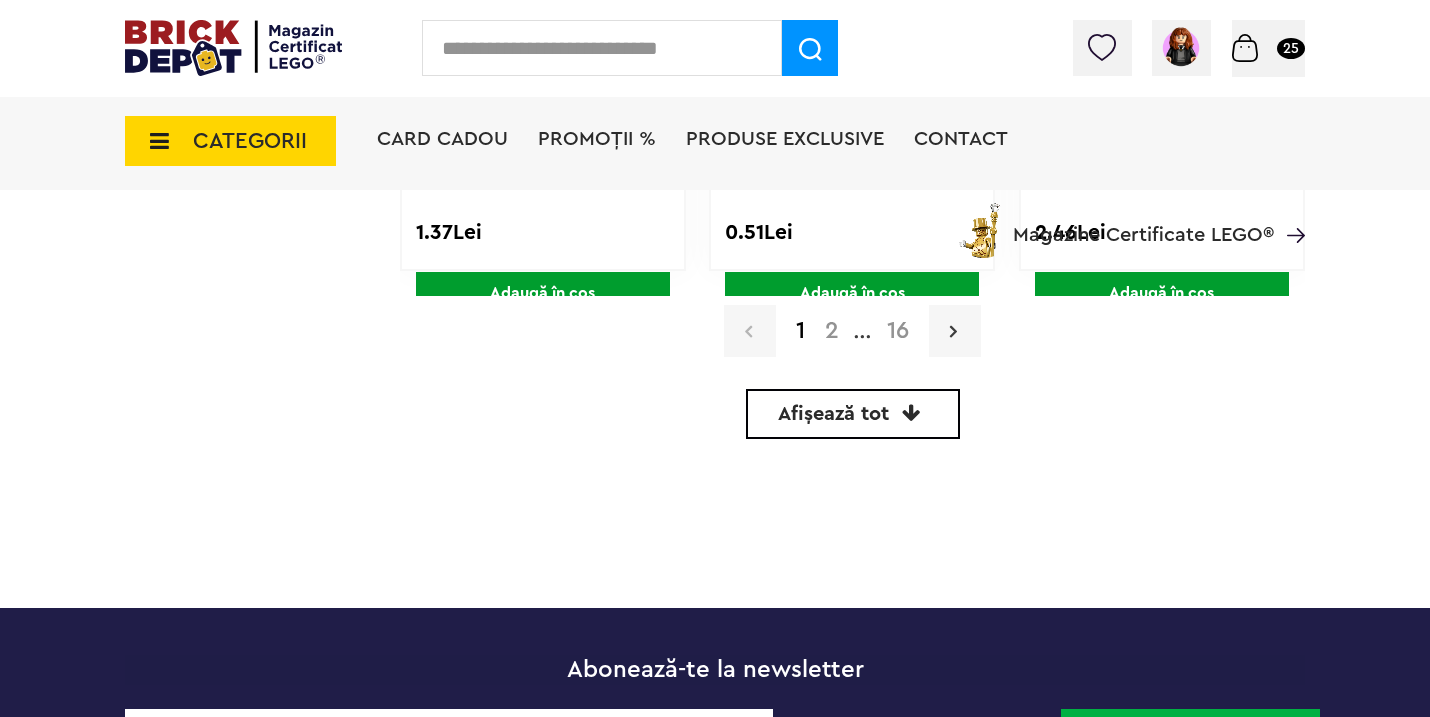 click at bounding box center (953, 331) 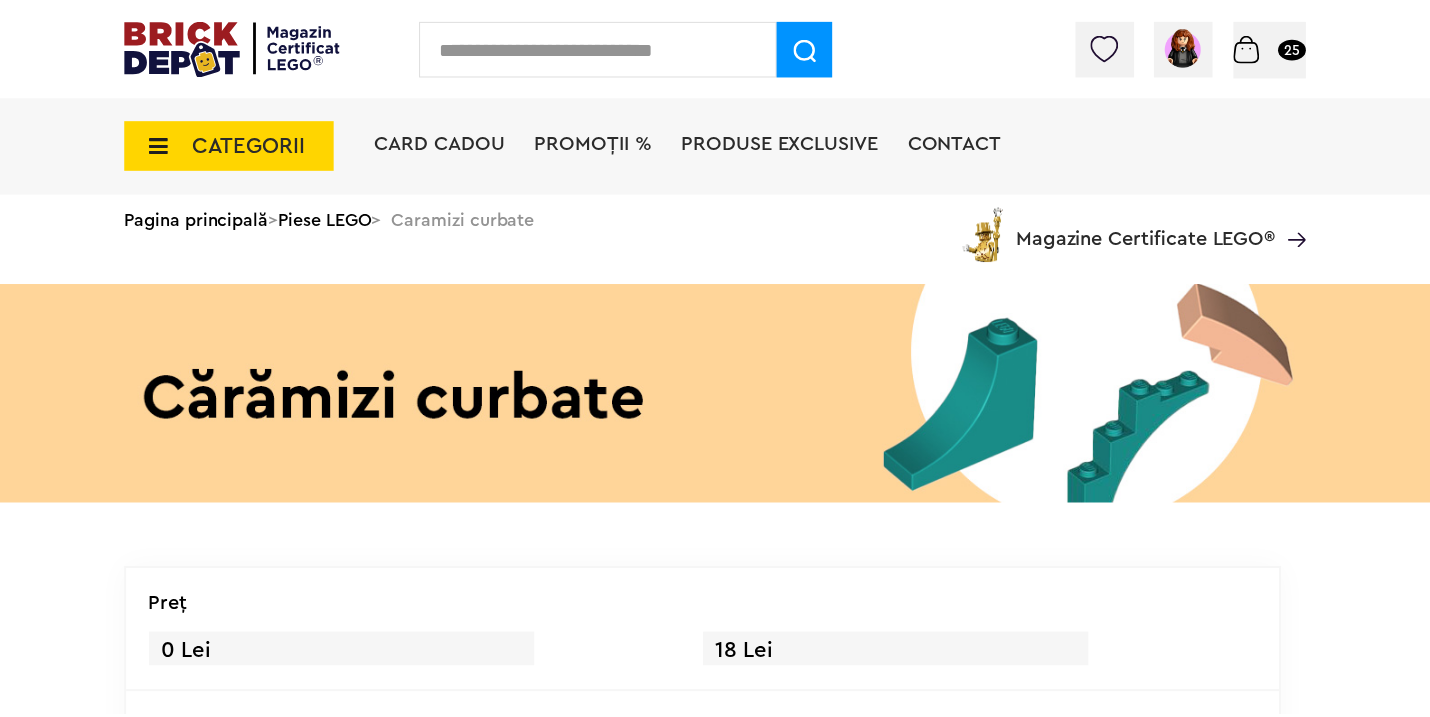 scroll, scrollTop: 0, scrollLeft: 0, axis: both 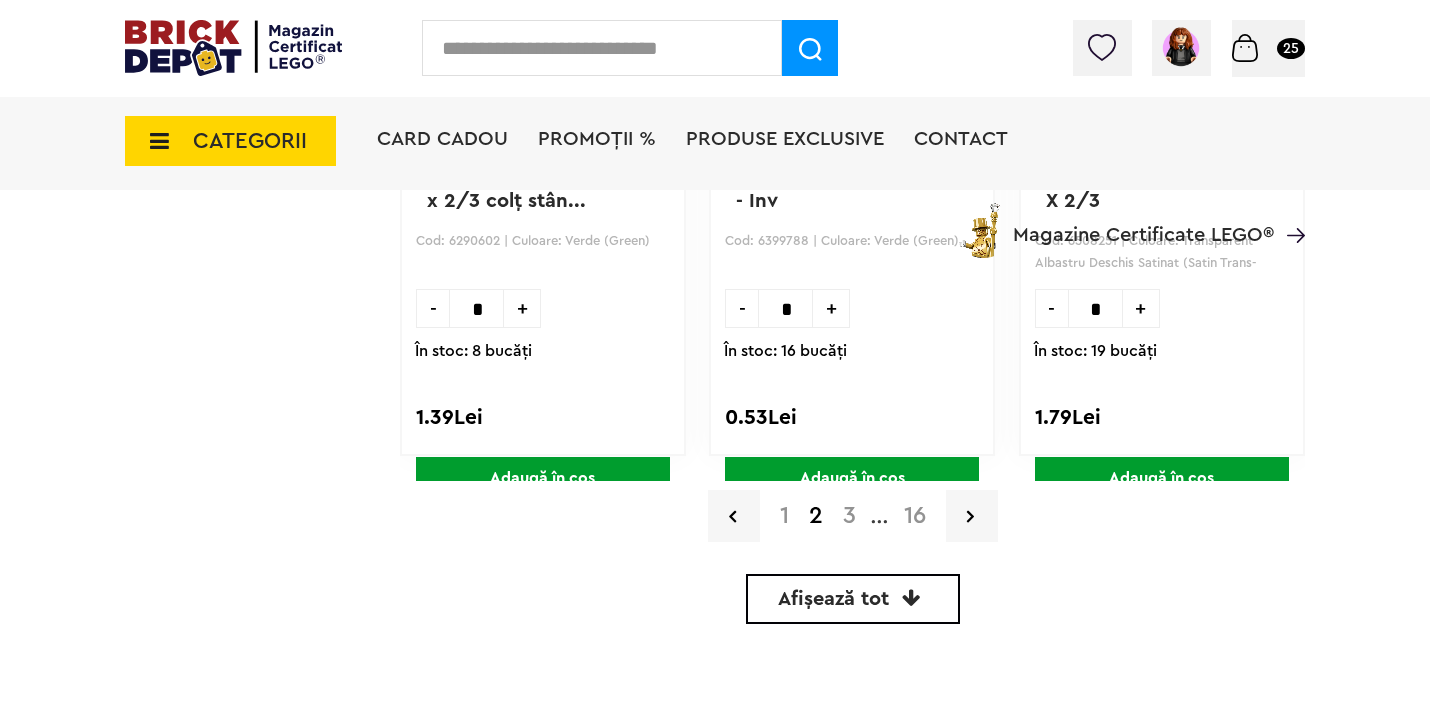 click at bounding box center (602, 48) 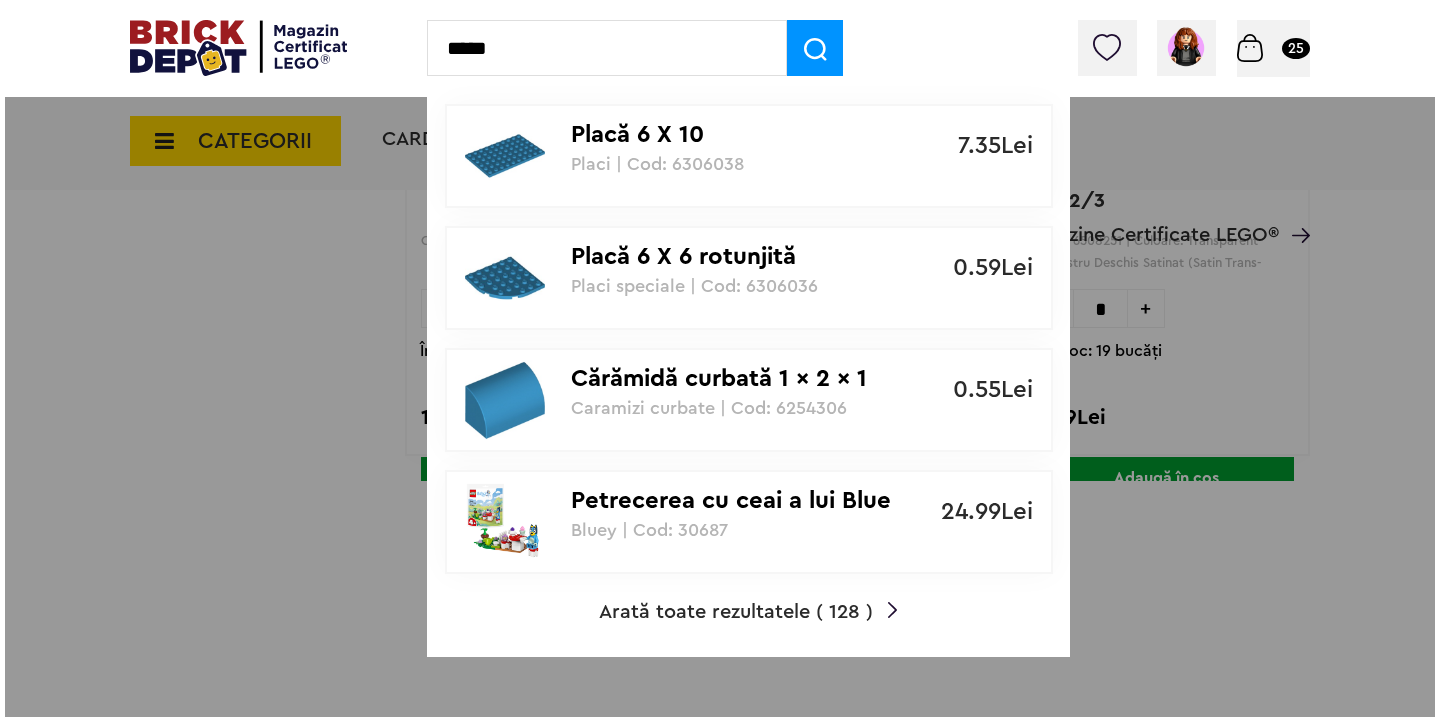 scroll, scrollTop: 6061, scrollLeft: 0, axis: vertical 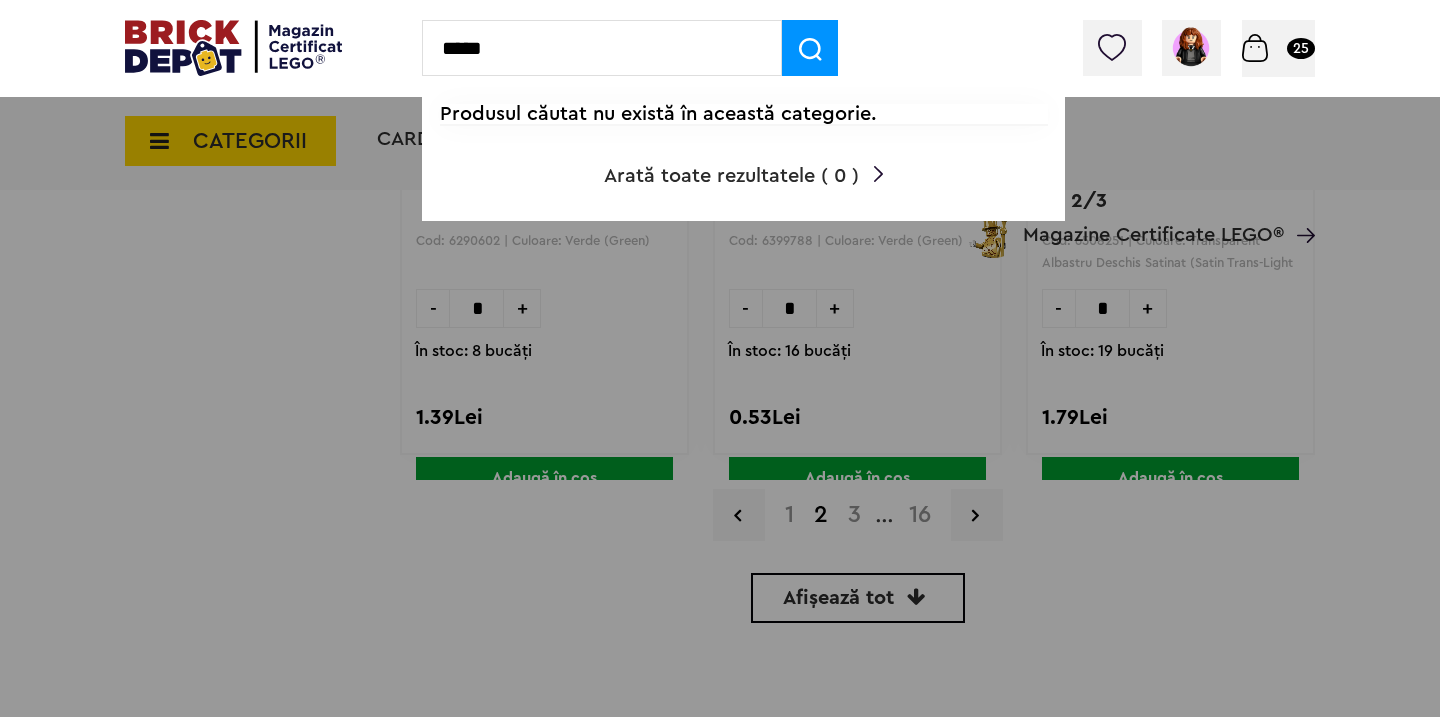 type on "*****" 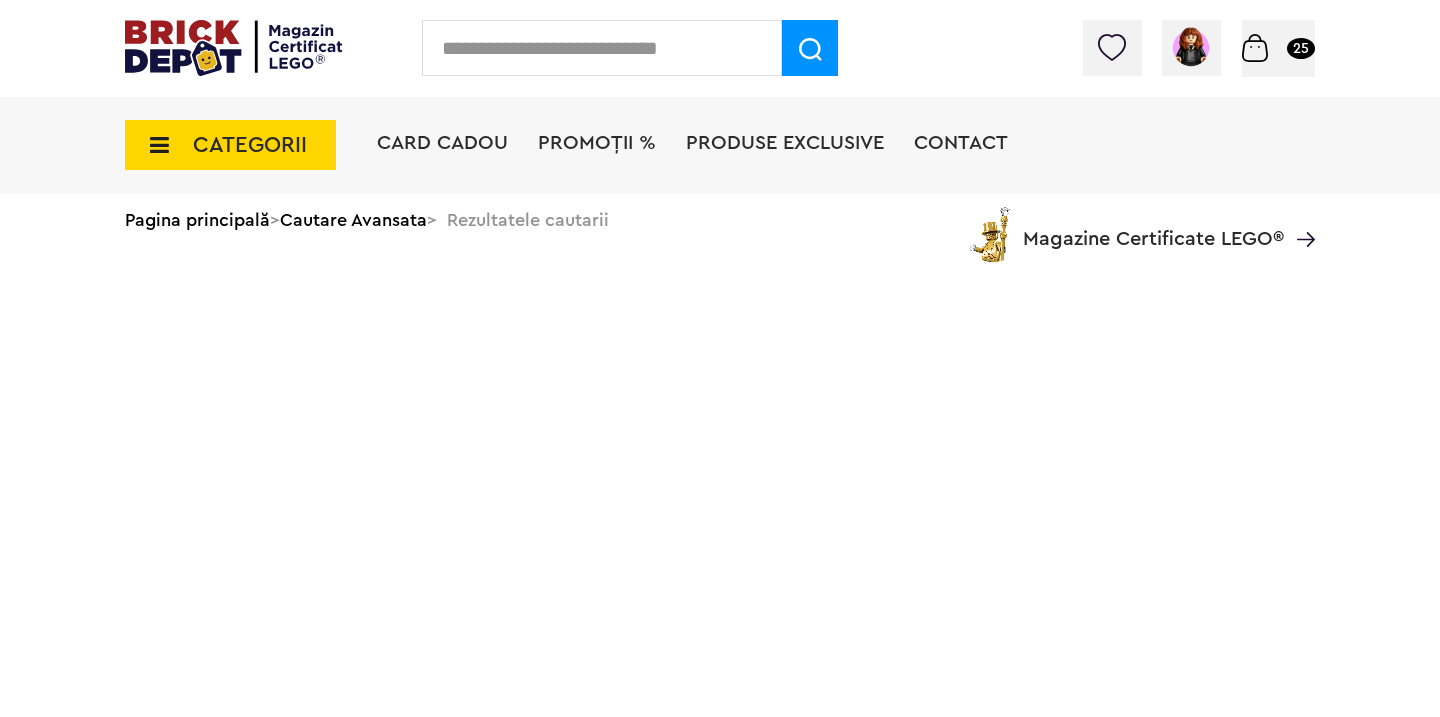scroll, scrollTop: 0, scrollLeft: 0, axis: both 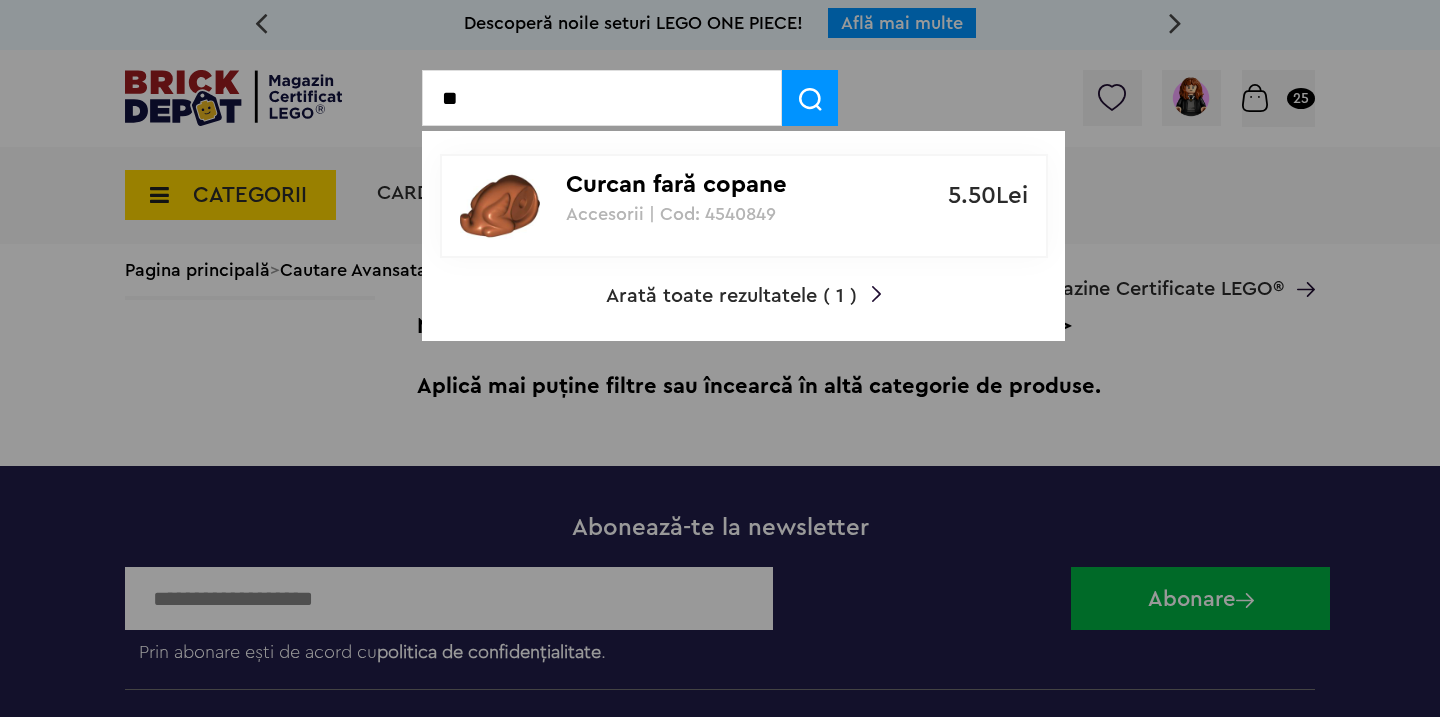 type on "*" 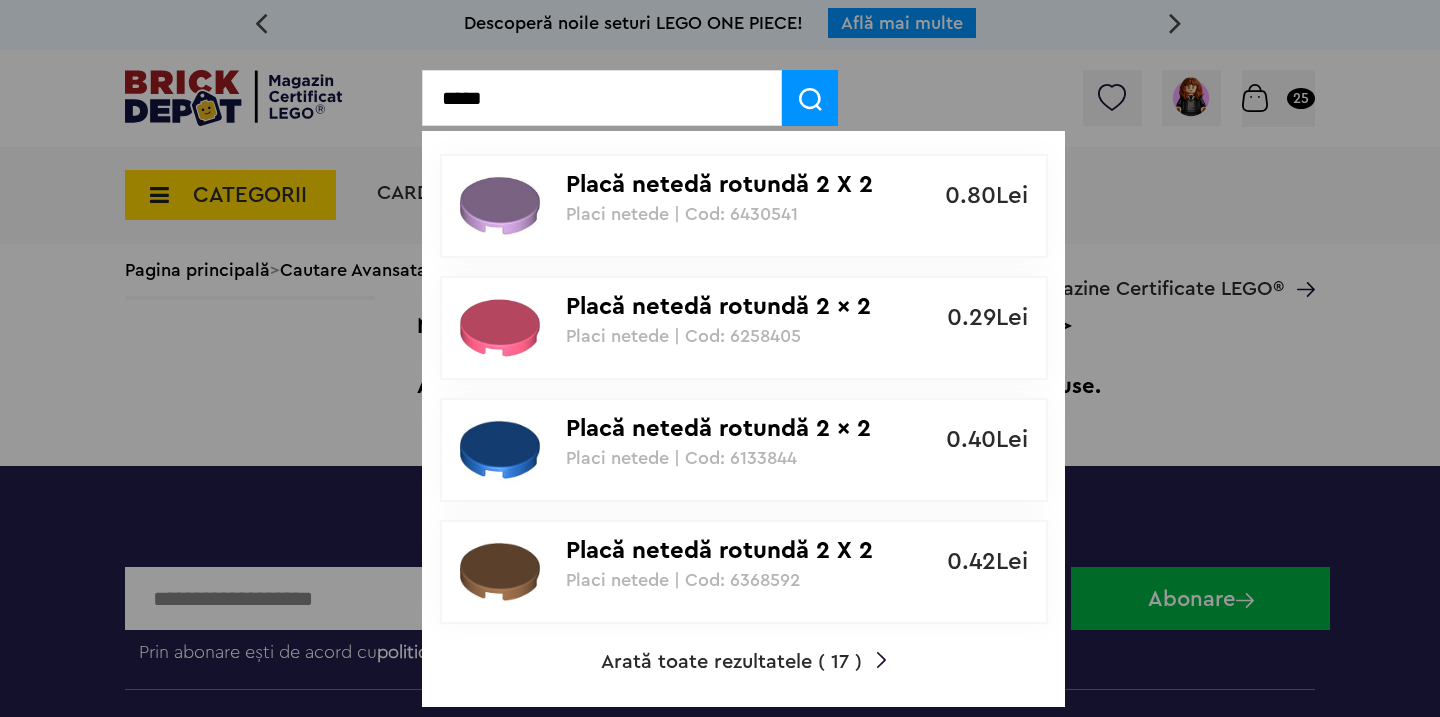 type on "*****" 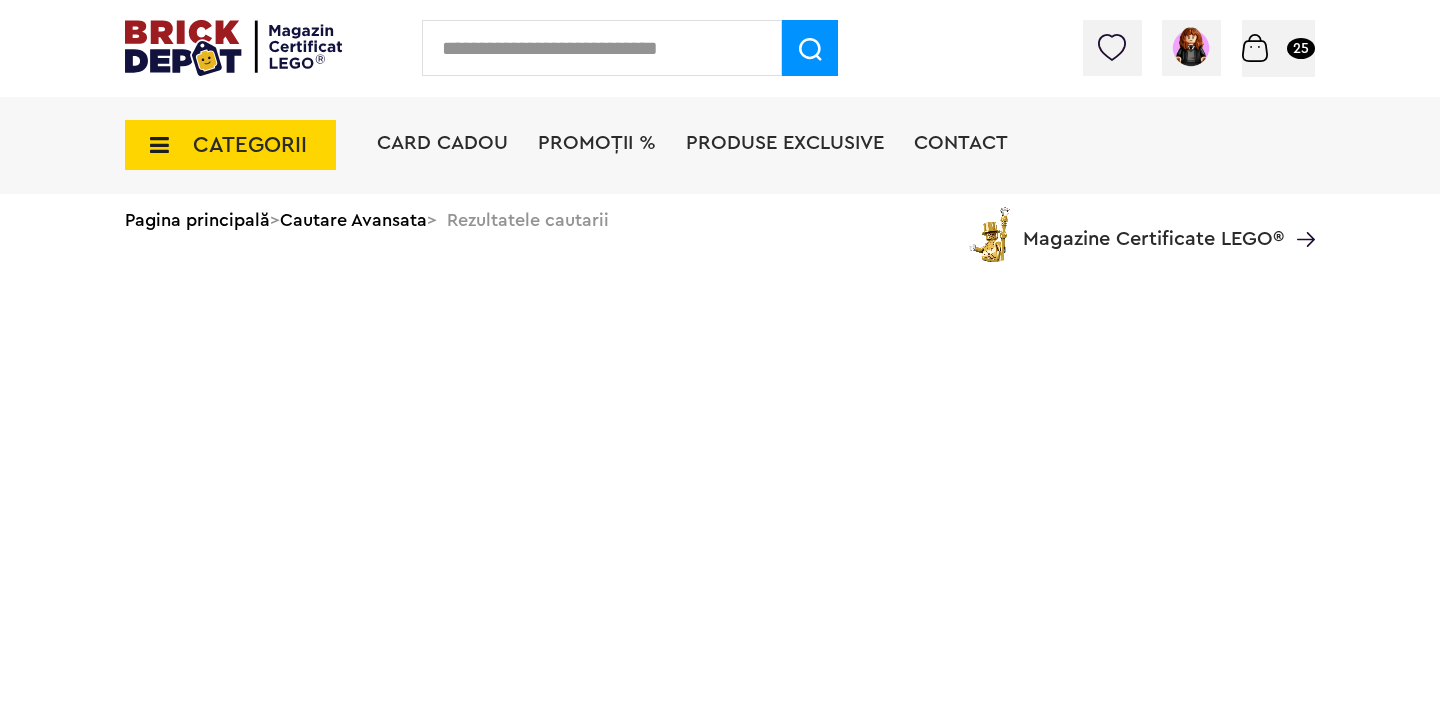 scroll, scrollTop: 0, scrollLeft: 0, axis: both 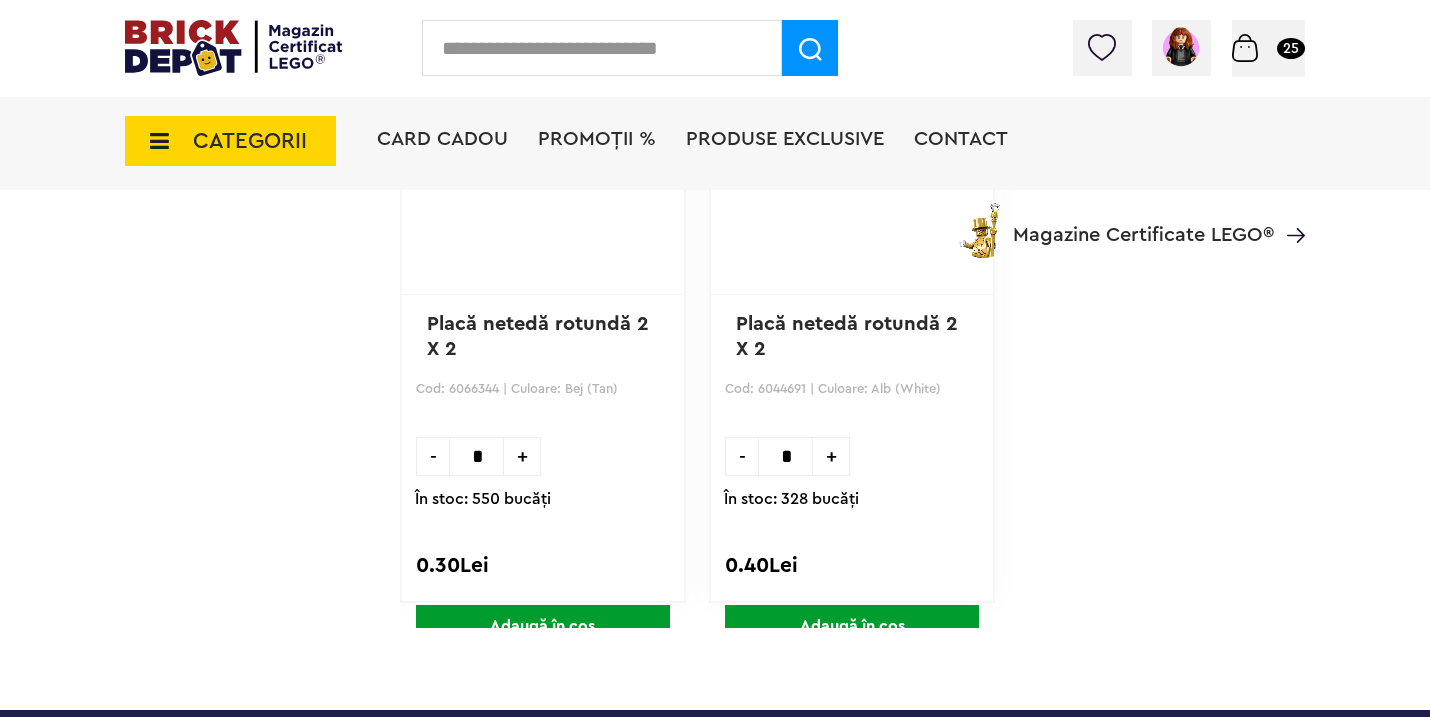 click on "+" at bounding box center [831, 456] 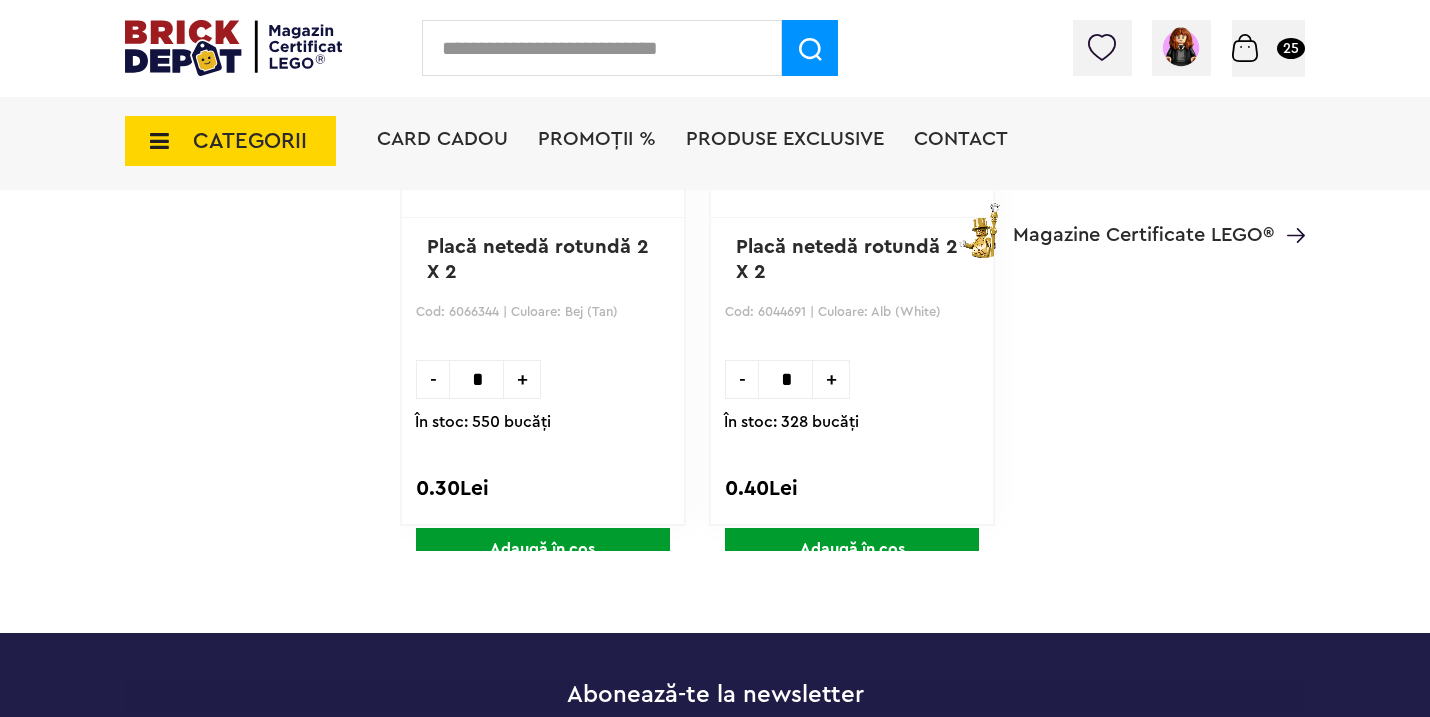 click on "Default ( 0 ) De cumparat ( 3 ) Creează o listă nouă Placă netedă rotundă 2 X 2 Cod: 6430541 | Culoare: Lavandă (Lavender) - * + În stoc: 6 bucăţi 0.80Lei  Adaugă în coș  Default ( 0 ) De cumparat ( 3 ) Creează o listă nouă Placă netedă rotundă 2 x 2 Cod: 6258405 | Culoare: Coral (Coral) - * + În stoc: 82 bucăţi 0.29Lei  Adaugă în coș  Default ( 0 ) De cumparat ( 3 ) Creează o listă nouă Placă netedă rotundă 2 x 2 Cod: 6133844 | Culoare: Albastru (Blue) - * + În stoc: 48 bucăţi 0.40Lei  Adaugă în coș  Default ( 0 ) De cumparat ( 3 ) Creează o listă nouă Placă netedă rotundă 2 X 2 Cod: 6368592 | Culoare: Nougat Mediu (Medium Nougat)  - * + În stoc: 125 bucăţi 0.42Lei  Adaugă în coș  Default ( 0 ) De cumparat ( 3 ) Creează o listă nouă Placă netedă rotundă 2 X 2 Cod: 6346764 | Culoare: Azur Închis (Dark Azure) - * + În stoc: 24 bucăţi 0.78Lei  Adaugă în coș  Default ( 0 ) De cumparat ( 3 ) Creează o listă nouă - * + 1.12Lei Default ( 0" at bounding box center (852, -1381) 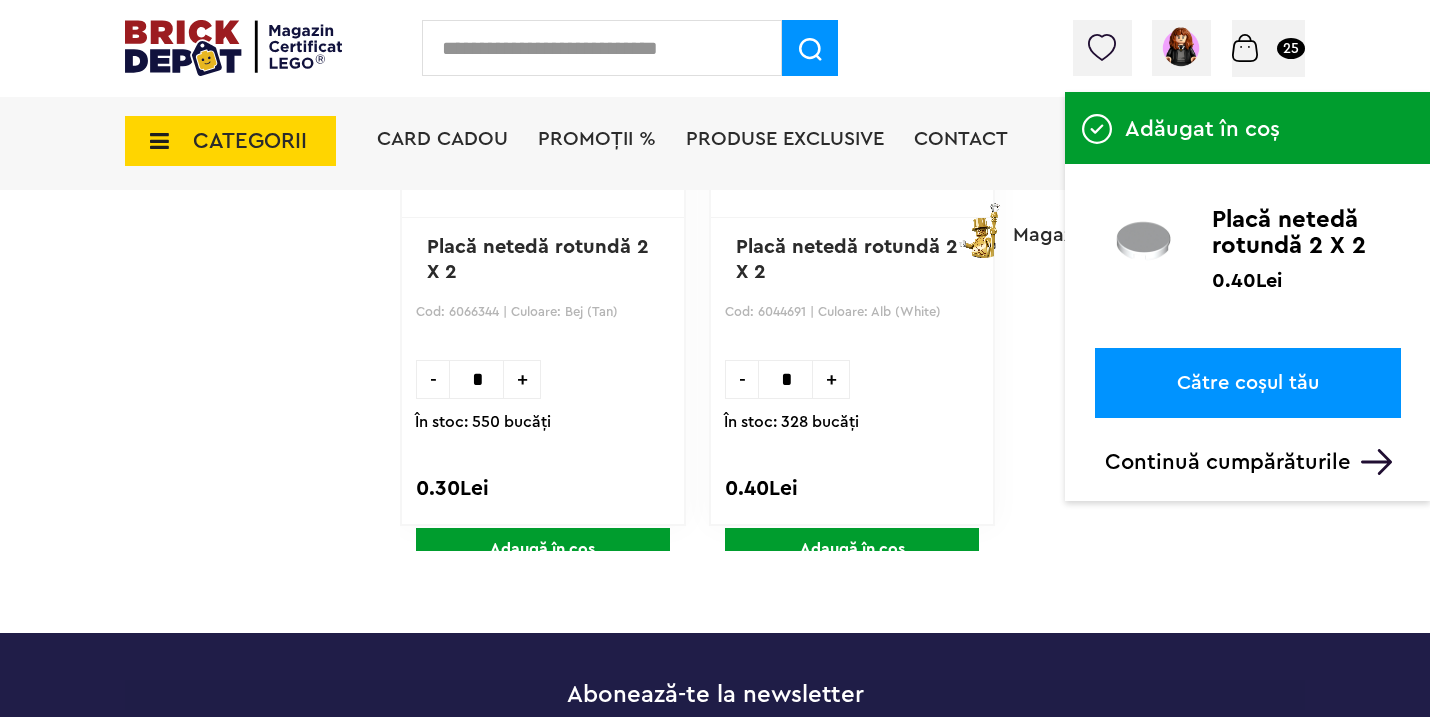 click on "Către coșul tău" at bounding box center (1248, 383) 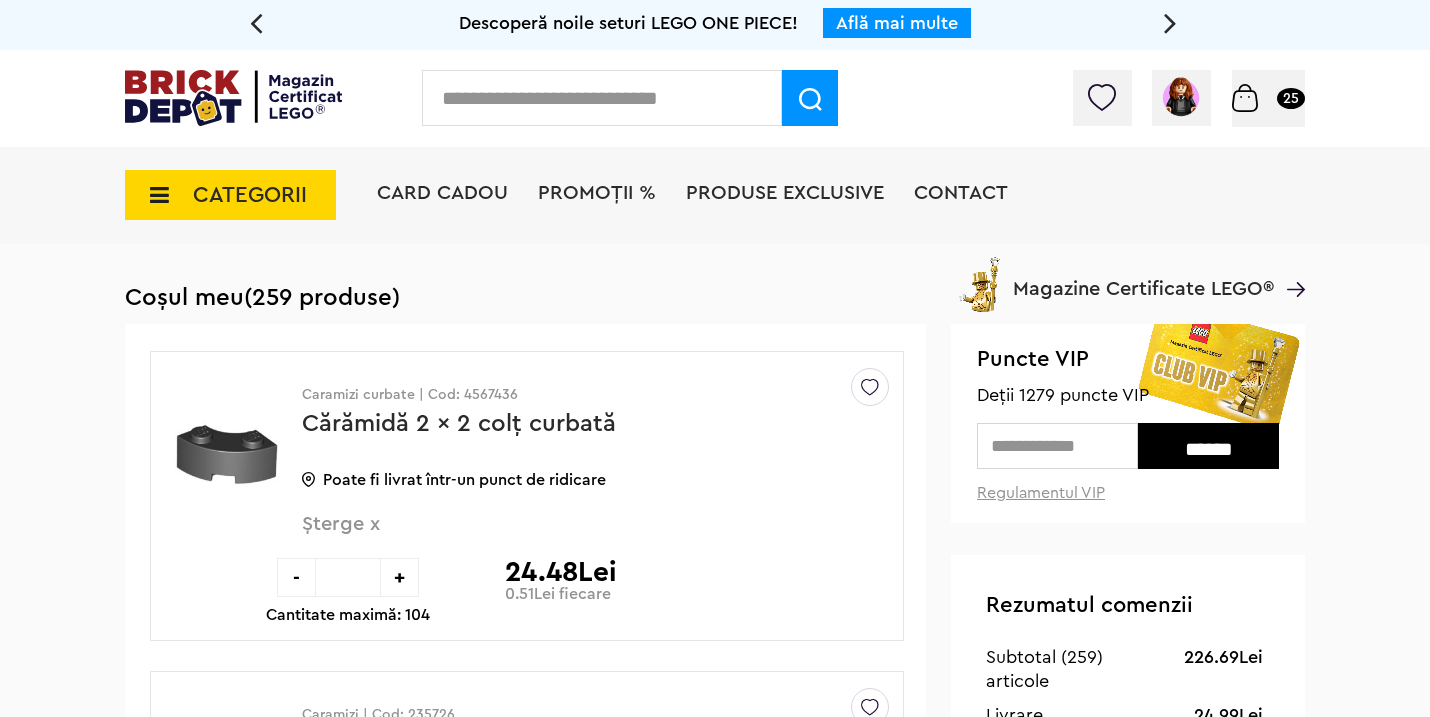 scroll, scrollTop: 0, scrollLeft: 0, axis: both 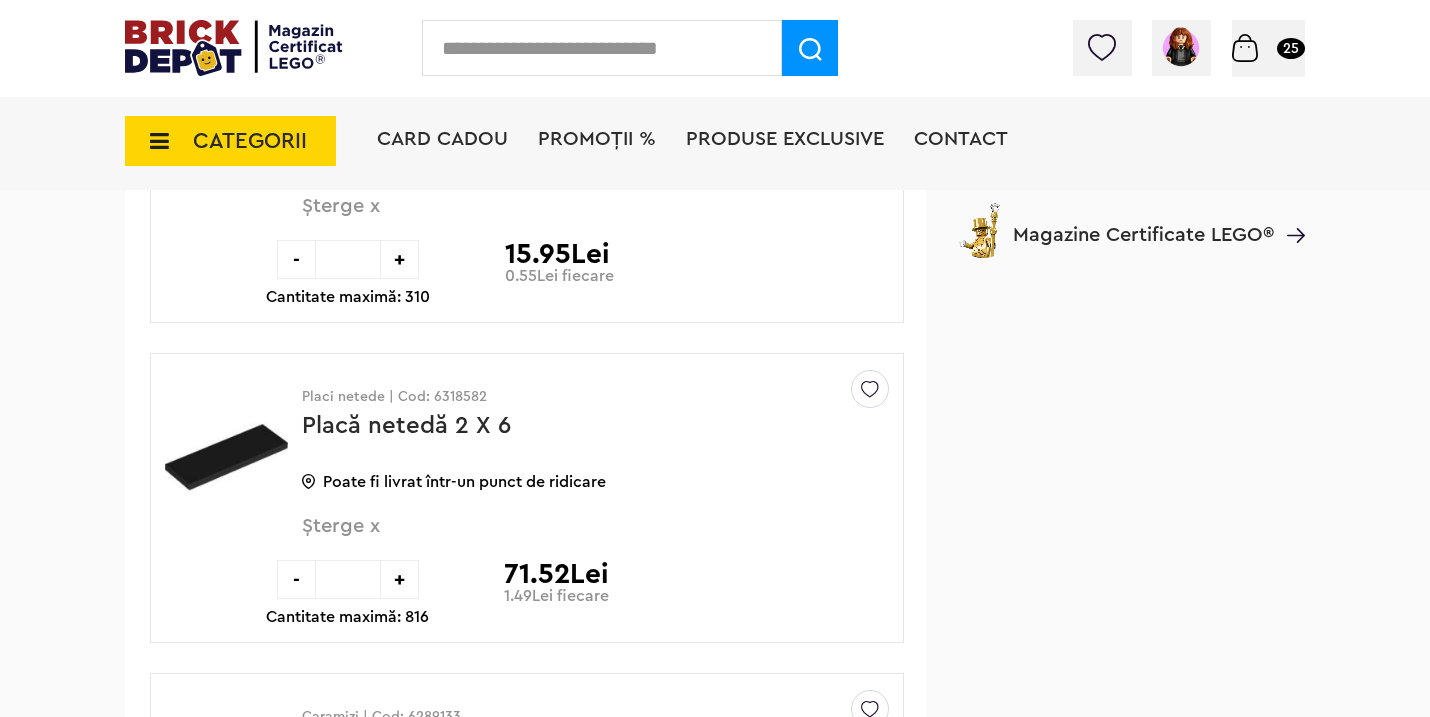 click on "Placă netedă 2 X 6" at bounding box center [406, 426] 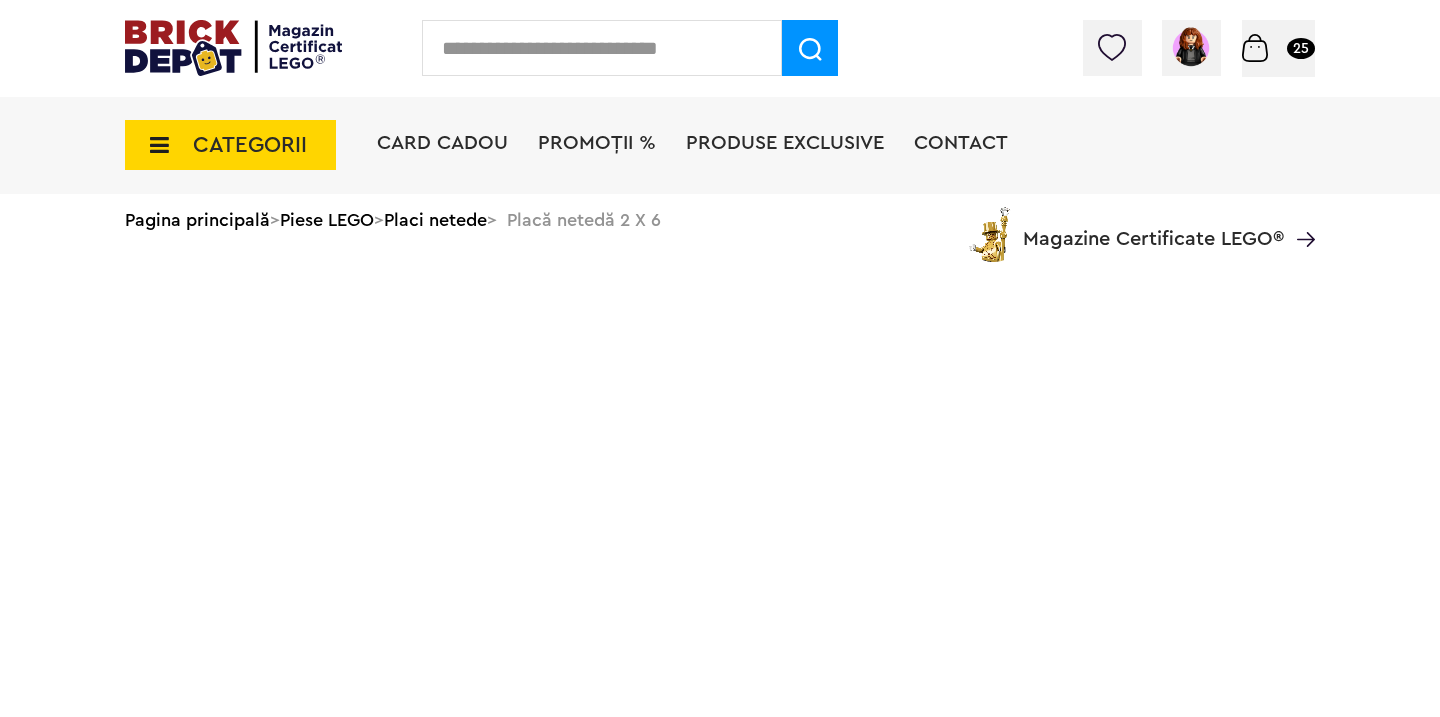 scroll, scrollTop: 0, scrollLeft: 0, axis: both 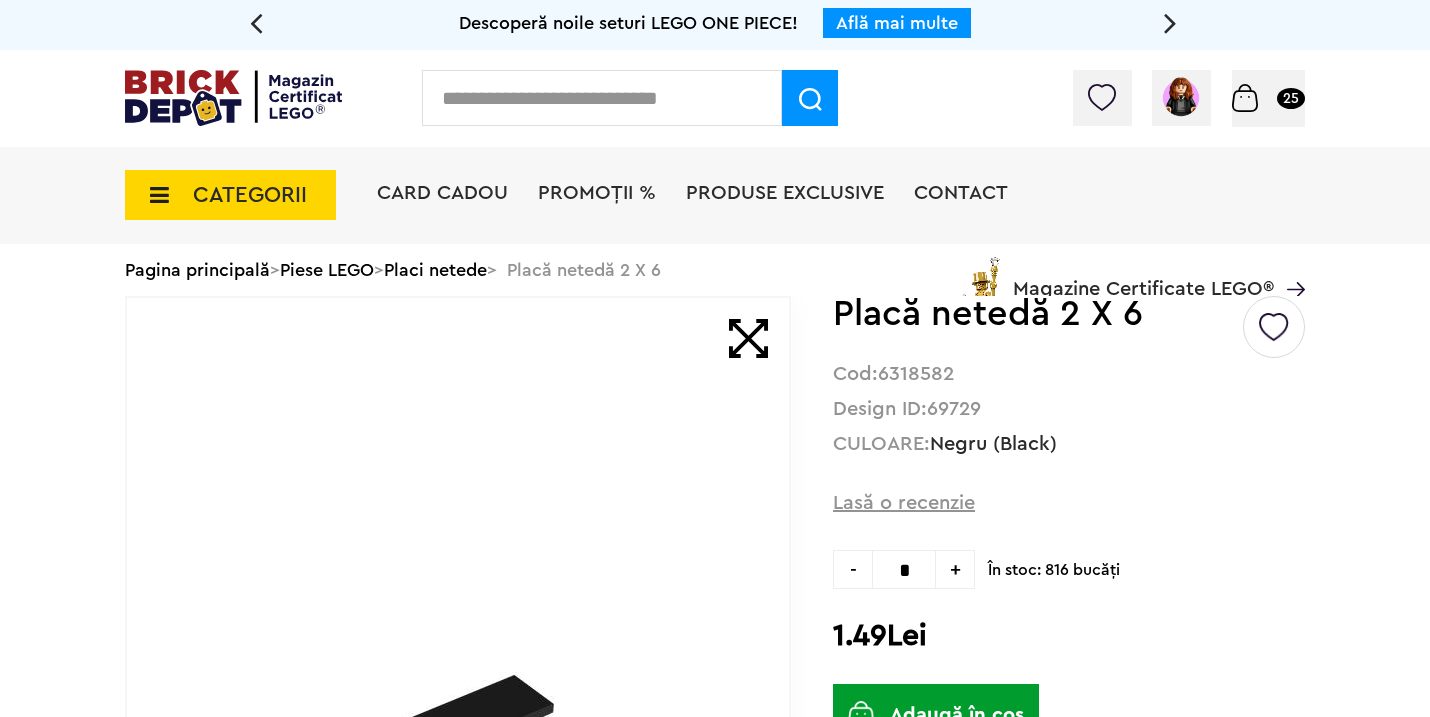 click on "Card Cadou    PROMOȚII %    Produse exclusive    Contact    Magazine Certificate LEGO®" at bounding box center (841, 229) 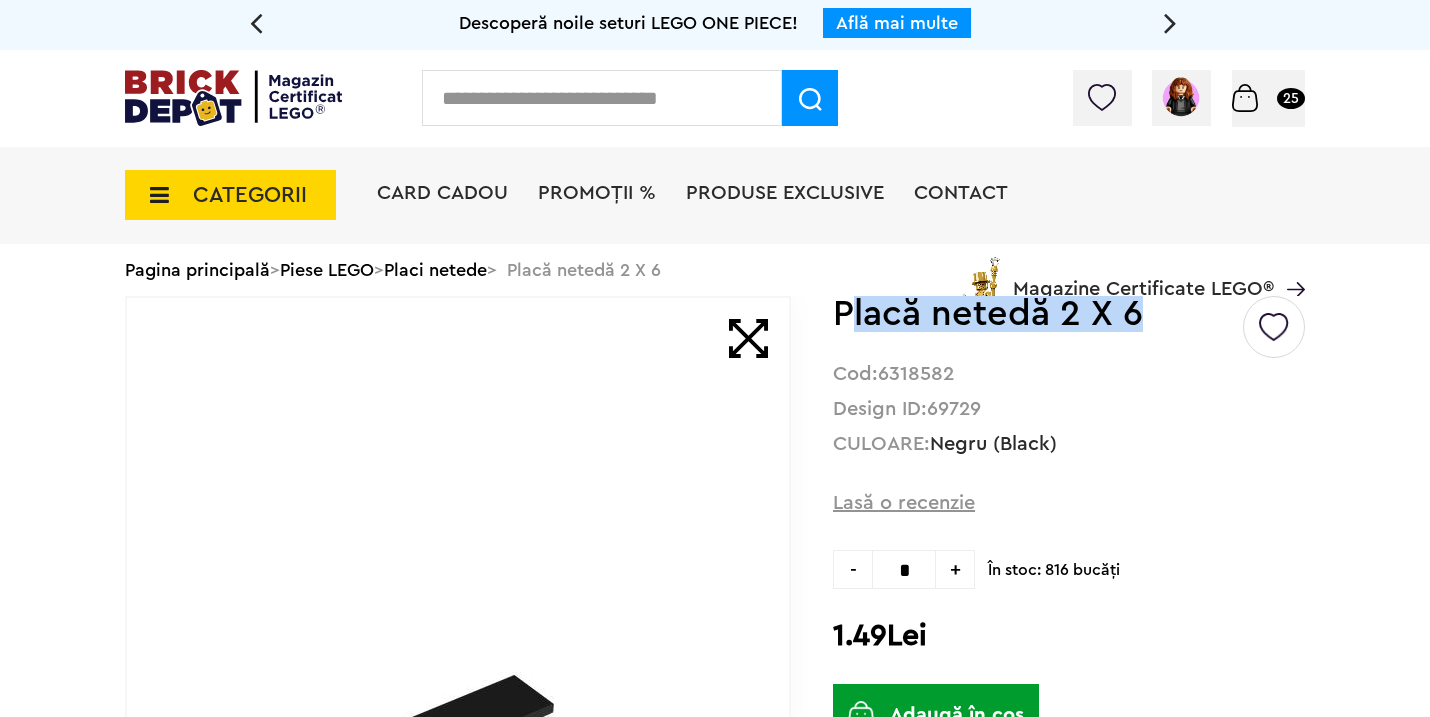 drag, startPoint x: 852, startPoint y: 307, endPoint x: 1185, endPoint y: 323, distance: 333.38416 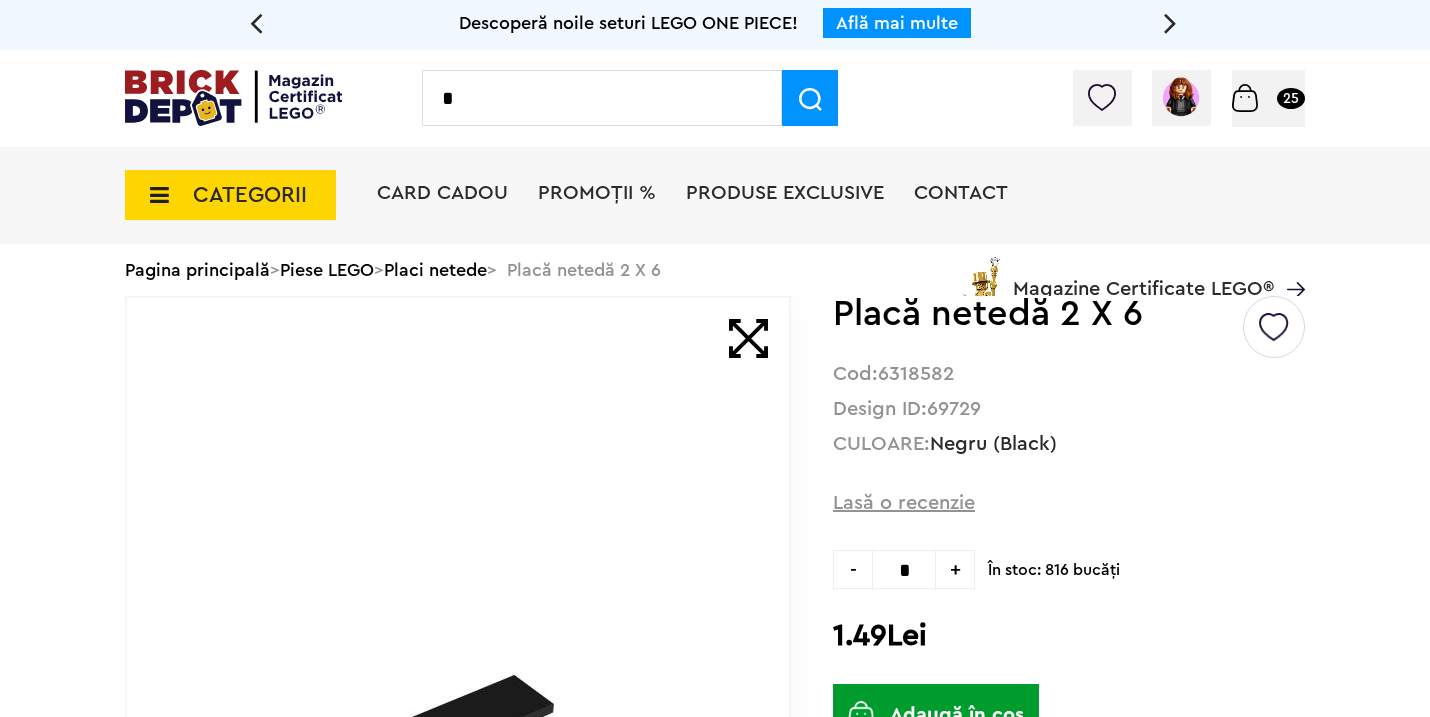 paste on "**********" 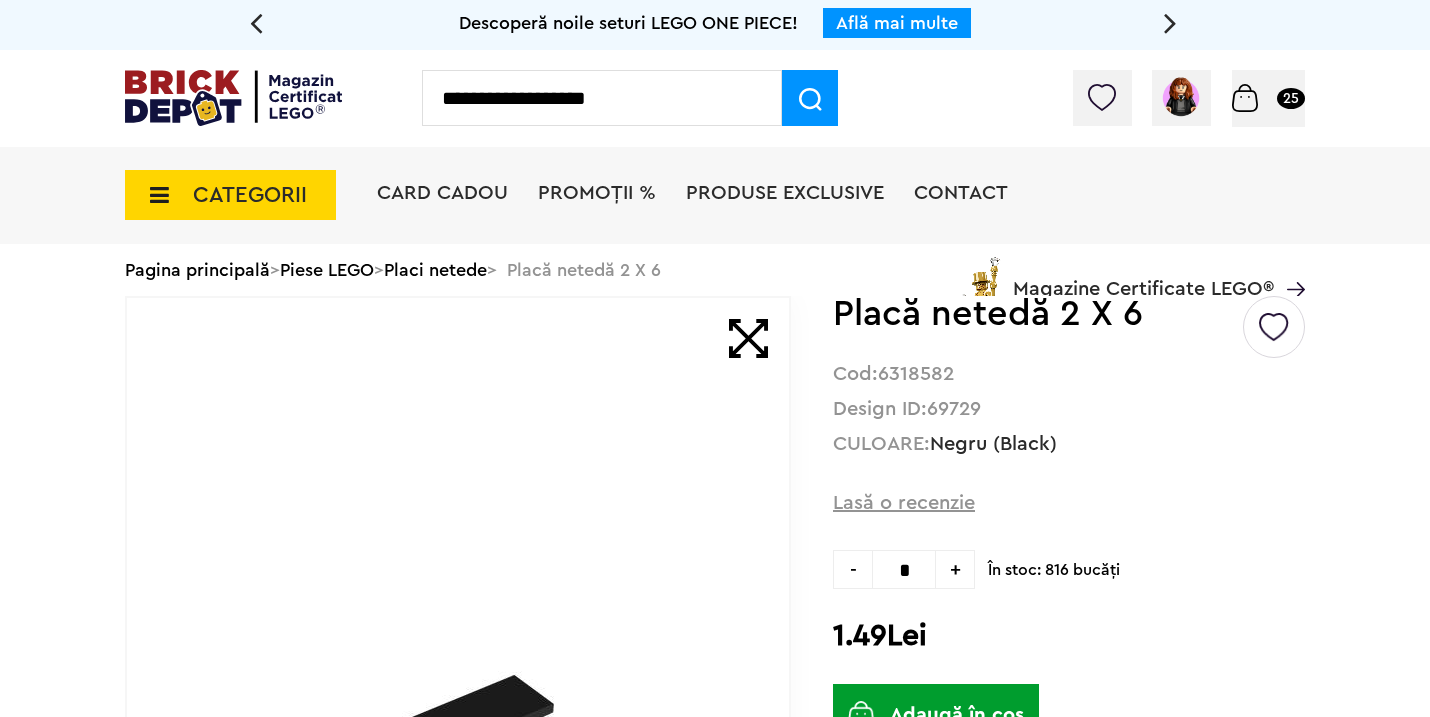 type on "**********" 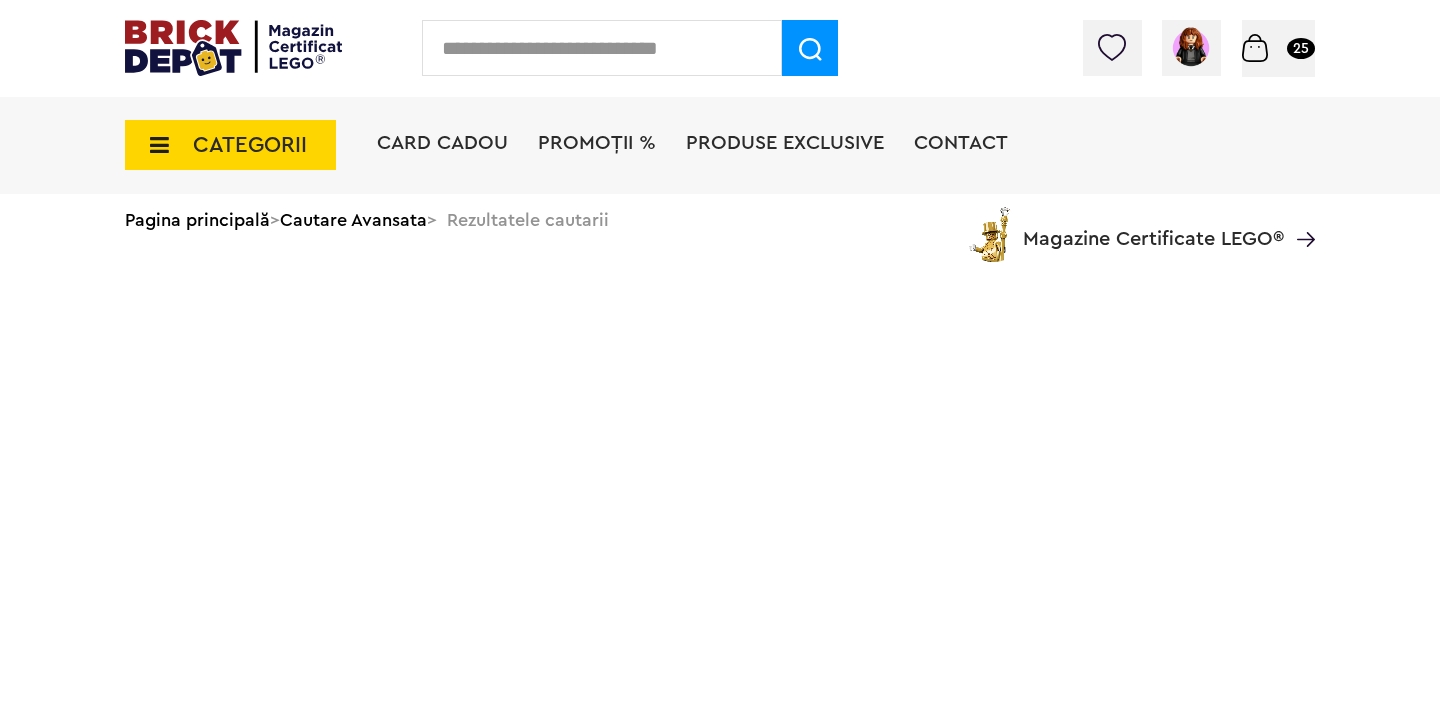scroll, scrollTop: 0, scrollLeft: 0, axis: both 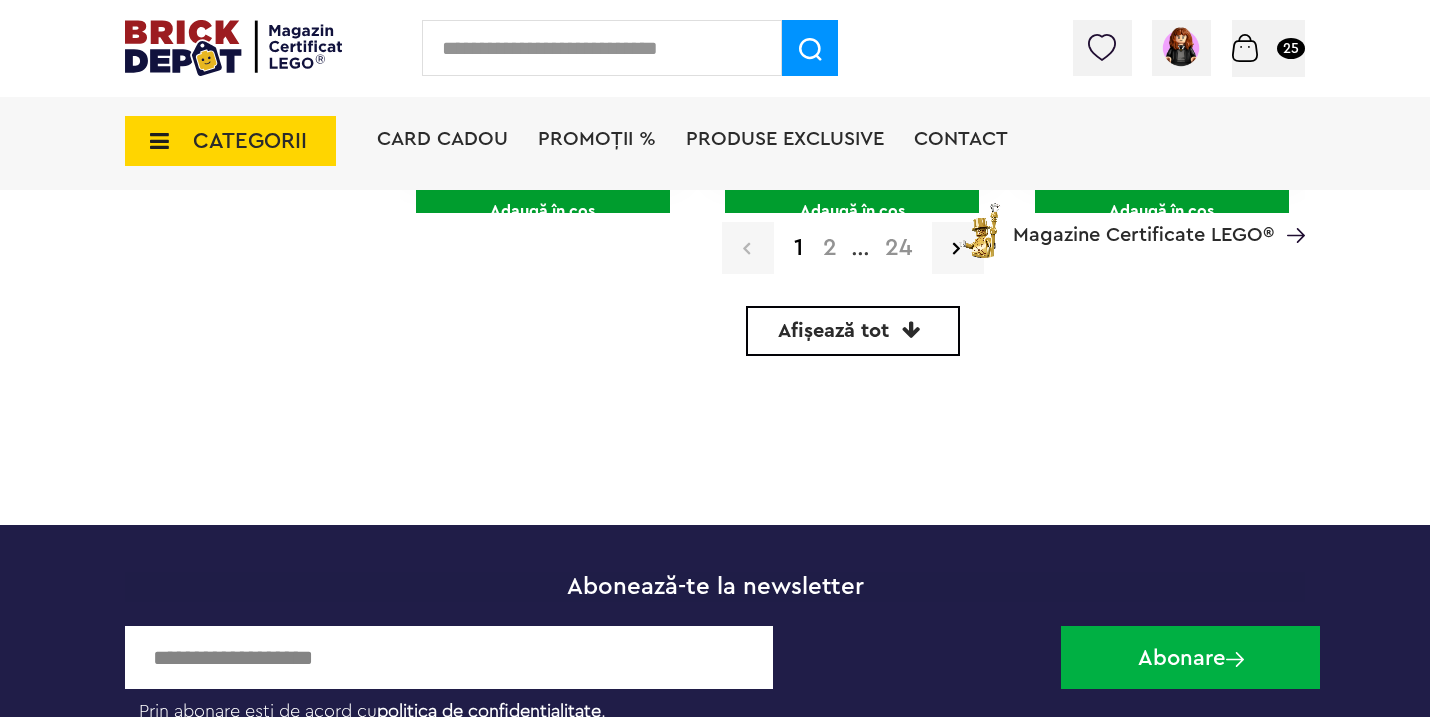 click at bounding box center [602, 48] 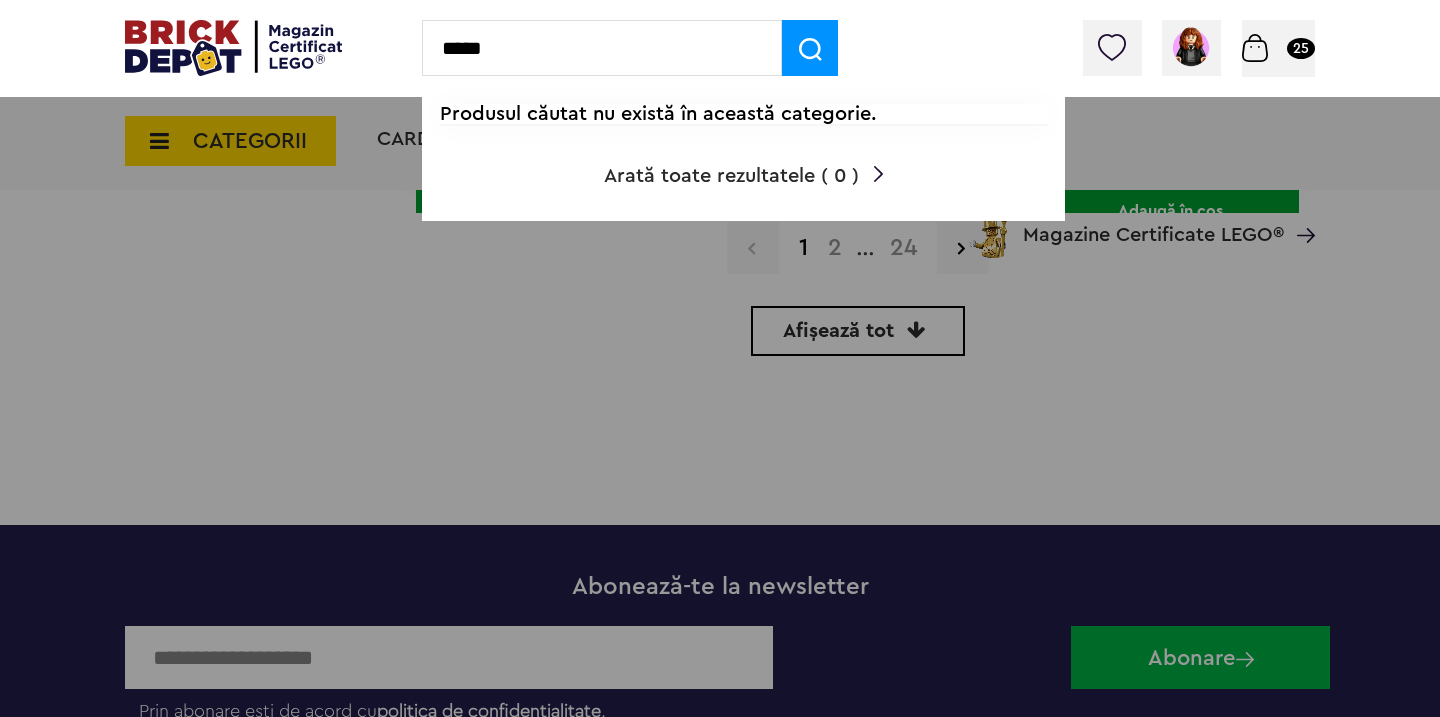 drag, startPoint x: 531, startPoint y: 45, endPoint x: 399, endPoint y: 34, distance: 132.45753 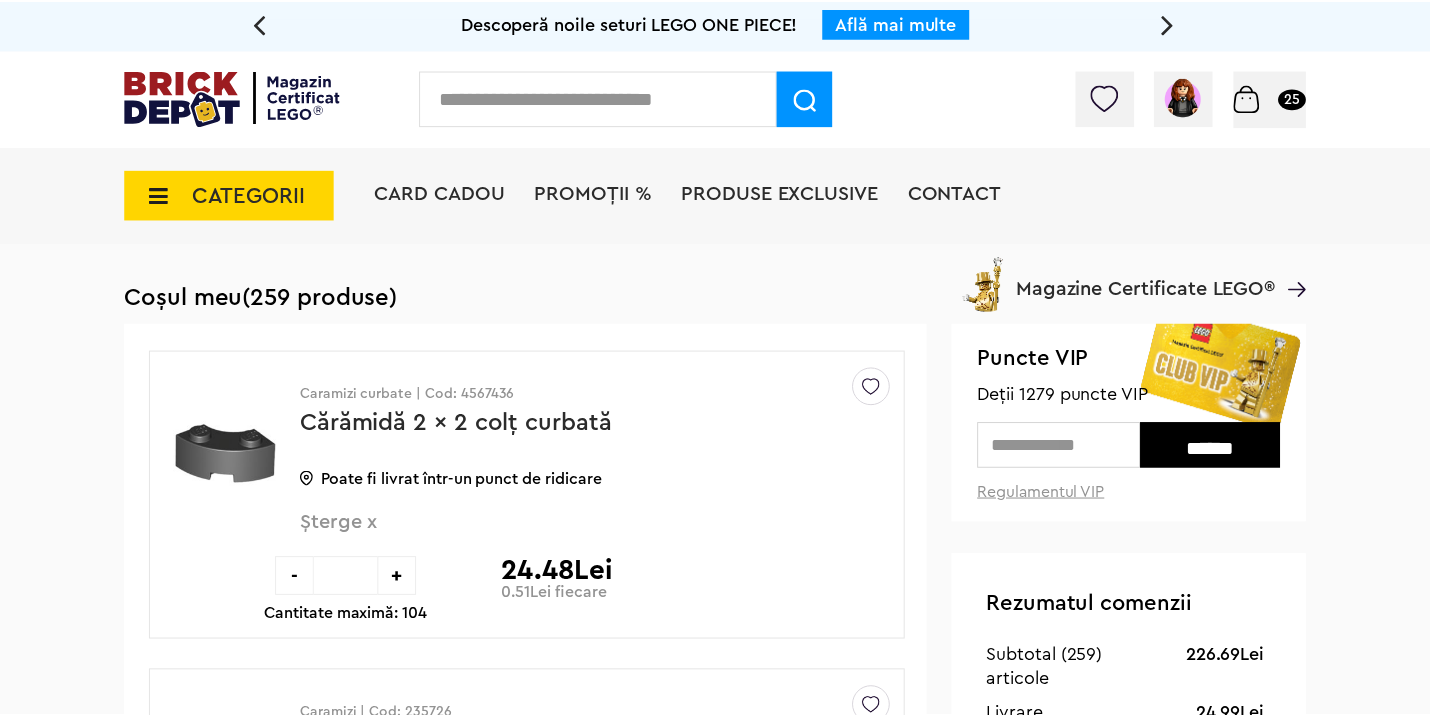 scroll, scrollTop: 0, scrollLeft: 0, axis: both 